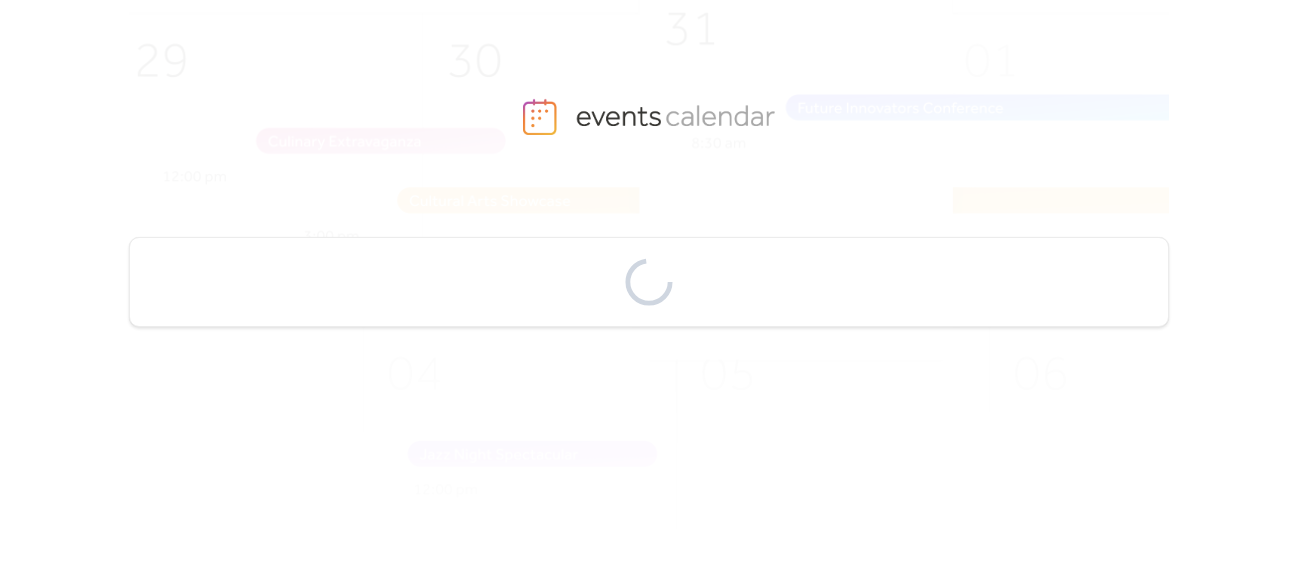 scroll, scrollTop: 0, scrollLeft: 0, axis: both 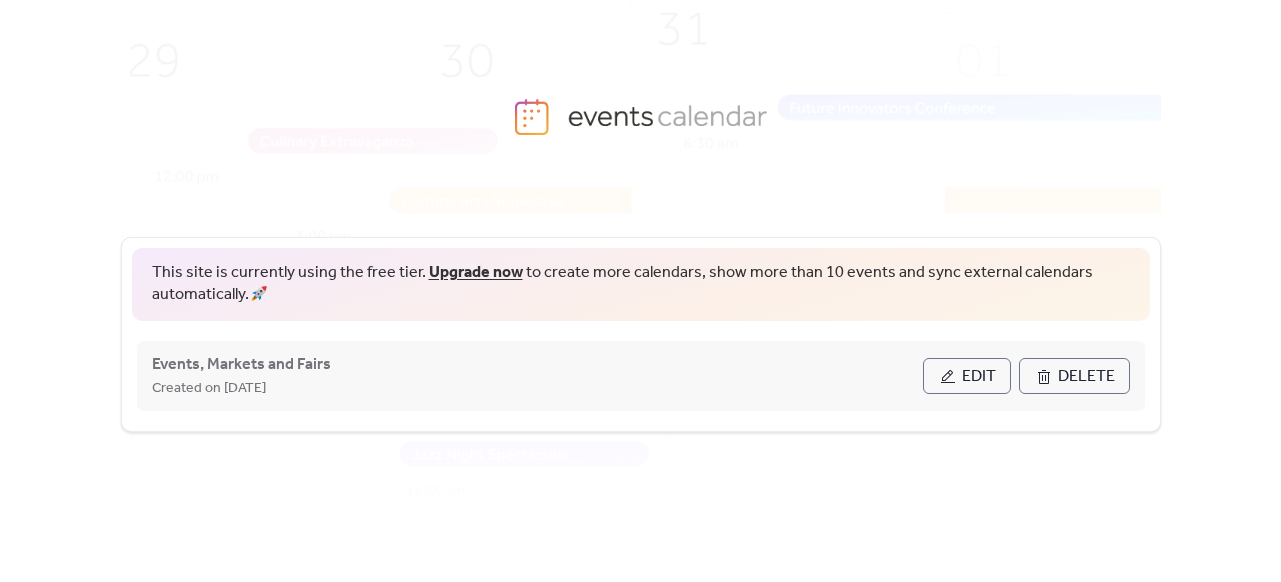 click on "Edit" at bounding box center [967, 376] 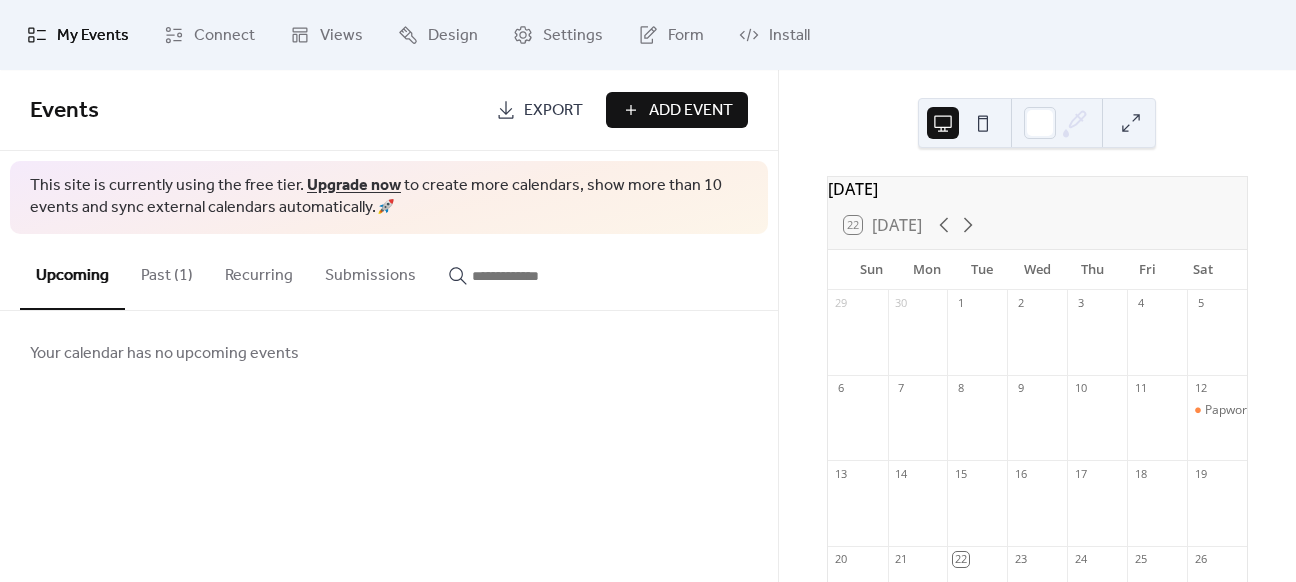click on "Add Event" at bounding box center [691, 111] 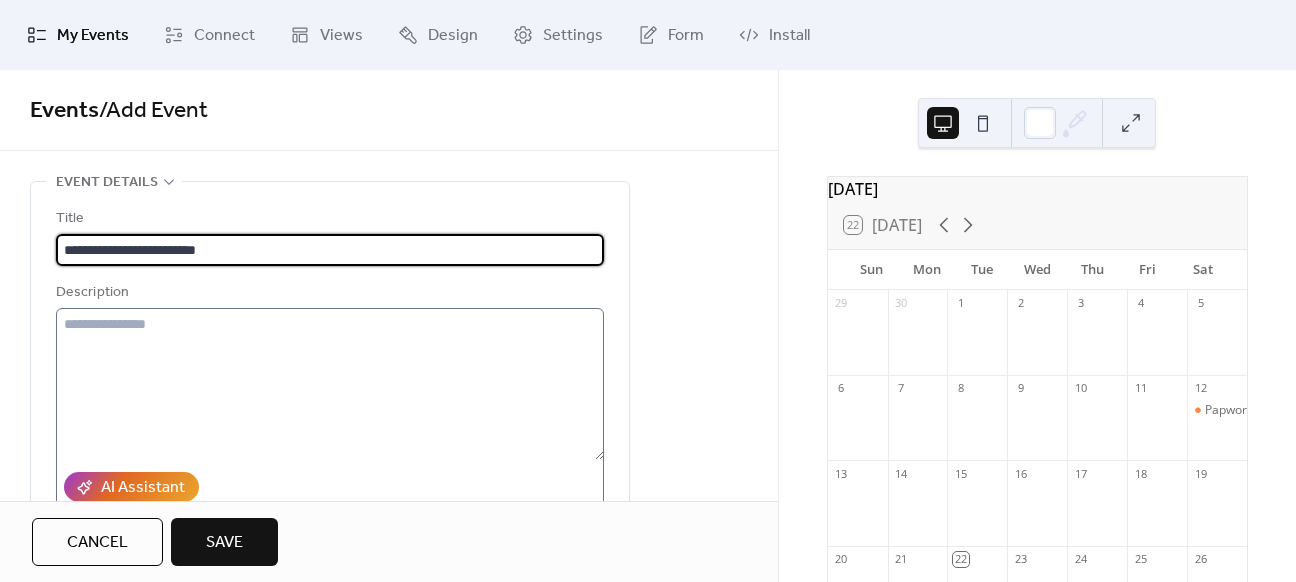 type on "**********" 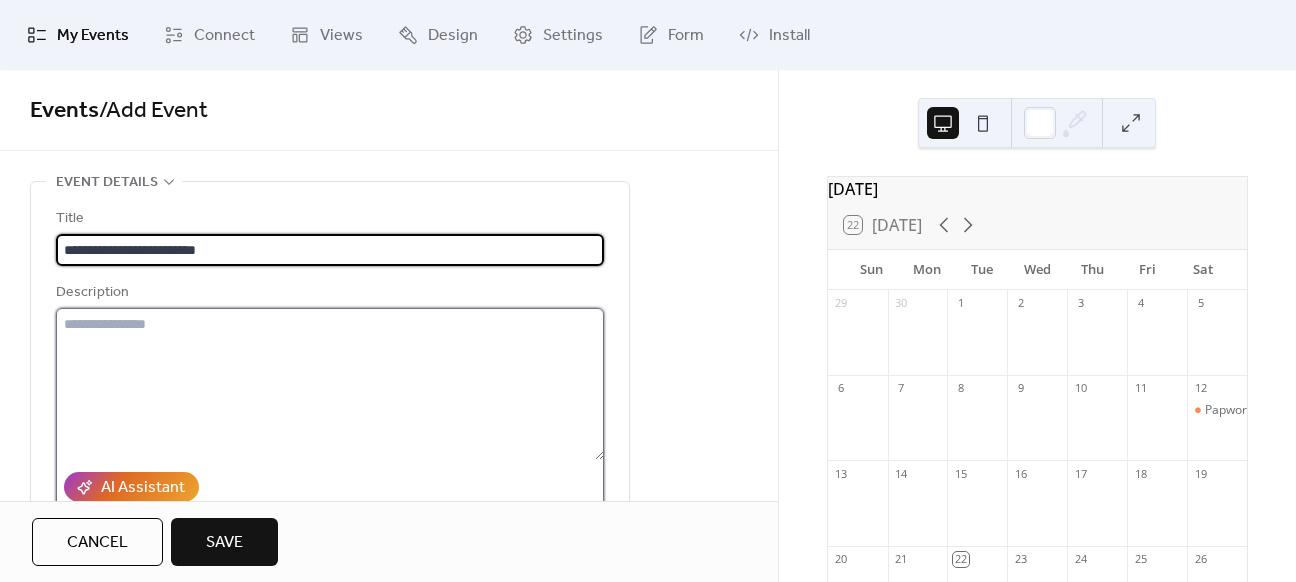 click at bounding box center (330, 384) 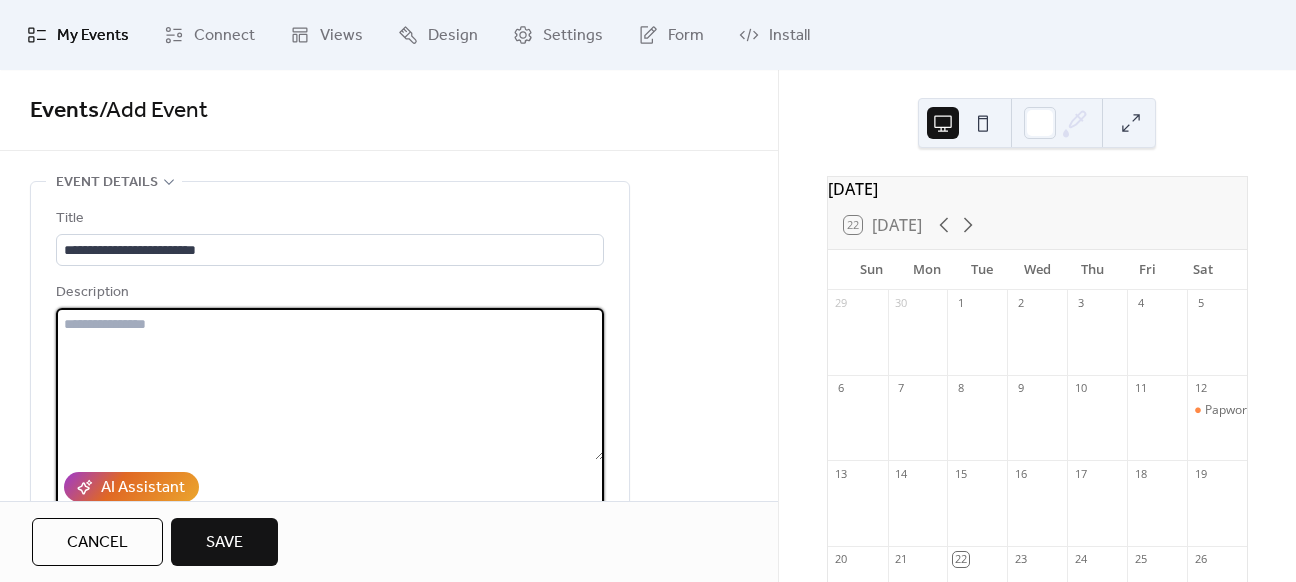 click at bounding box center (330, 384) 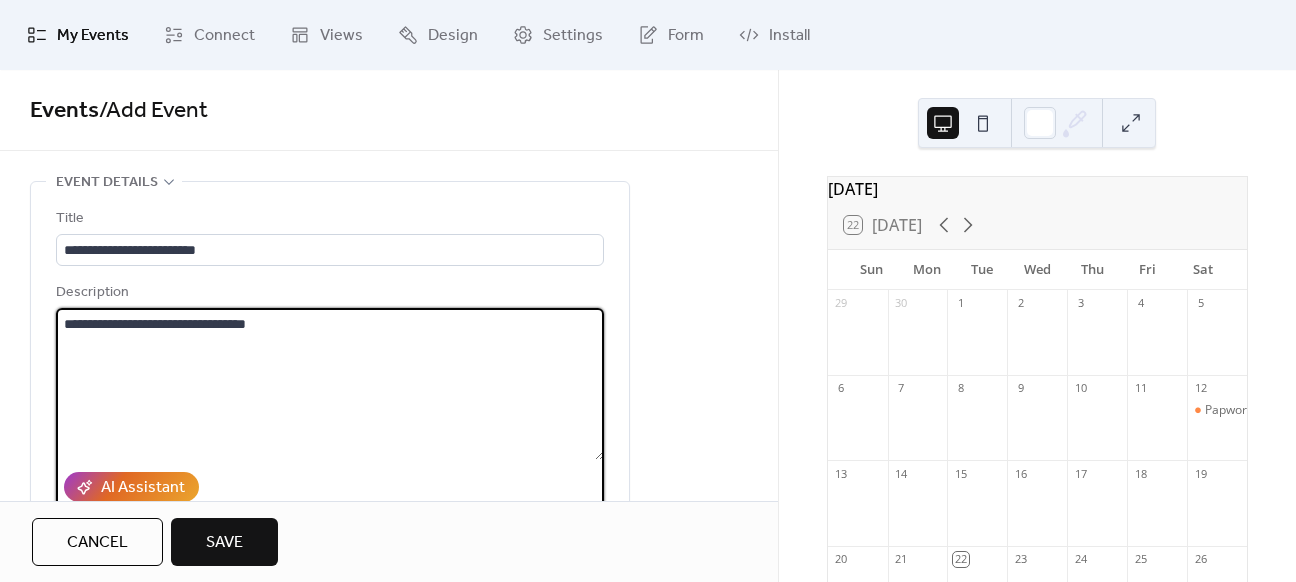click on "**********" at bounding box center (330, 384) 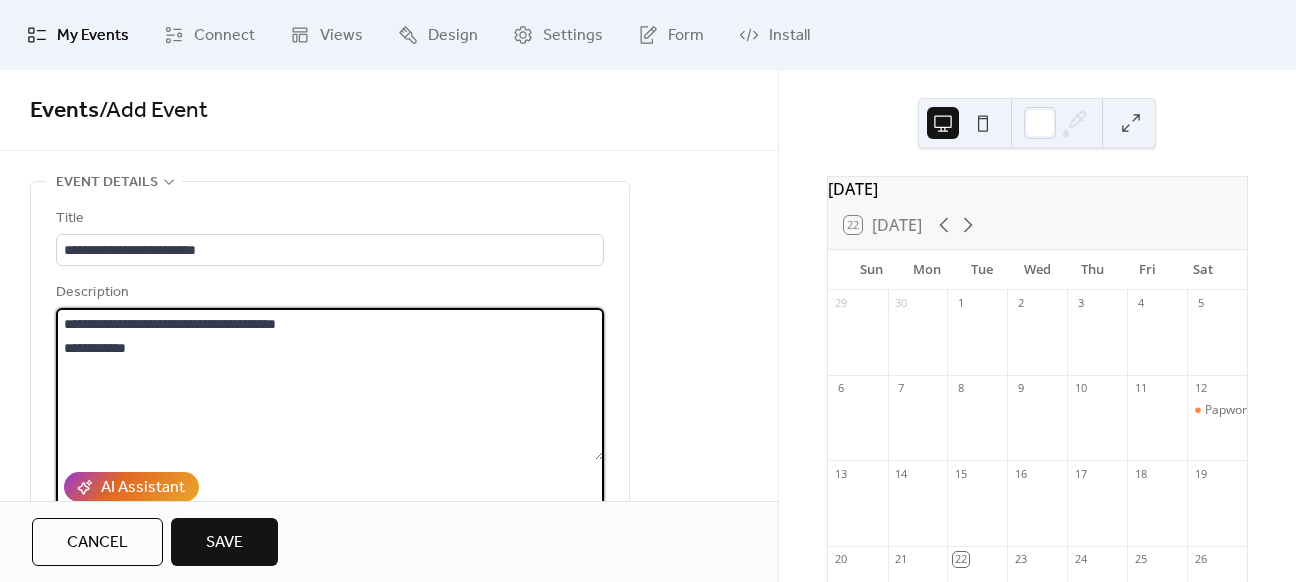 click on "**********" at bounding box center (330, 384) 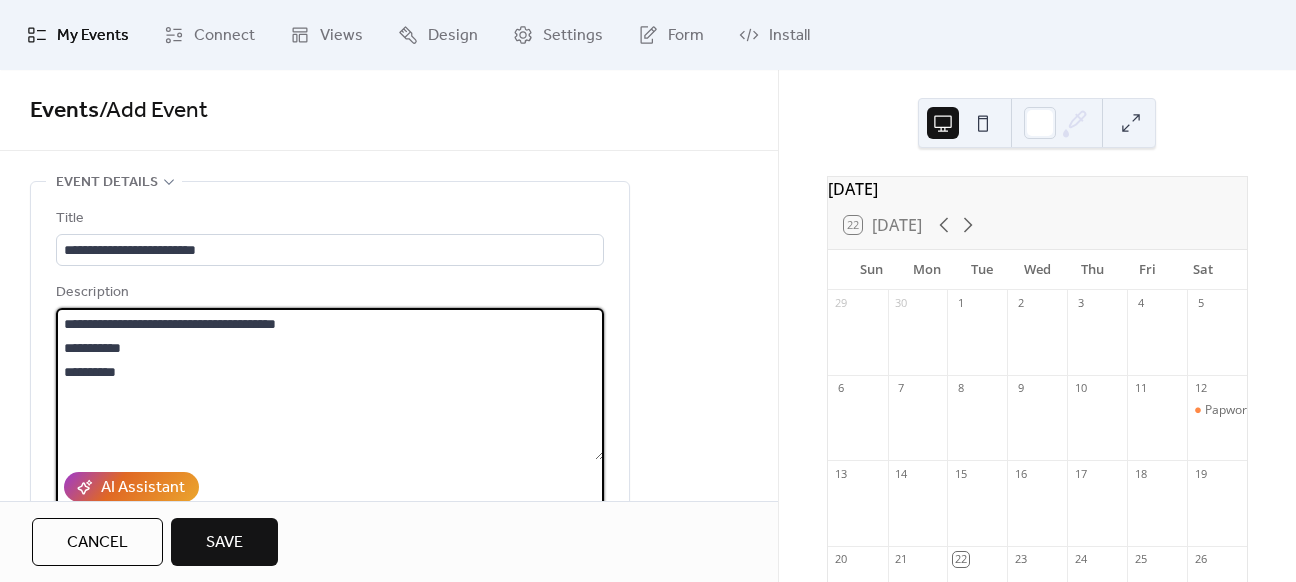 drag, startPoint x: 146, startPoint y: 376, endPoint x: 57, endPoint y: 327, distance: 101.597244 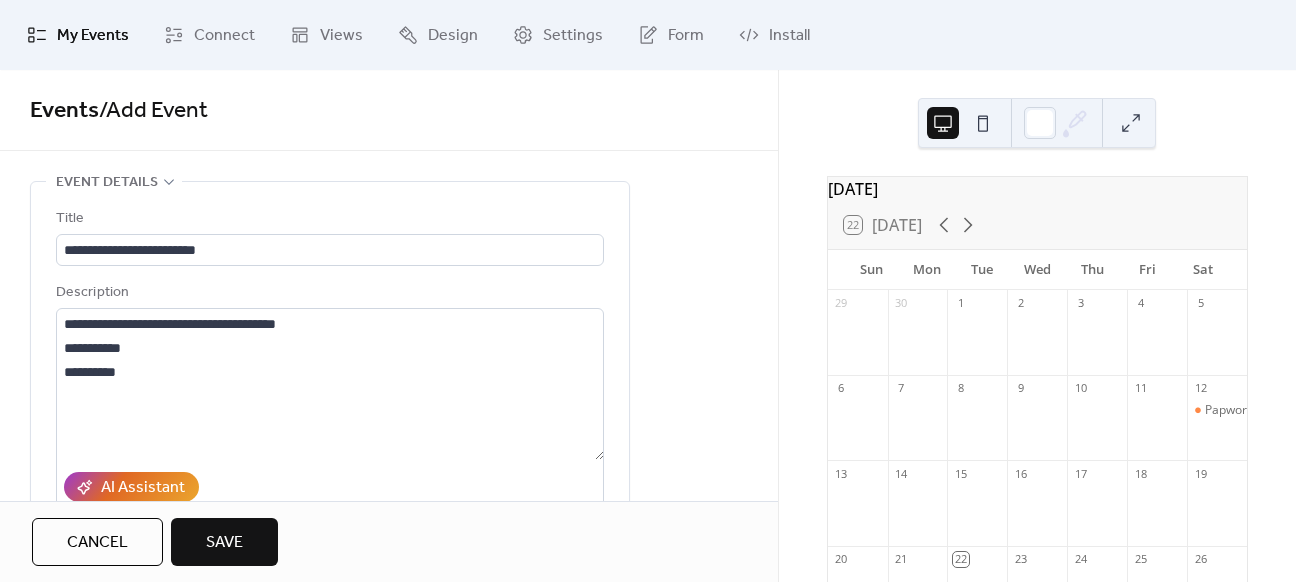 click on "**********" at bounding box center [389, 822] 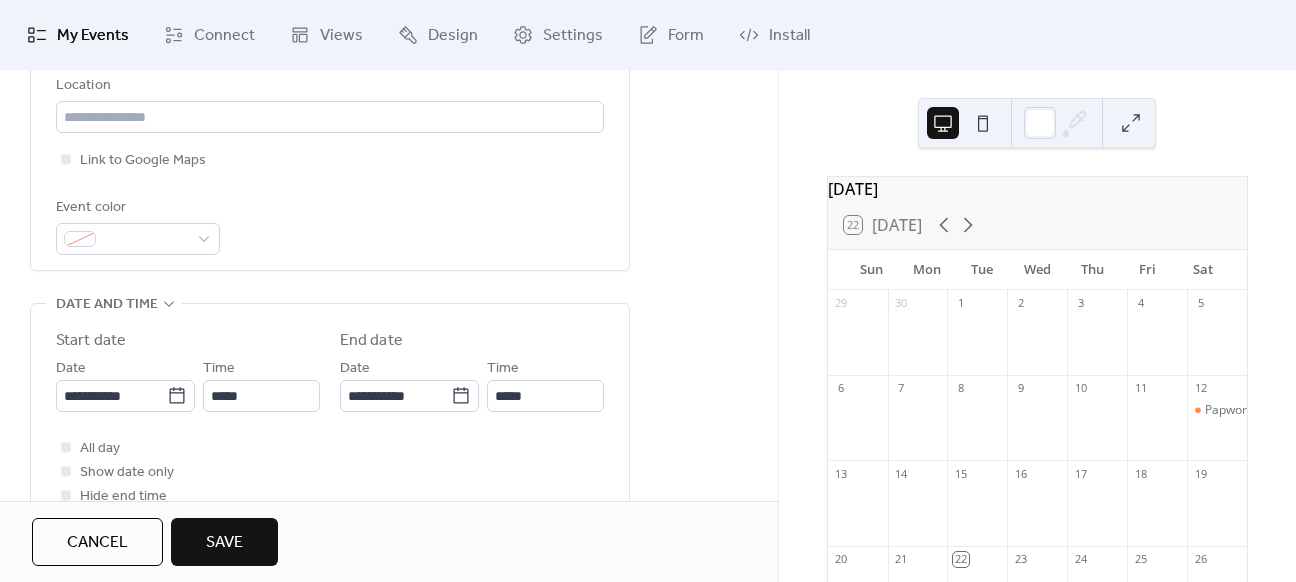 scroll, scrollTop: 459, scrollLeft: 0, axis: vertical 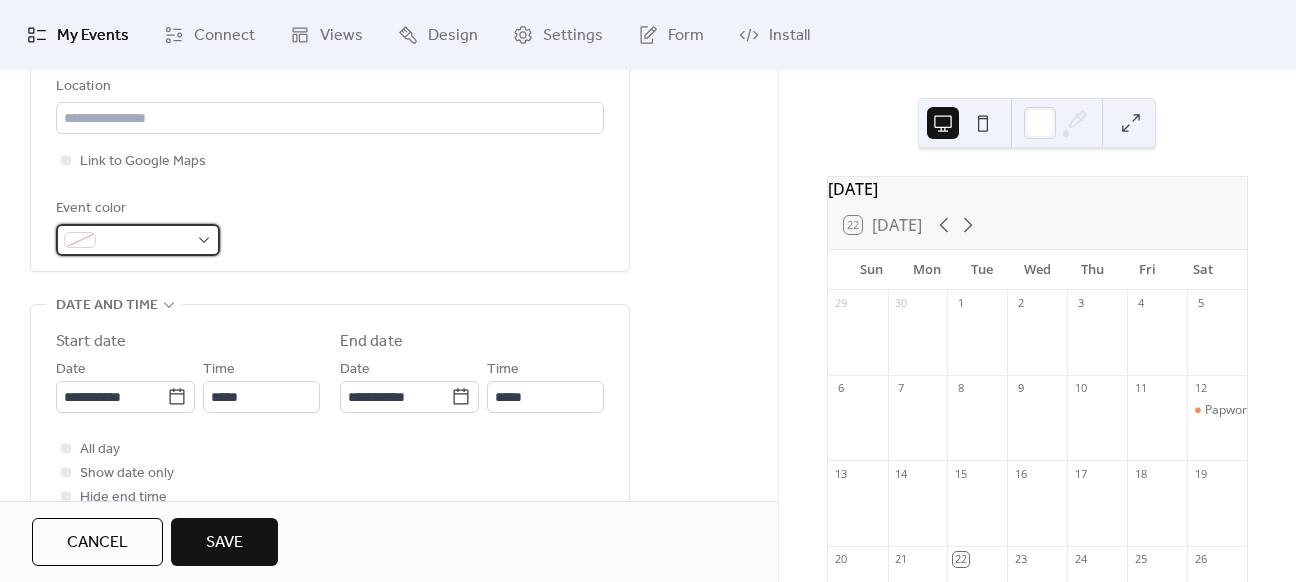 click at bounding box center [138, 240] 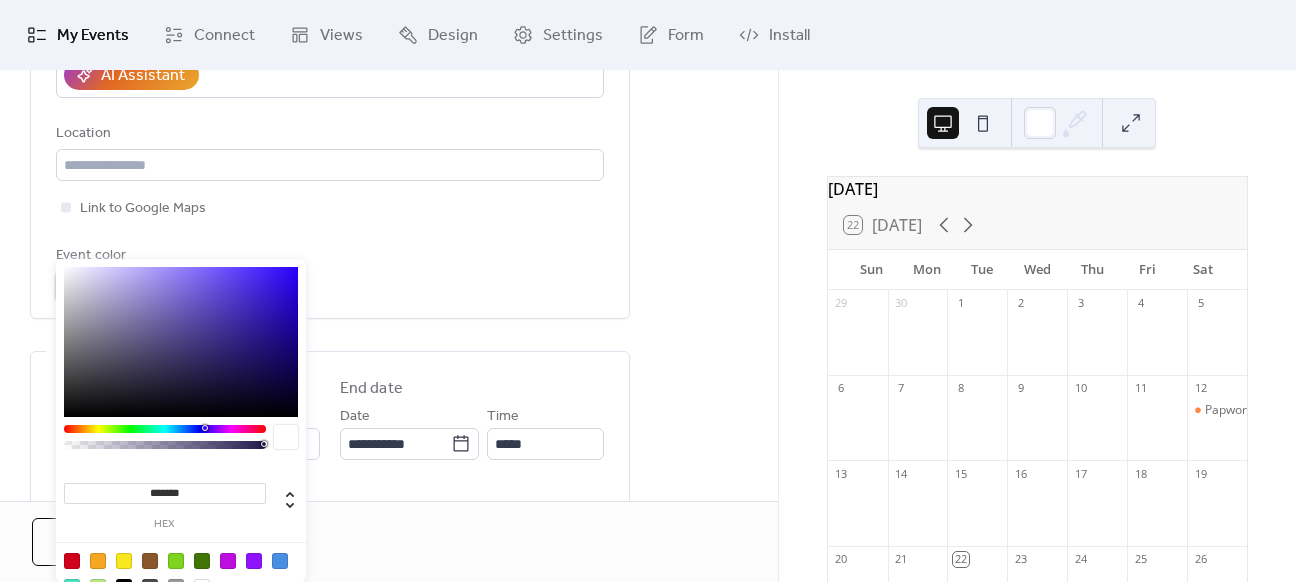 scroll, scrollTop: 408, scrollLeft: 0, axis: vertical 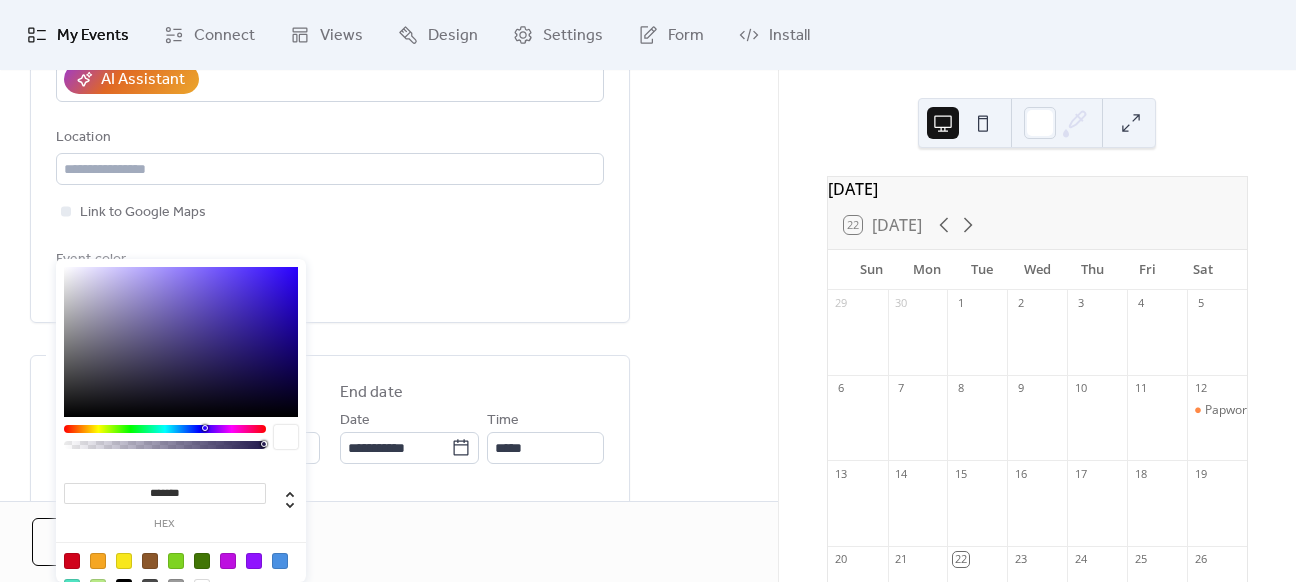 click at bounding box center (98, 561) 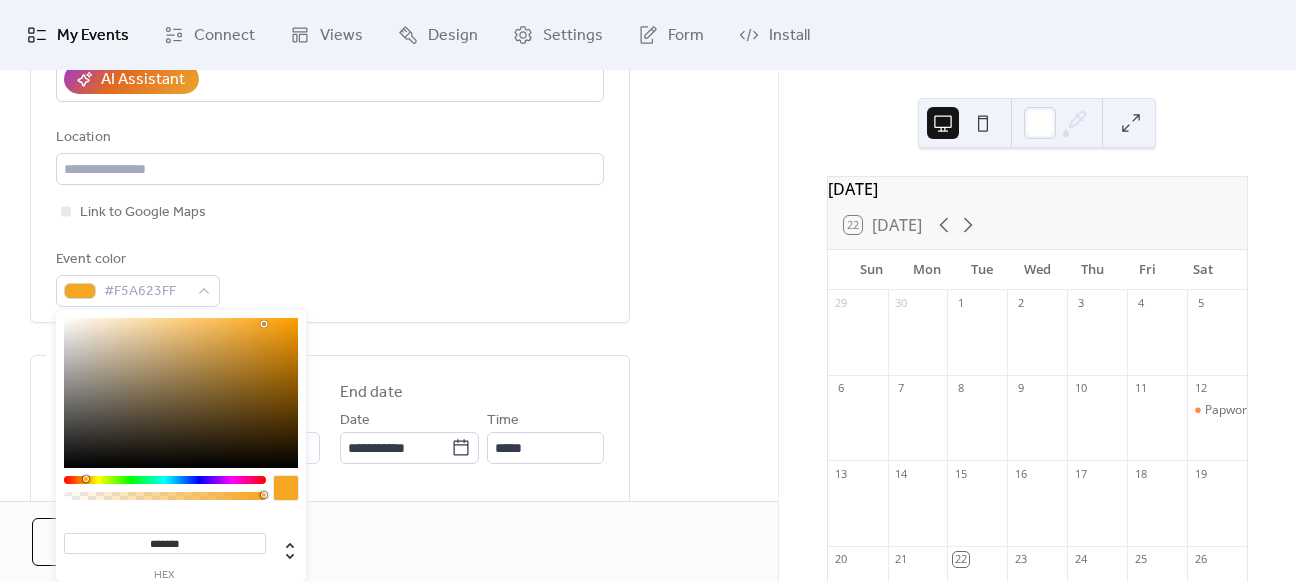 click on "**********" at bounding box center [330, 53] 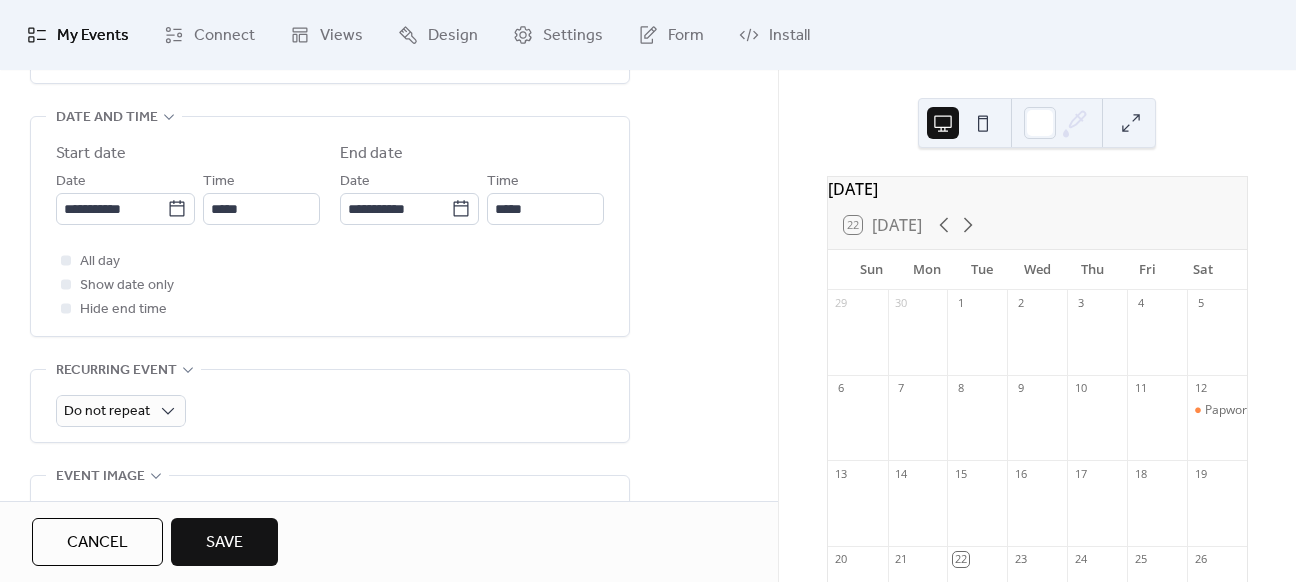 scroll, scrollTop: 646, scrollLeft: 0, axis: vertical 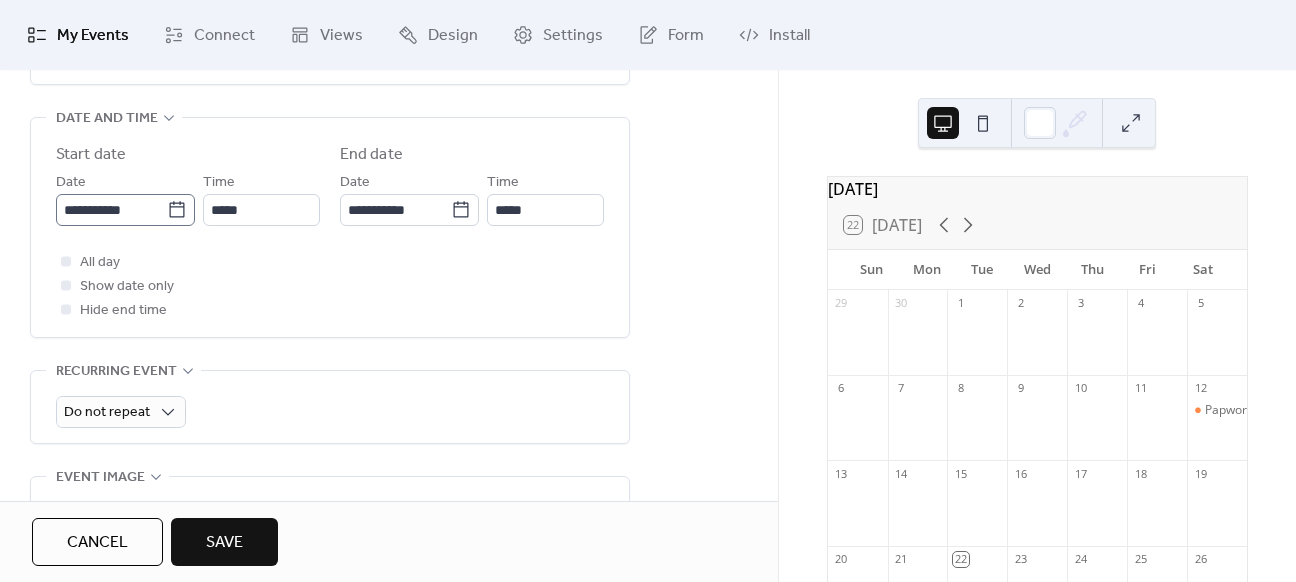 click 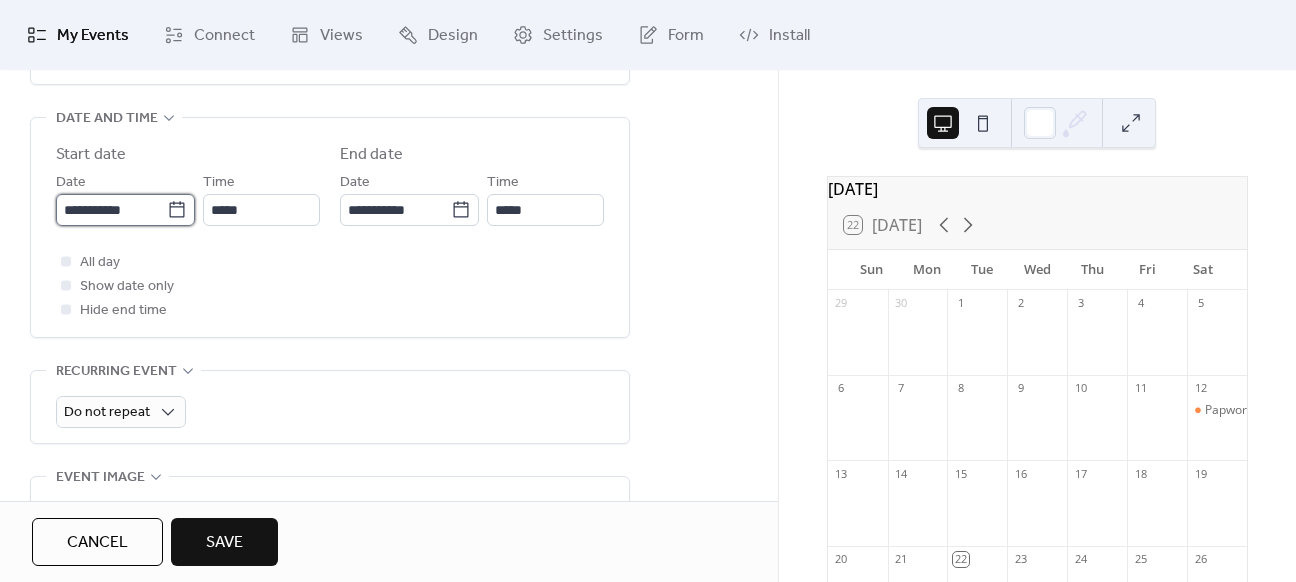click on "**********" at bounding box center [111, 210] 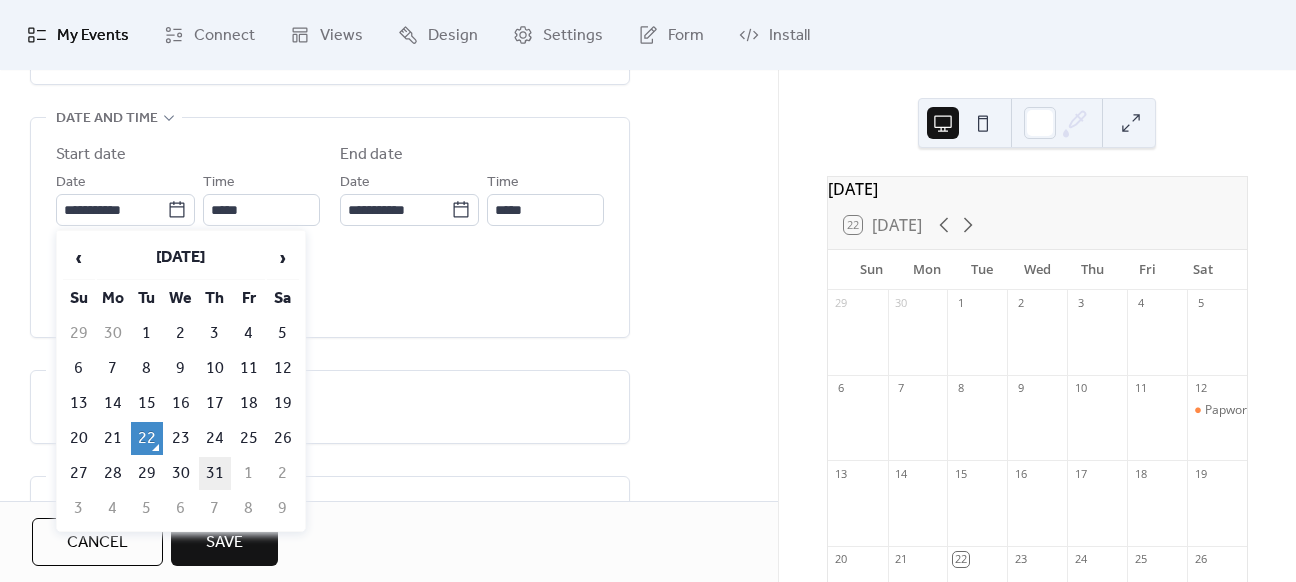 click on "31" at bounding box center (215, 473) 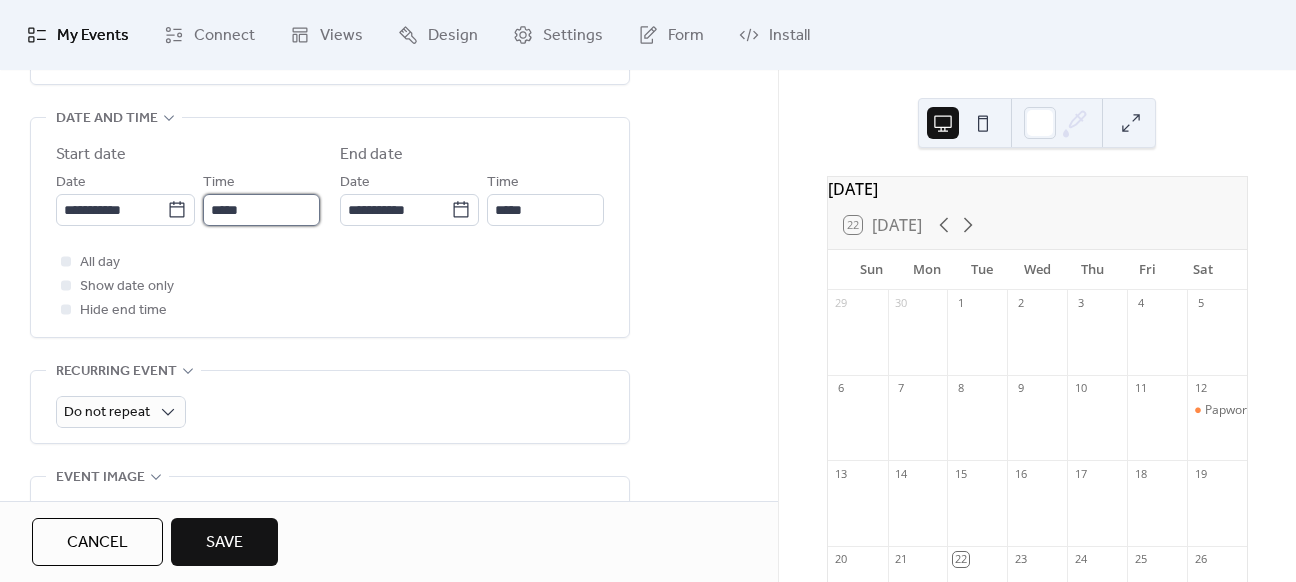 click on "*****" at bounding box center (261, 210) 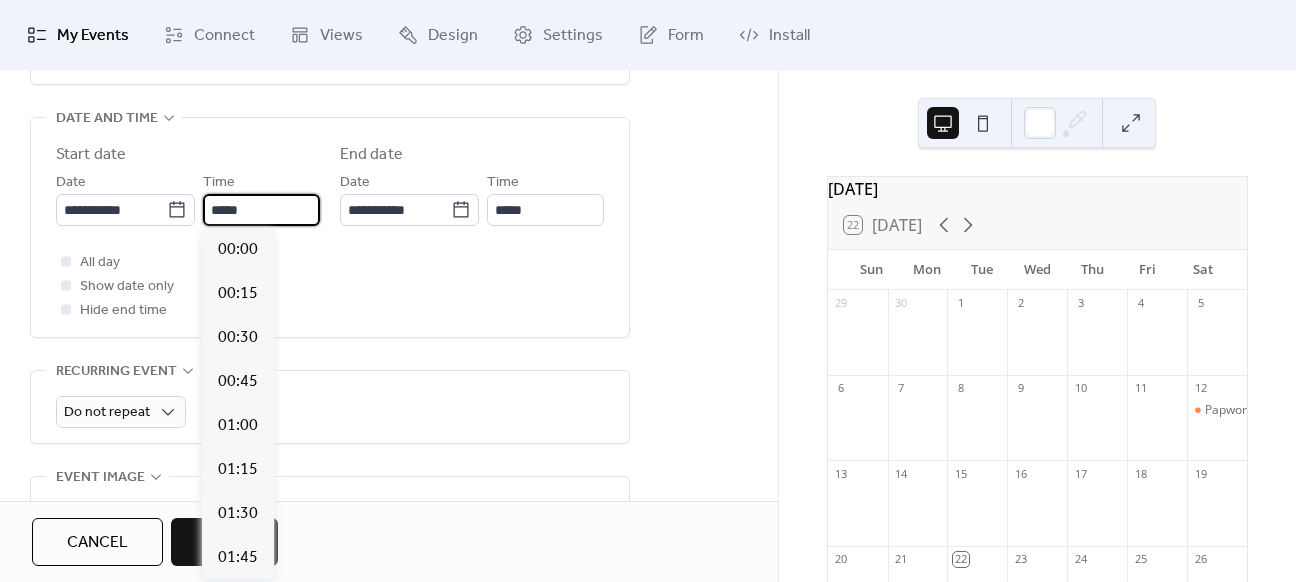 scroll, scrollTop: 2112, scrollLeft: 0, axis: vertical 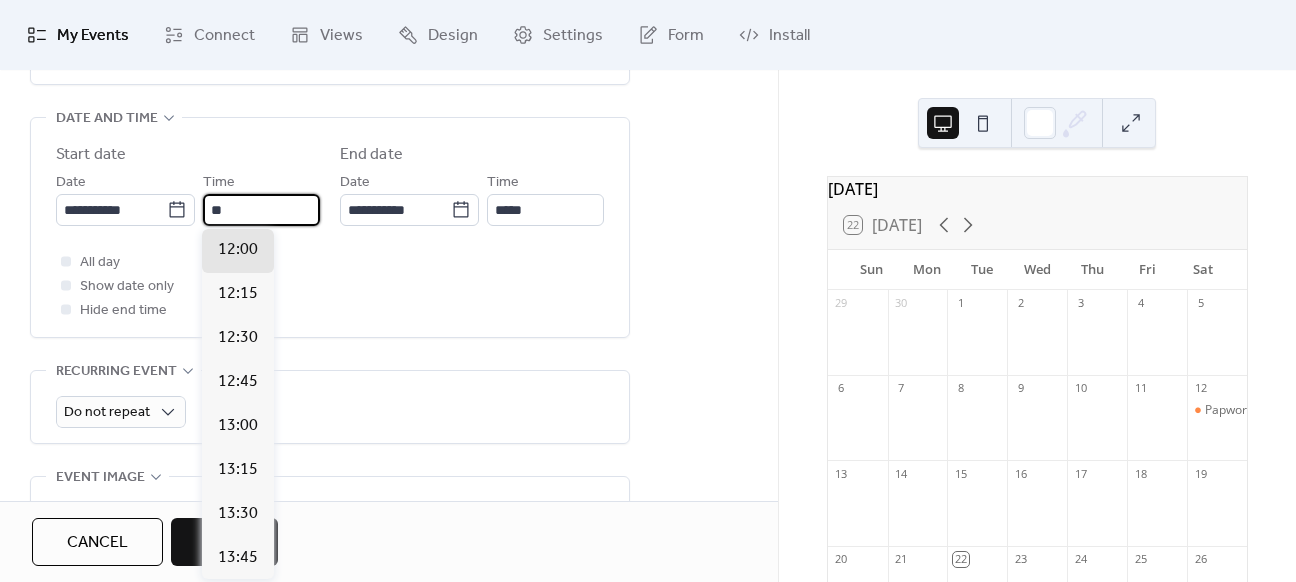 type on "*" 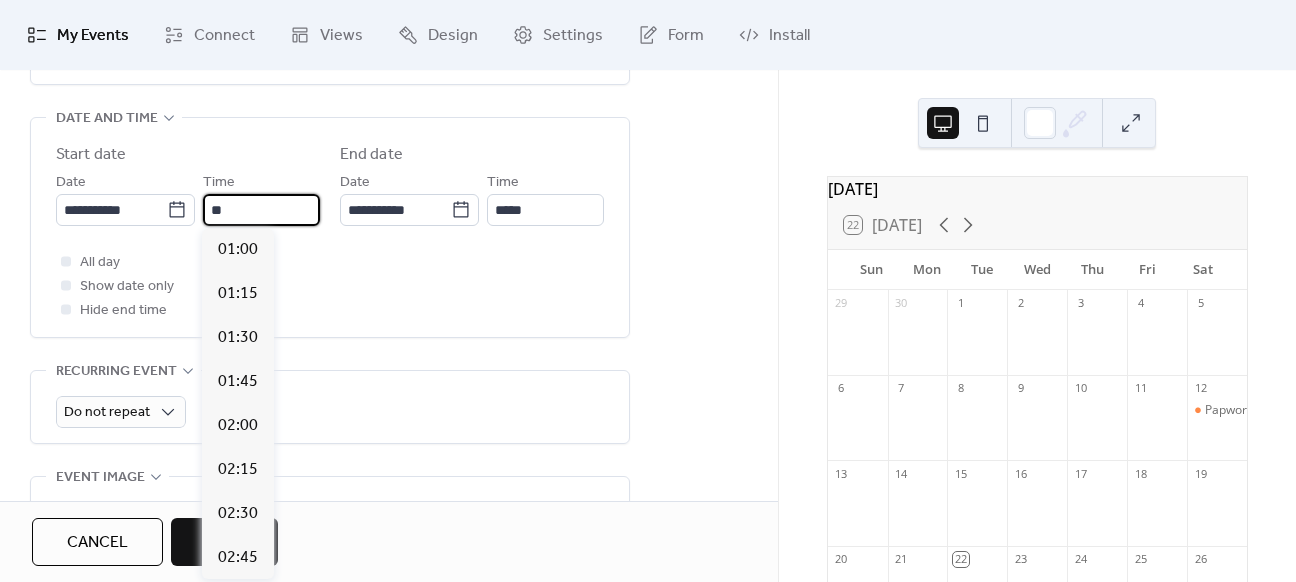 scroll, scrollTop: 1760, scrollLeft: 0, axis: vertical 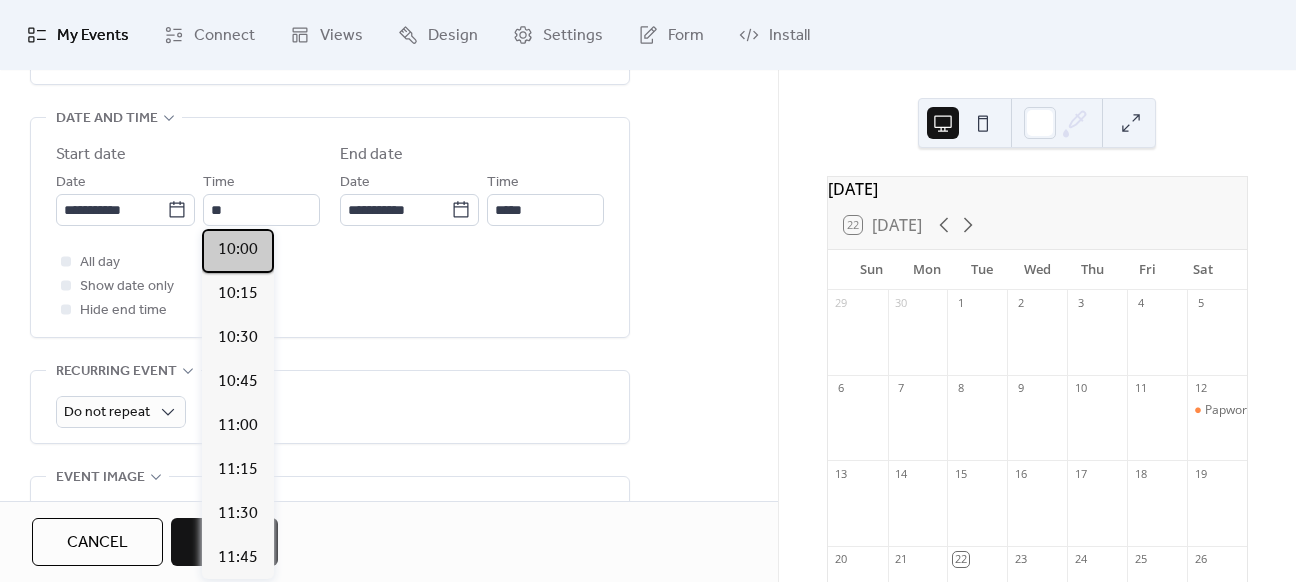 click on "10:00" at bounding box center (238, 251) 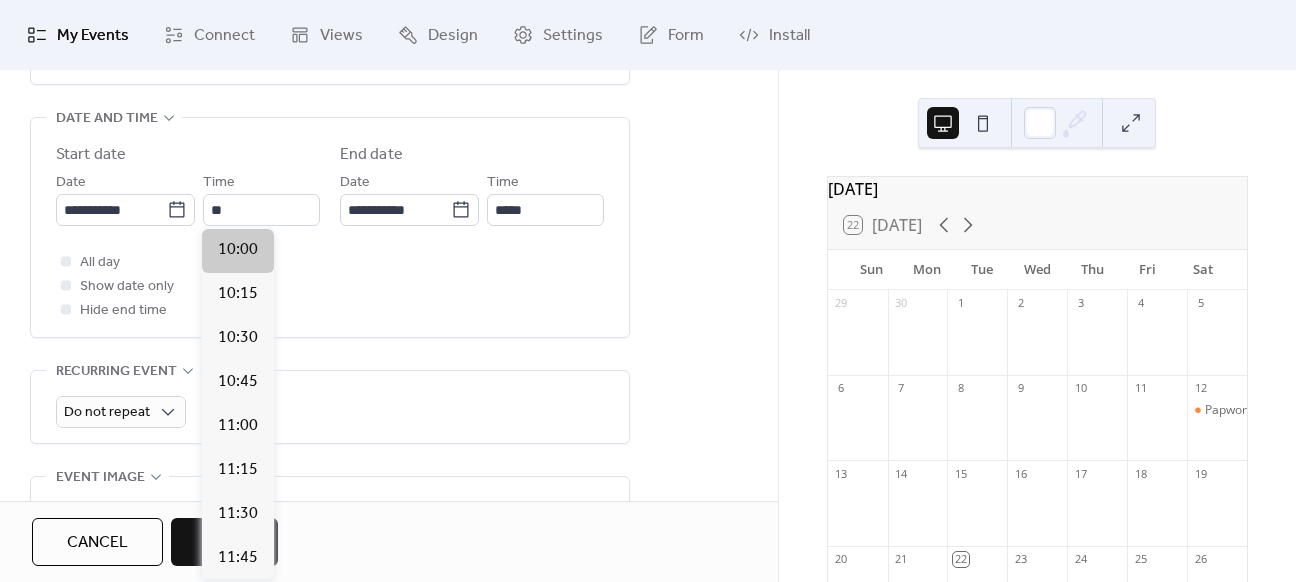 type on "*****" 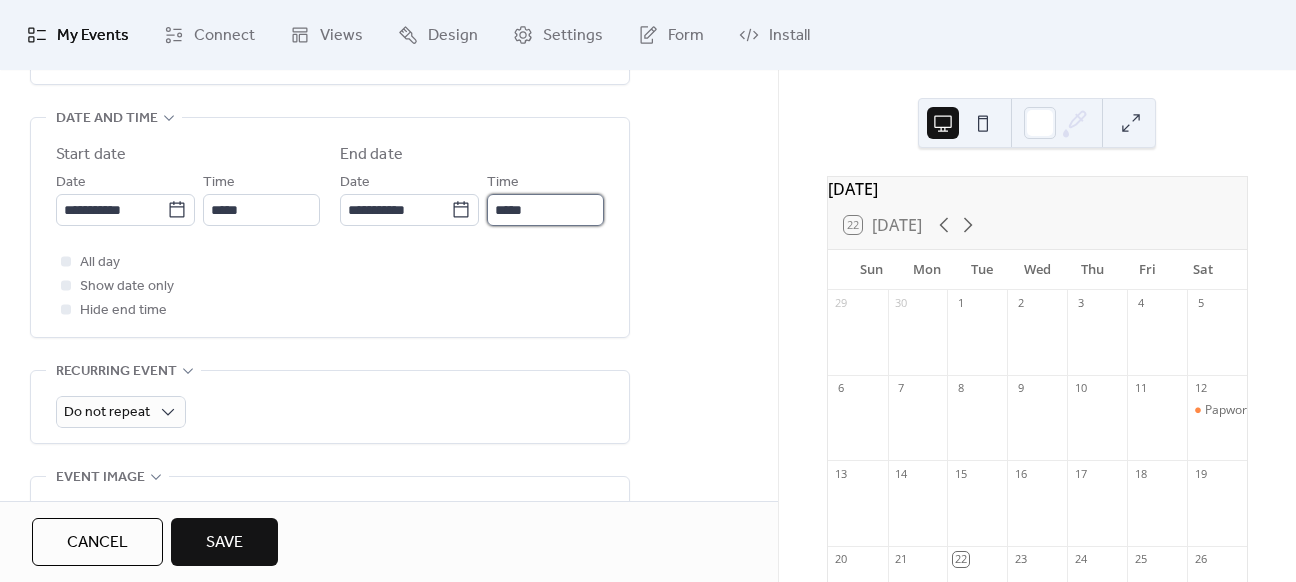 click on "*****" at bounding box center (545, 210) 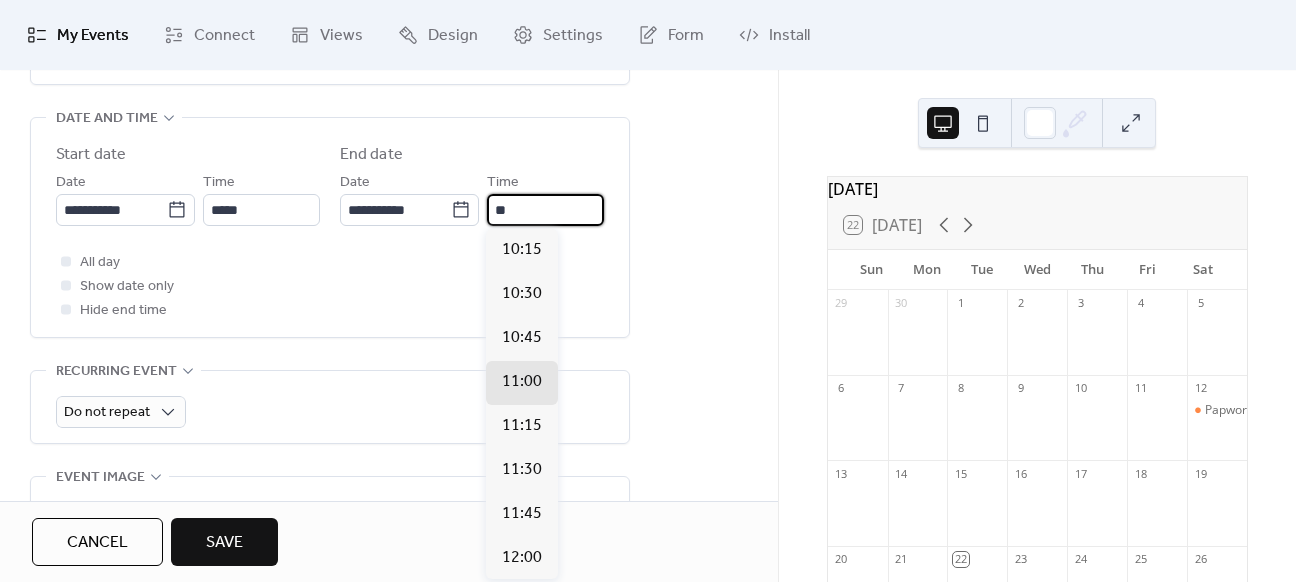 type on "*" 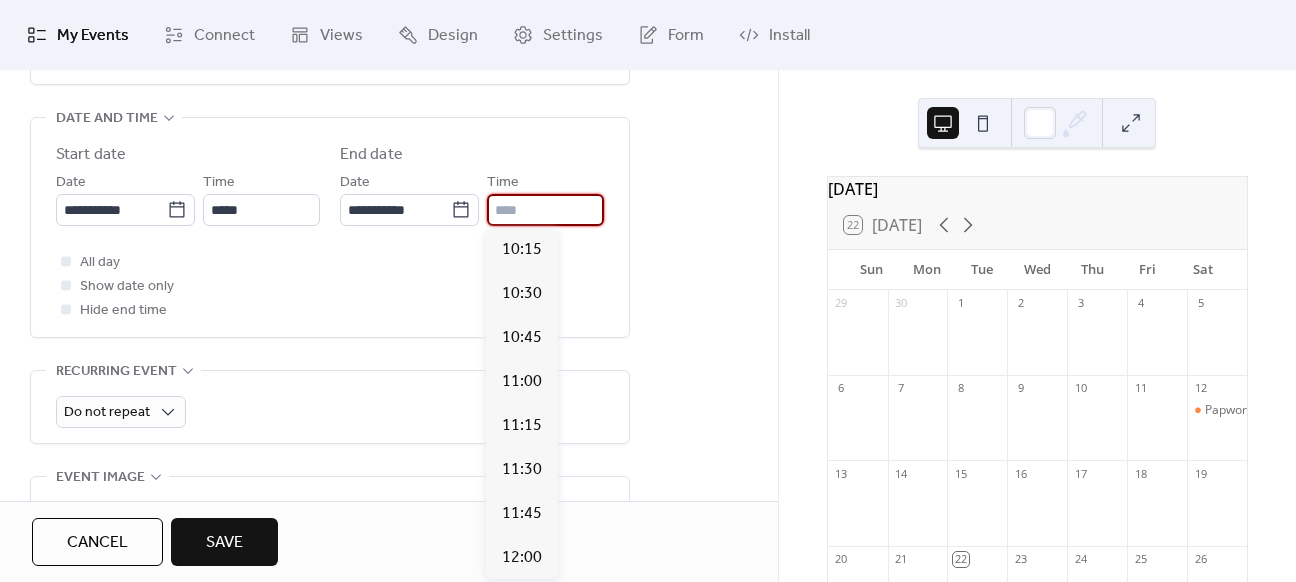 type on "*" 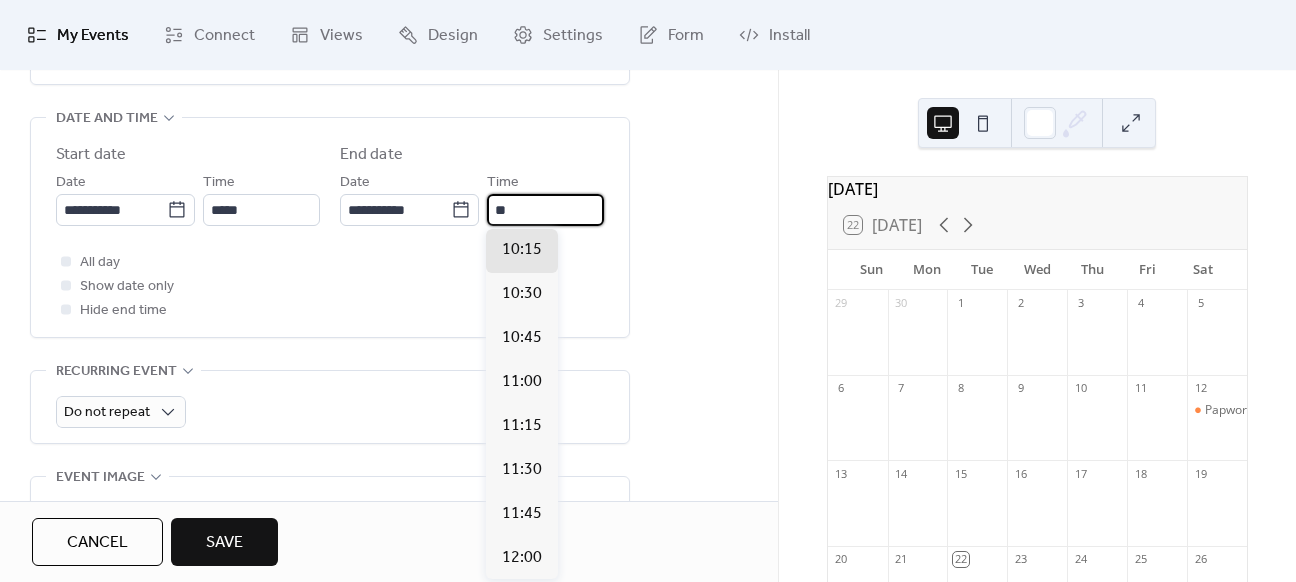 scroll, scrollTop: 1364, scrollLeft: 0, axis: vertical 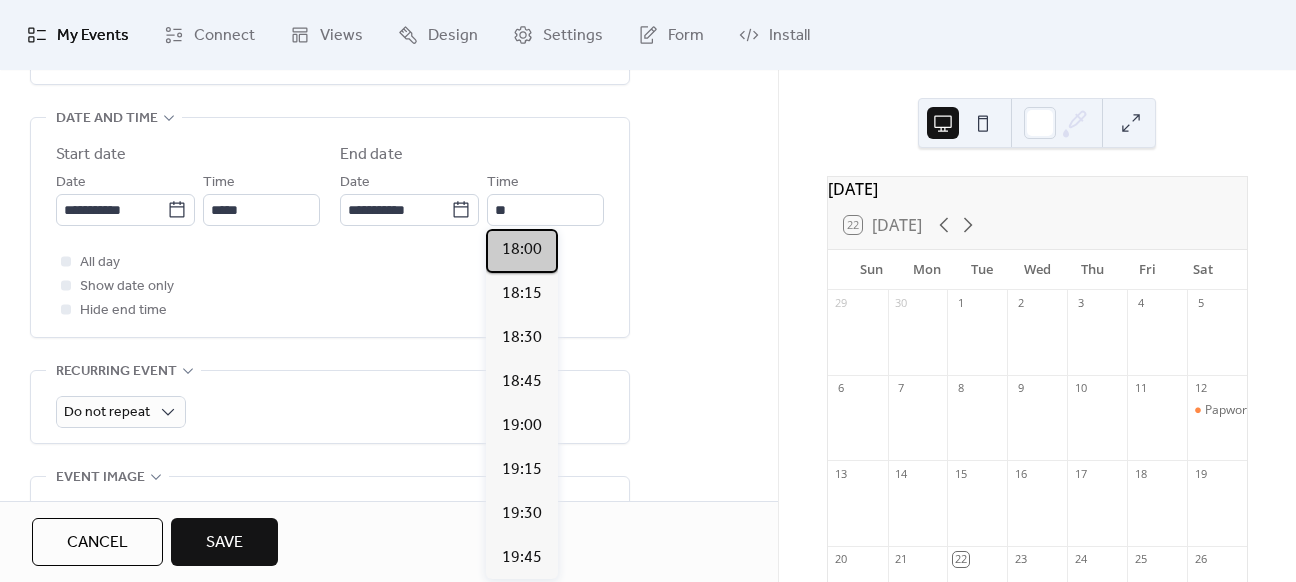 click on "18:00" at bounding box center [522, 250] 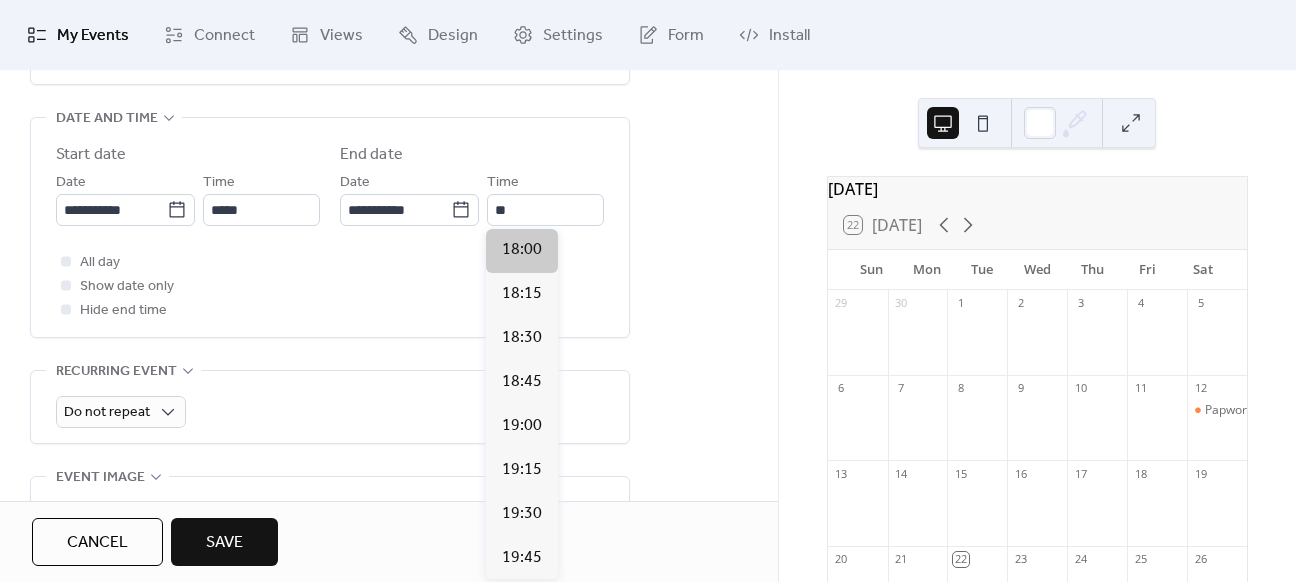 type on "*****" 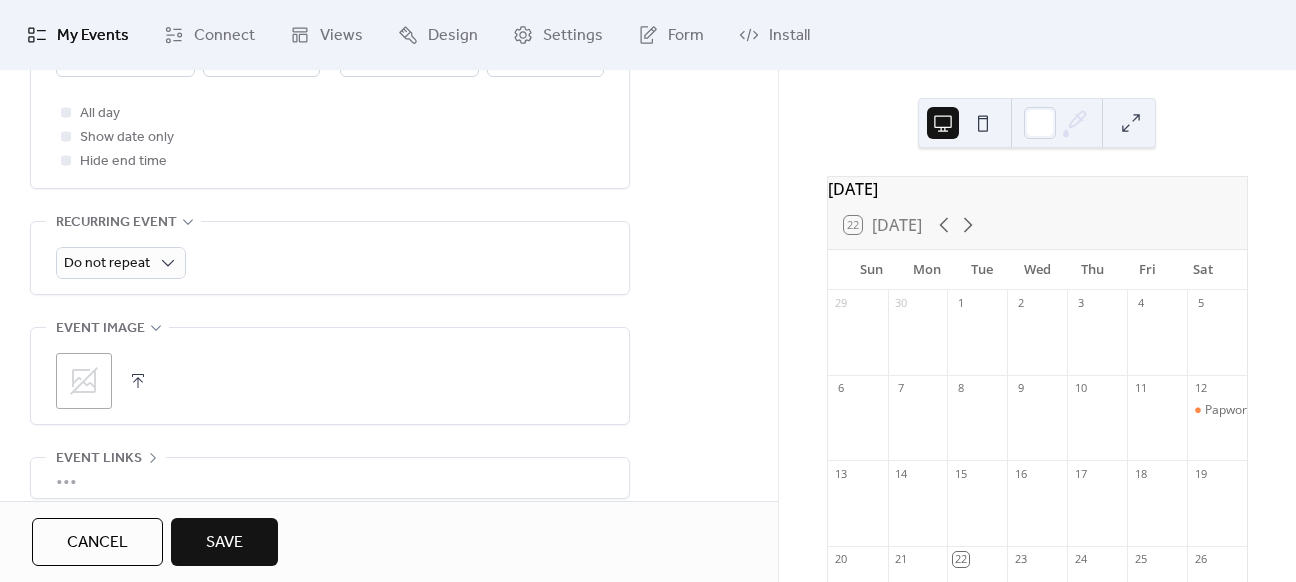scroll, scrollTop: 808, scrollLeft: 0, axis: vertical 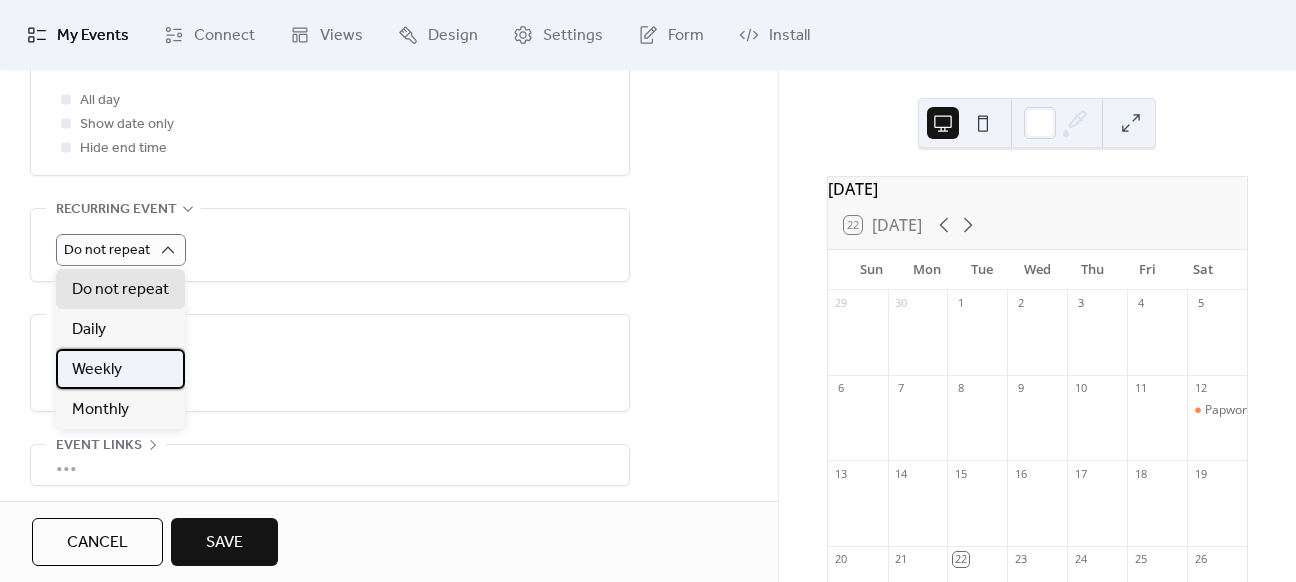 click on "Weekly" at bounding box center (97, 370) 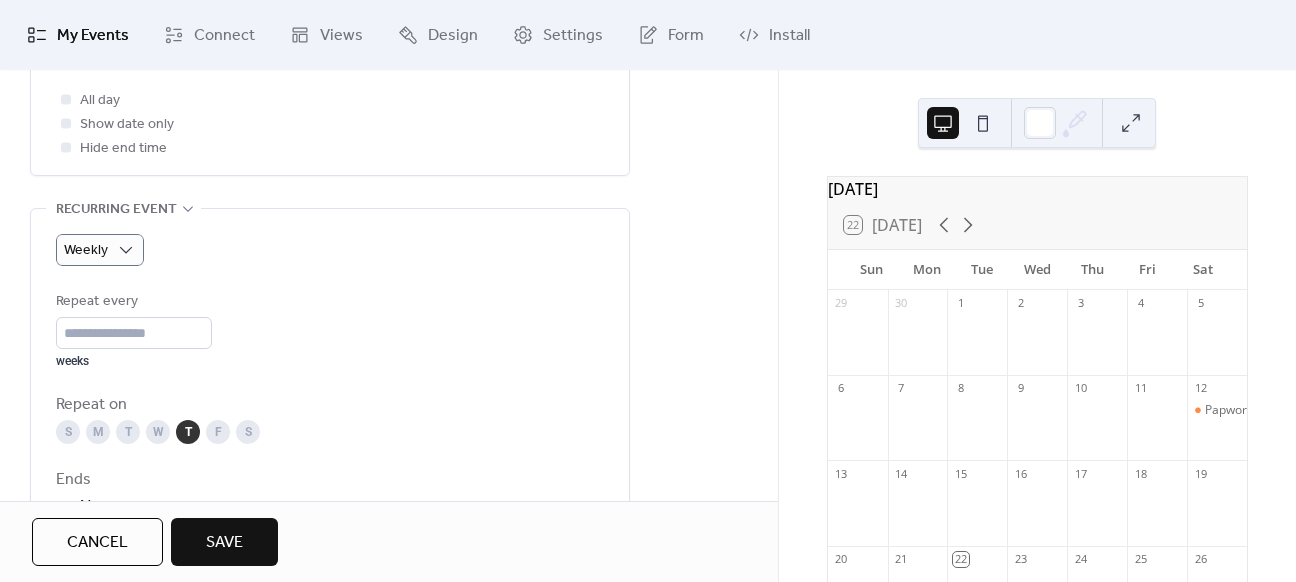 scroll, scrollTop: 968, scrollLeft: 0, axis: vertical 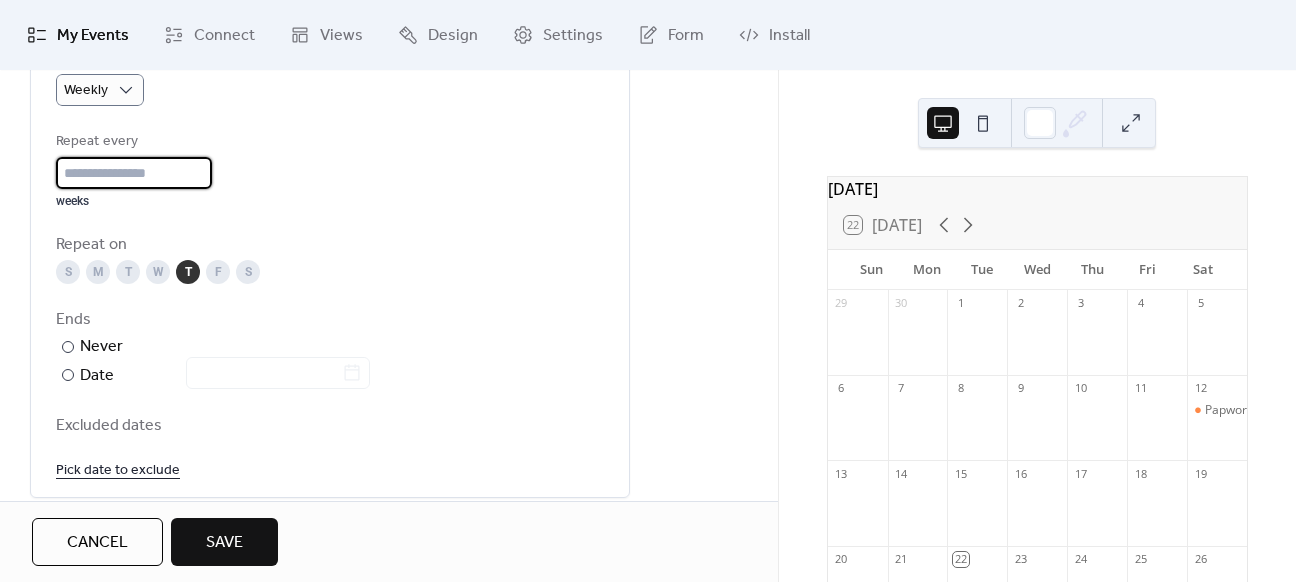 click on "*" at bounding box center (134, 173) 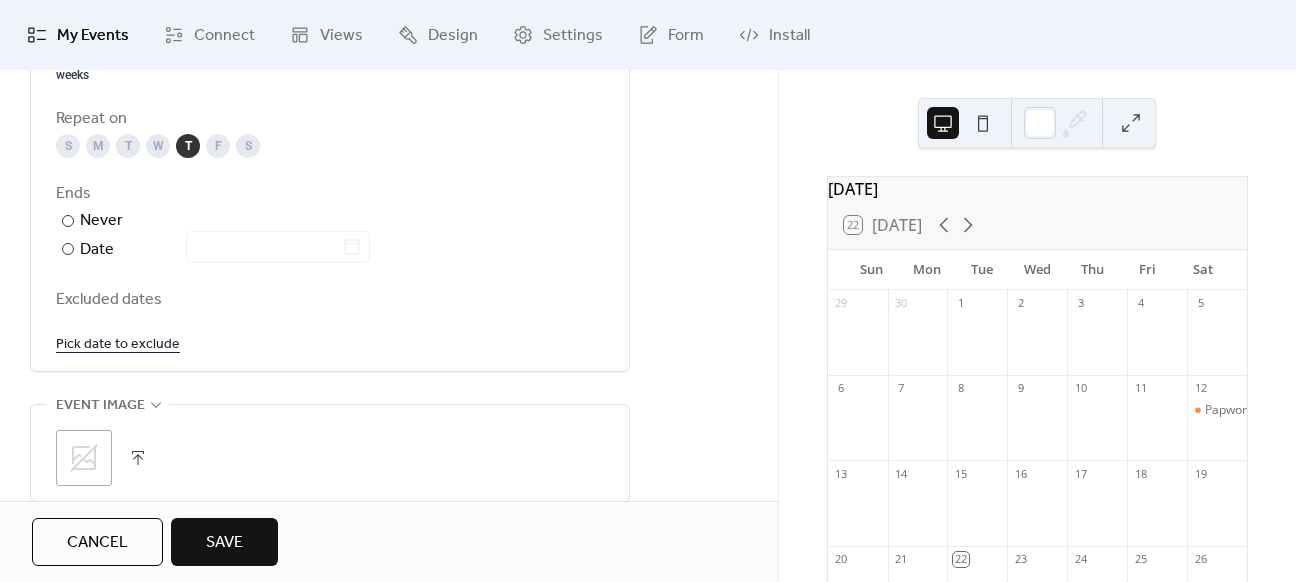 scroll, scrollTop: 1095, scrollLeft: 0, axis: vertical 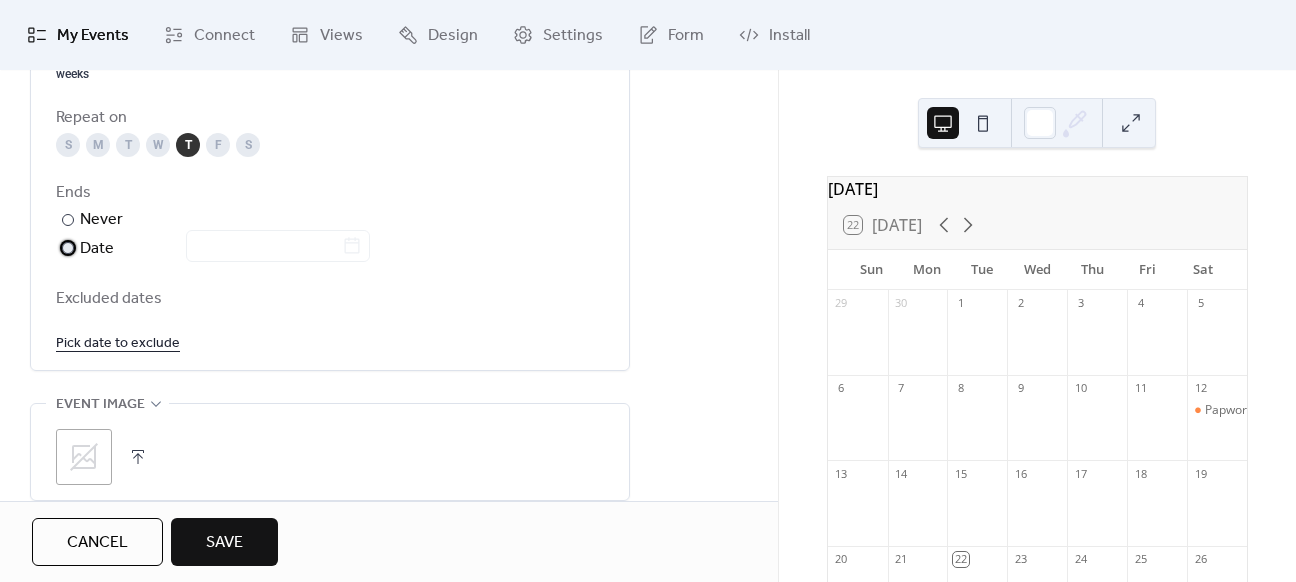 click at bounding box center (68, 248) 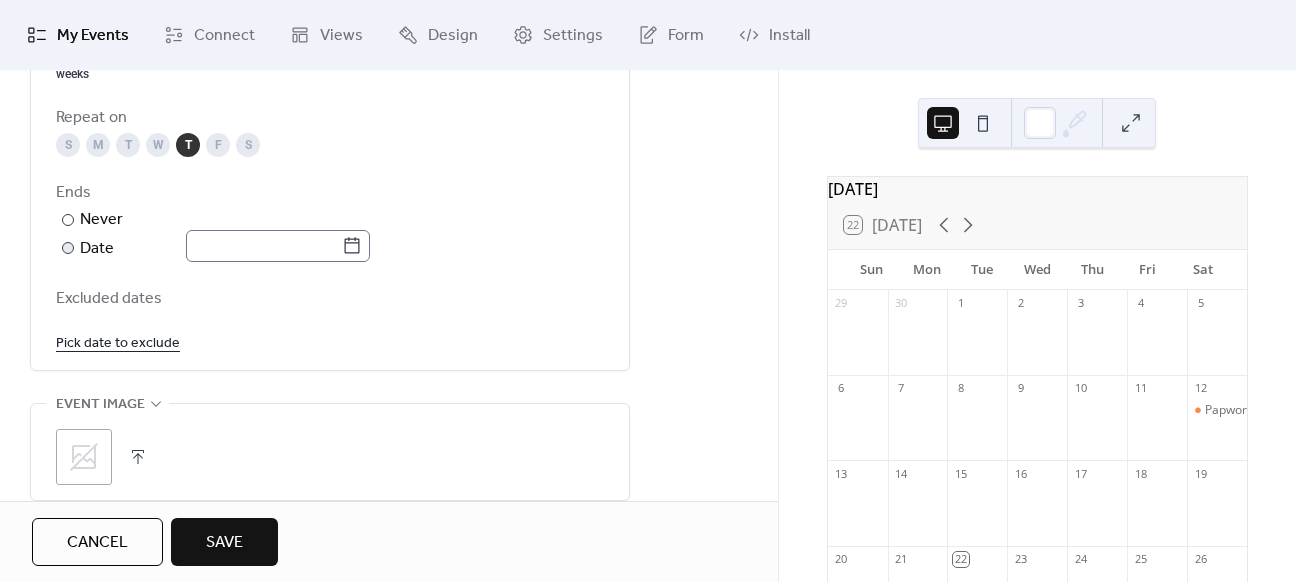 click at bounding box center [278, 246] 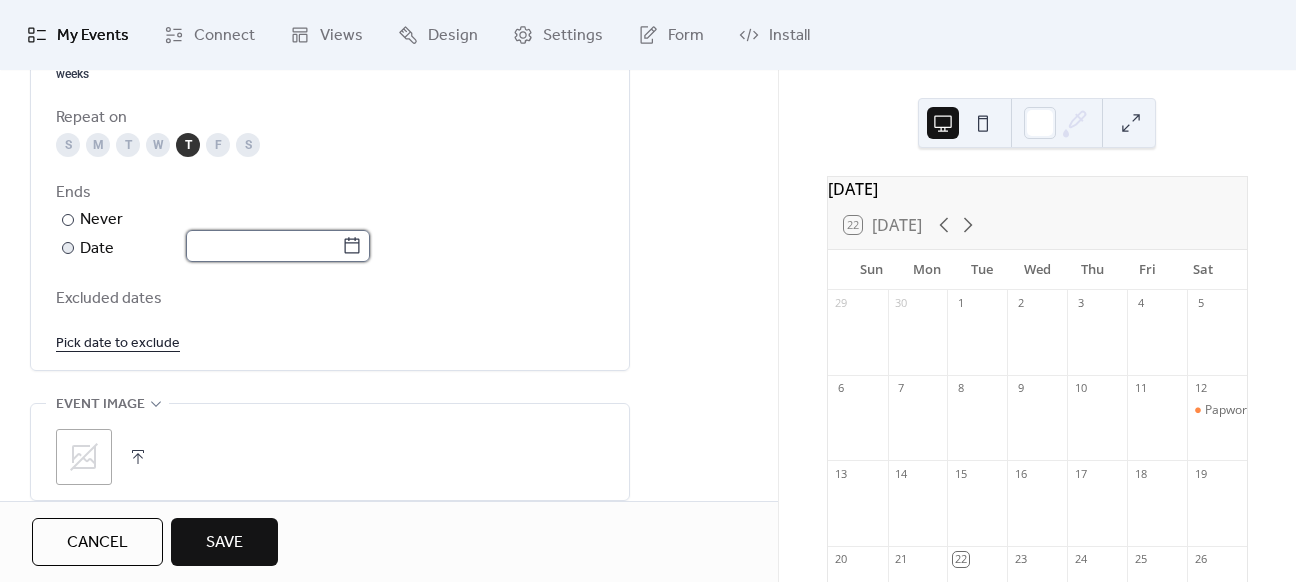 click at bounding box center (264, 246) 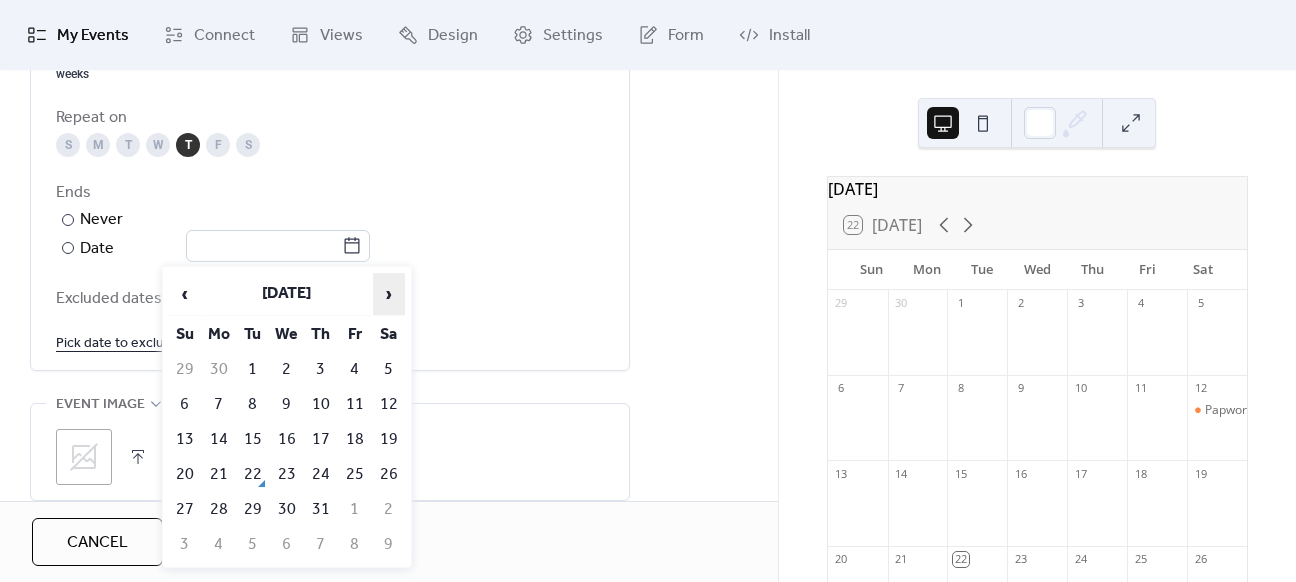 click on "›" at bounding box center [389, 294] 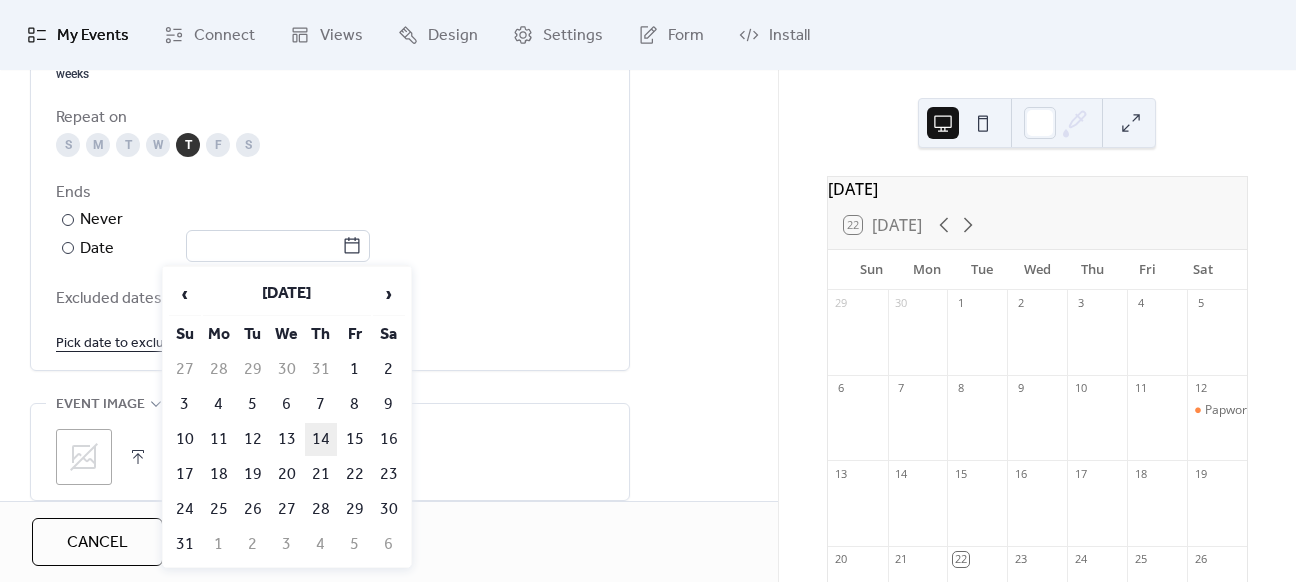 click on "14" at bounding box center (321, 439) 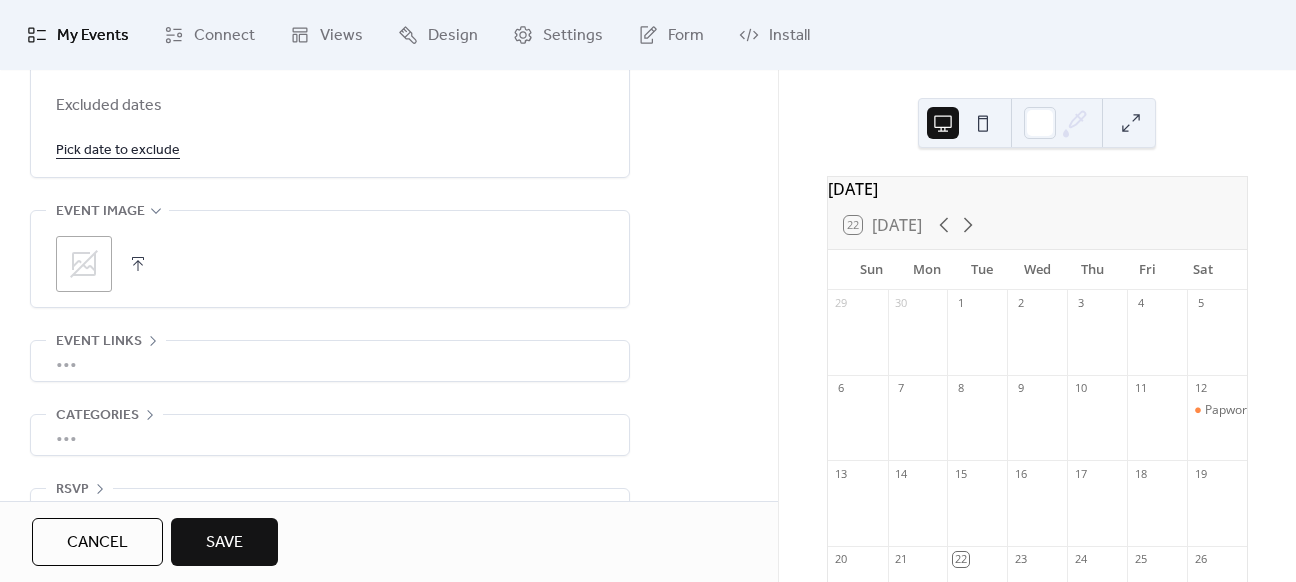 scroll, scrollTop: 1336, scrollLeft: 0, axis: vertical 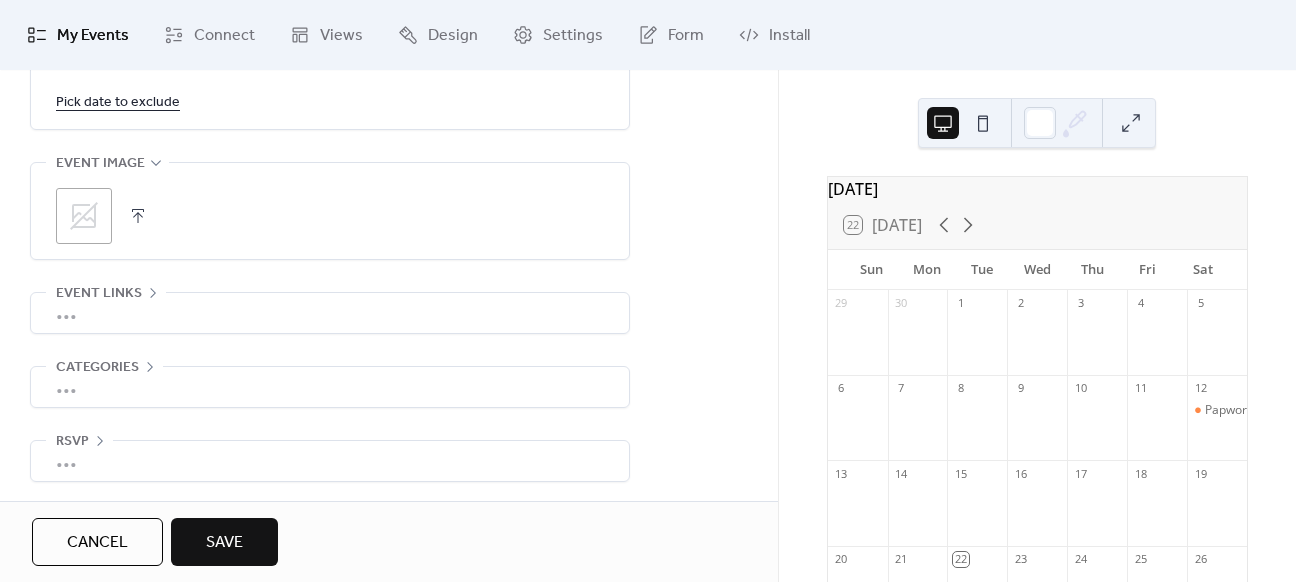 click on "Save" at bounding box center [224, 543] 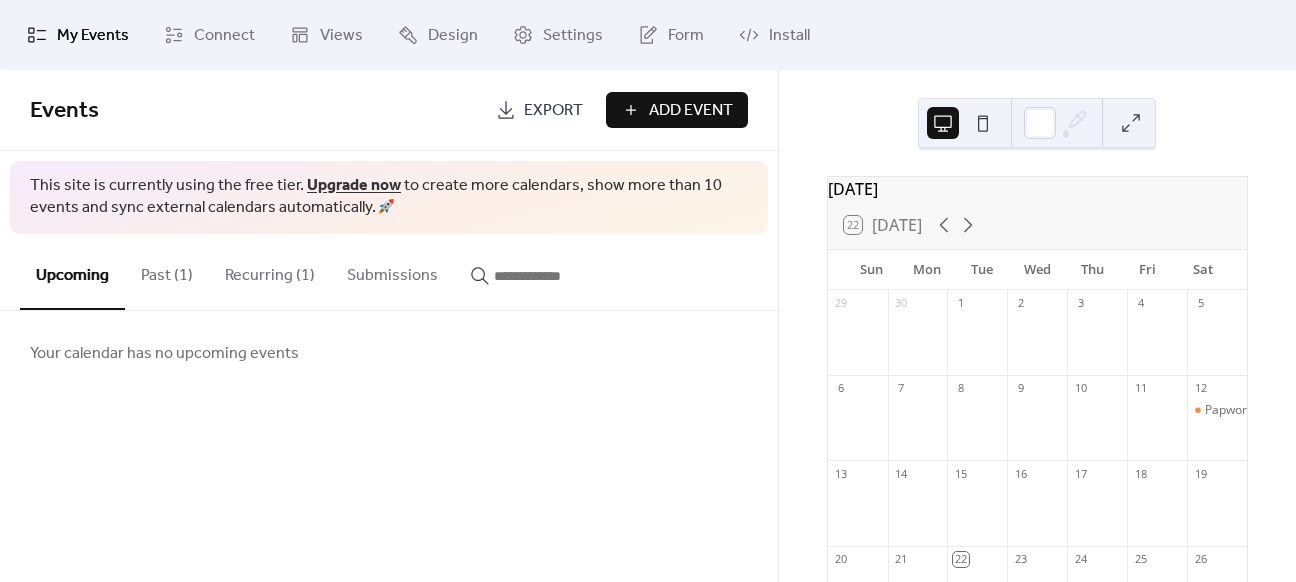 click on "Recurring (1)" at bounding box center (270, 271) 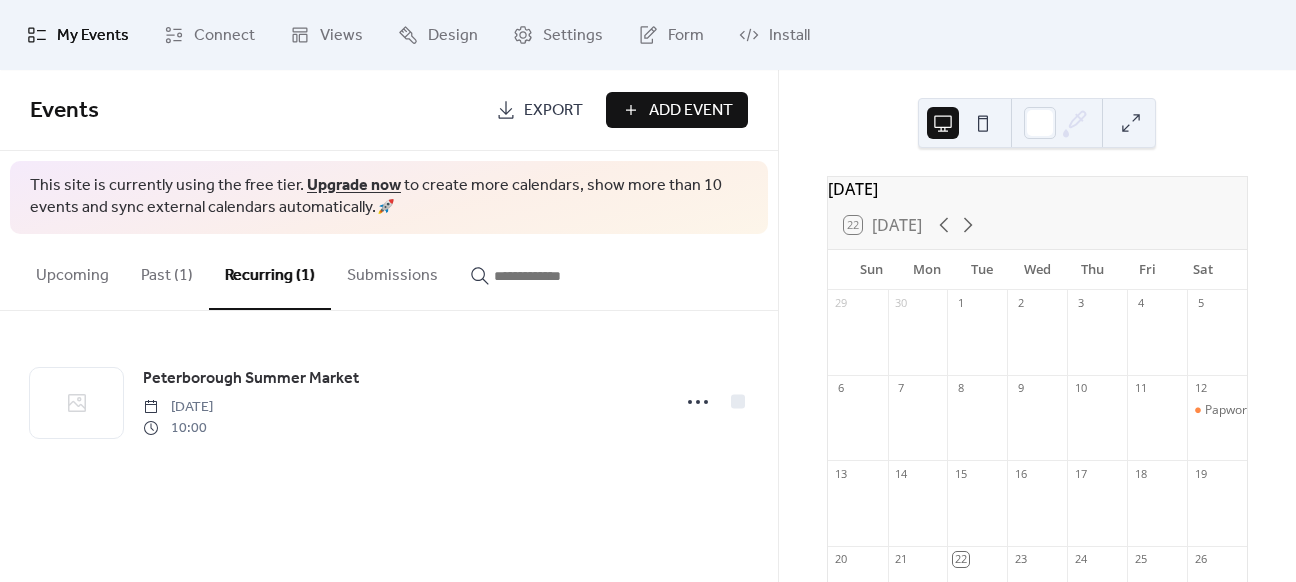 click on "Add Event" at bounding box center (691, 111) 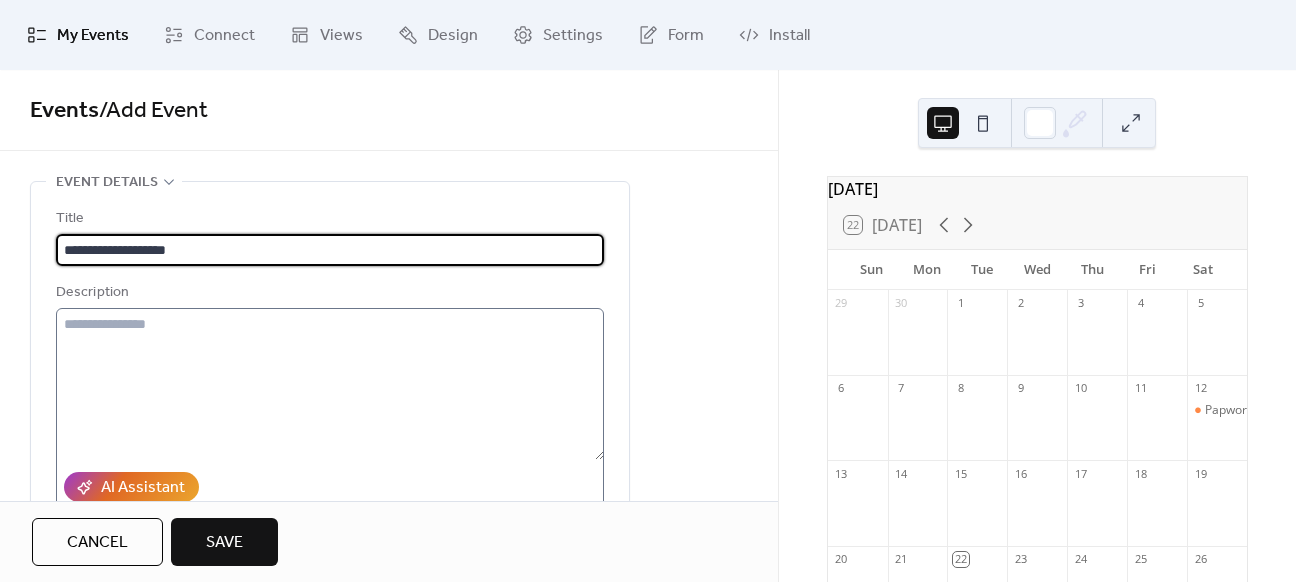 type on "**********" 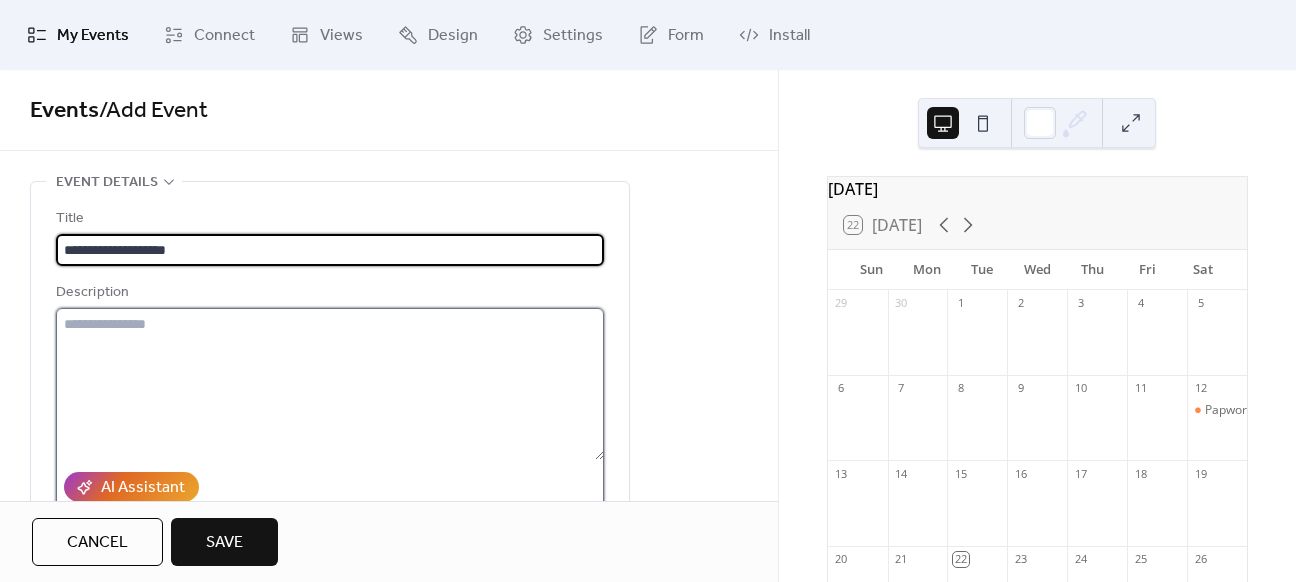 click at bounding box center [330, 384] 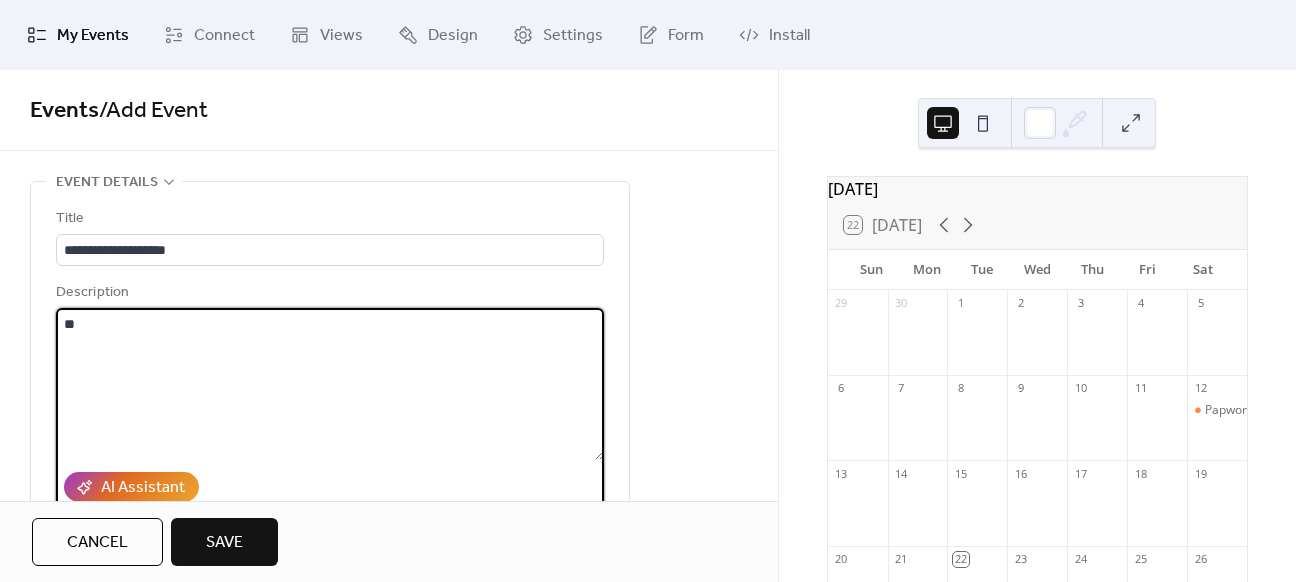 type on "*" 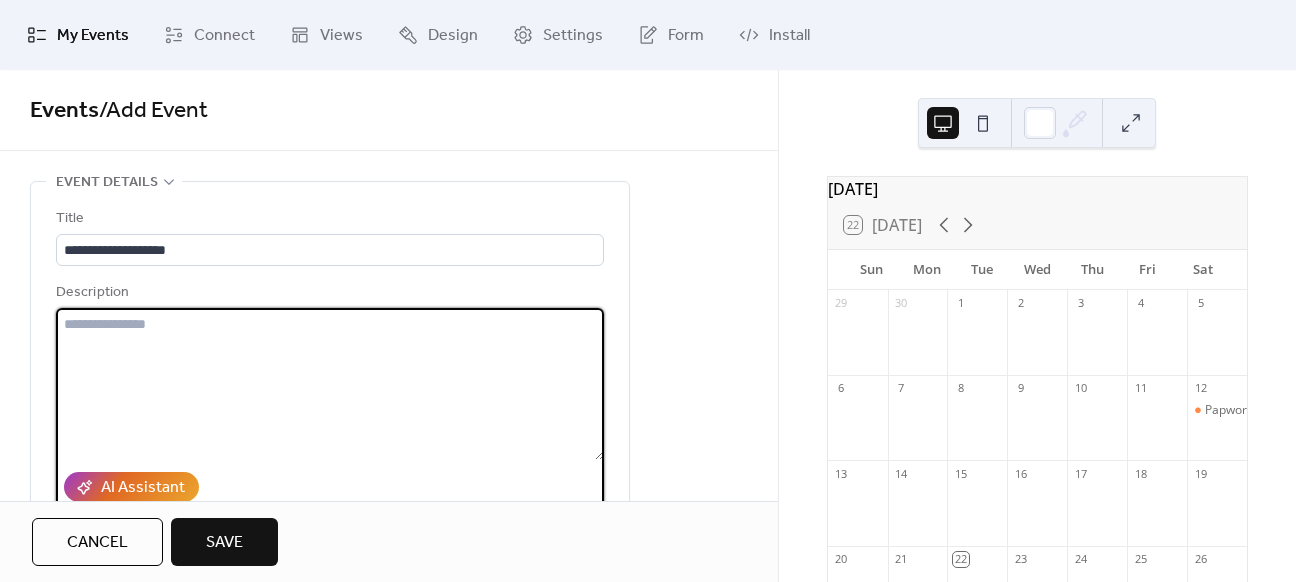 type on "*" 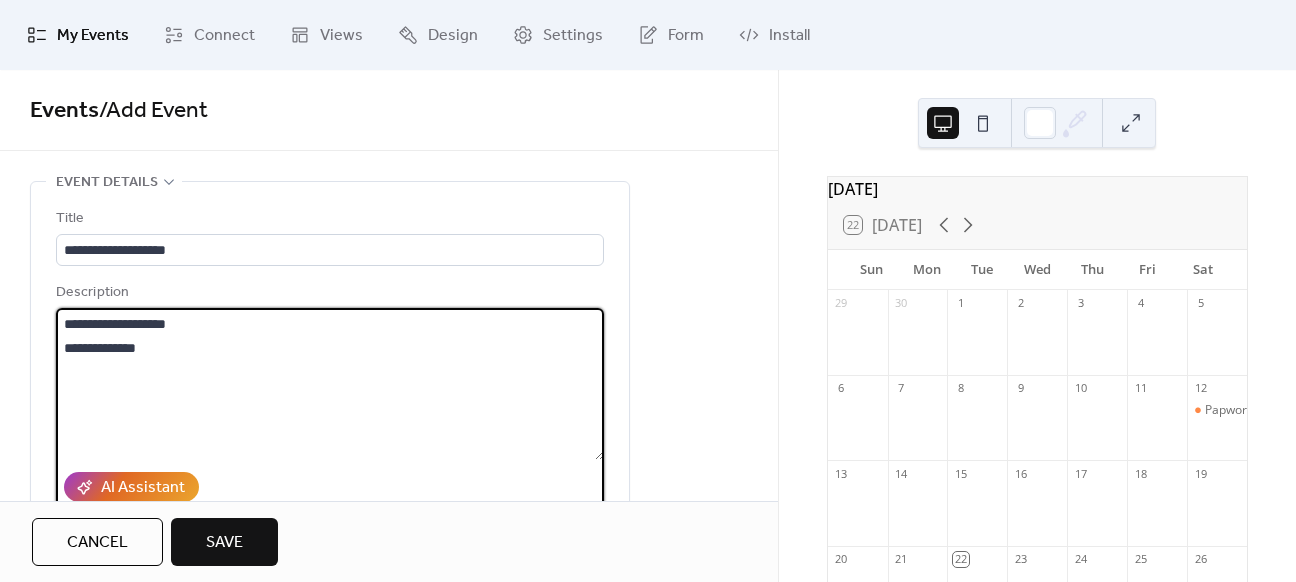 type on "**********" 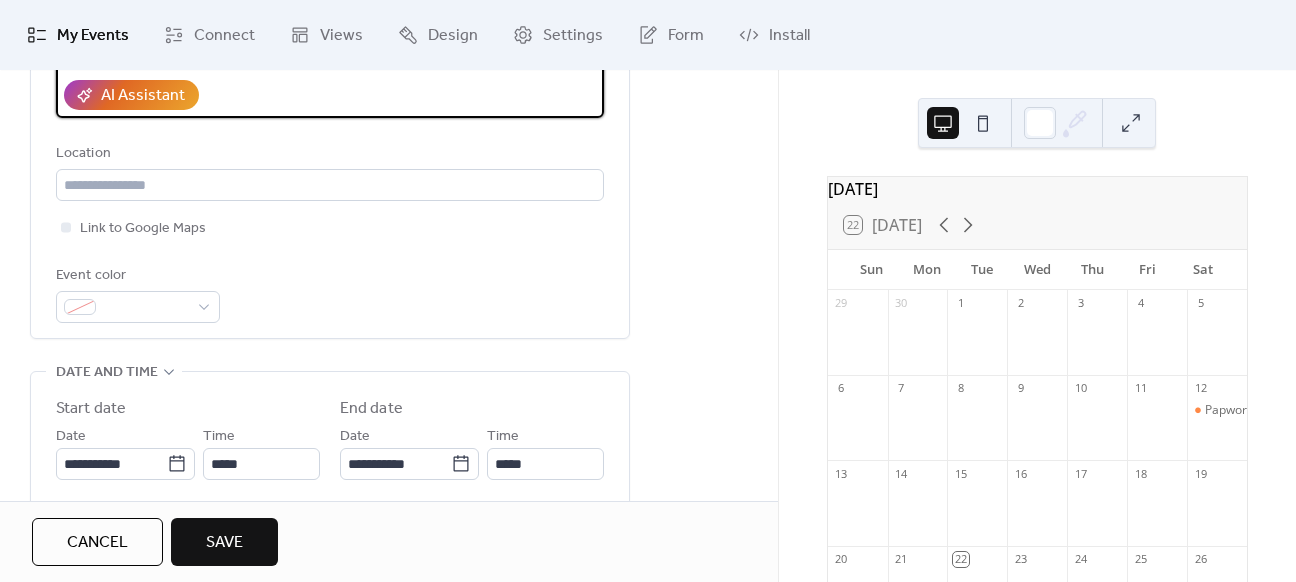 scroll, scrollTop: 464, scrollLeft: 0, axis: vertical 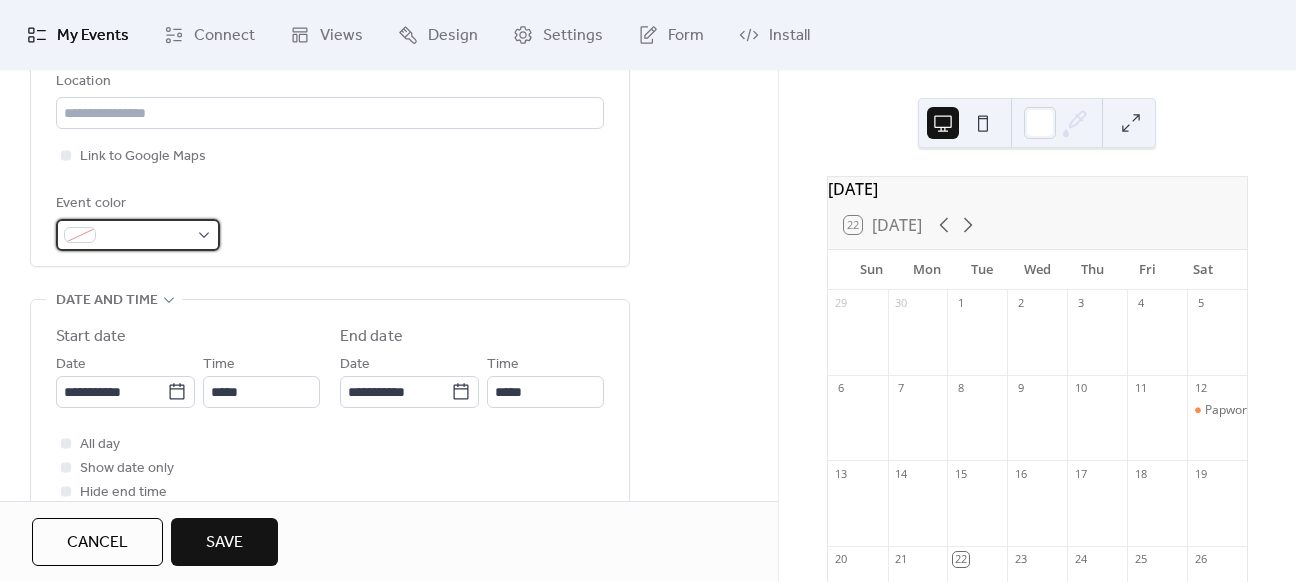 click at bounding box center [138, 235] 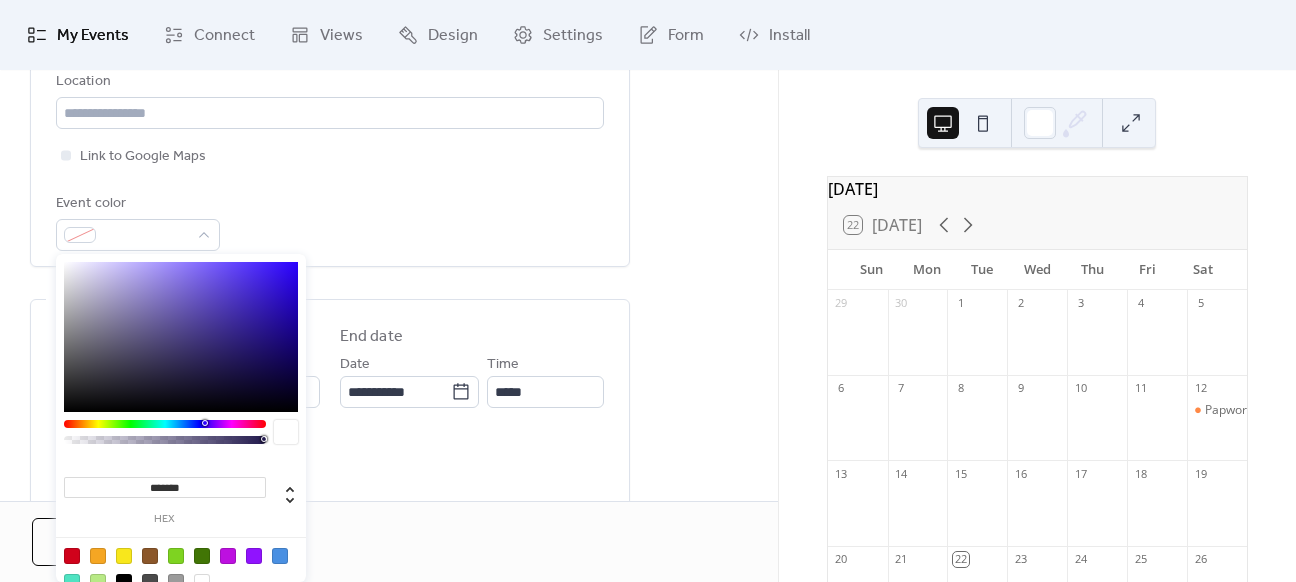 click at bounding box center [181, 568] 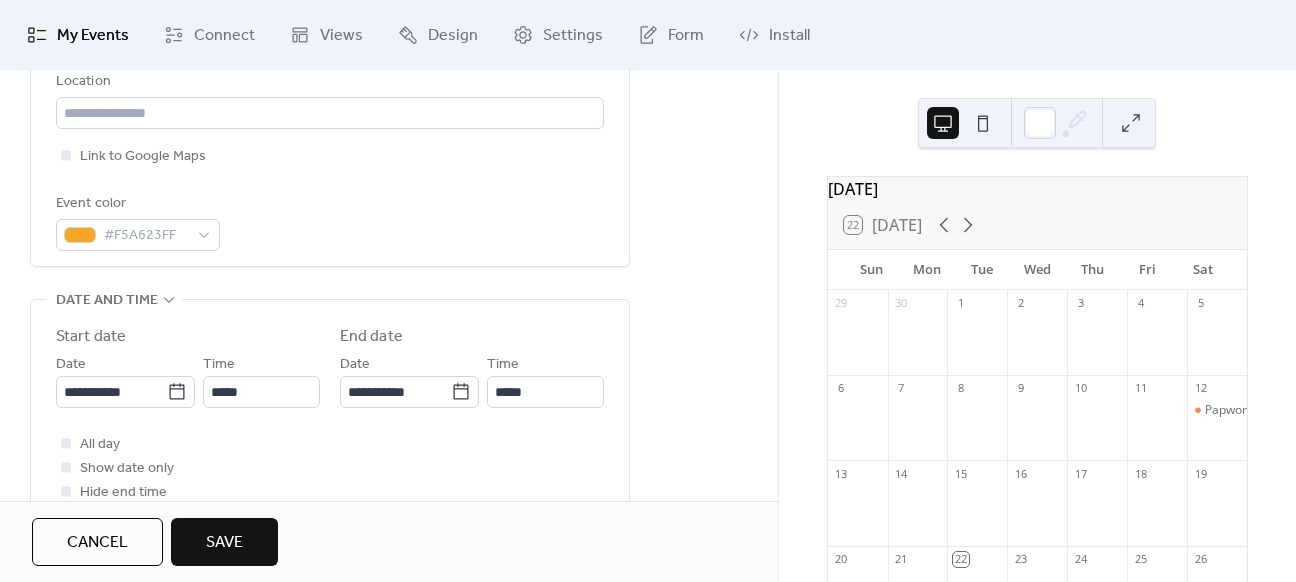 click on "Event color #F5A623FF" at bounding box center (330, 221) 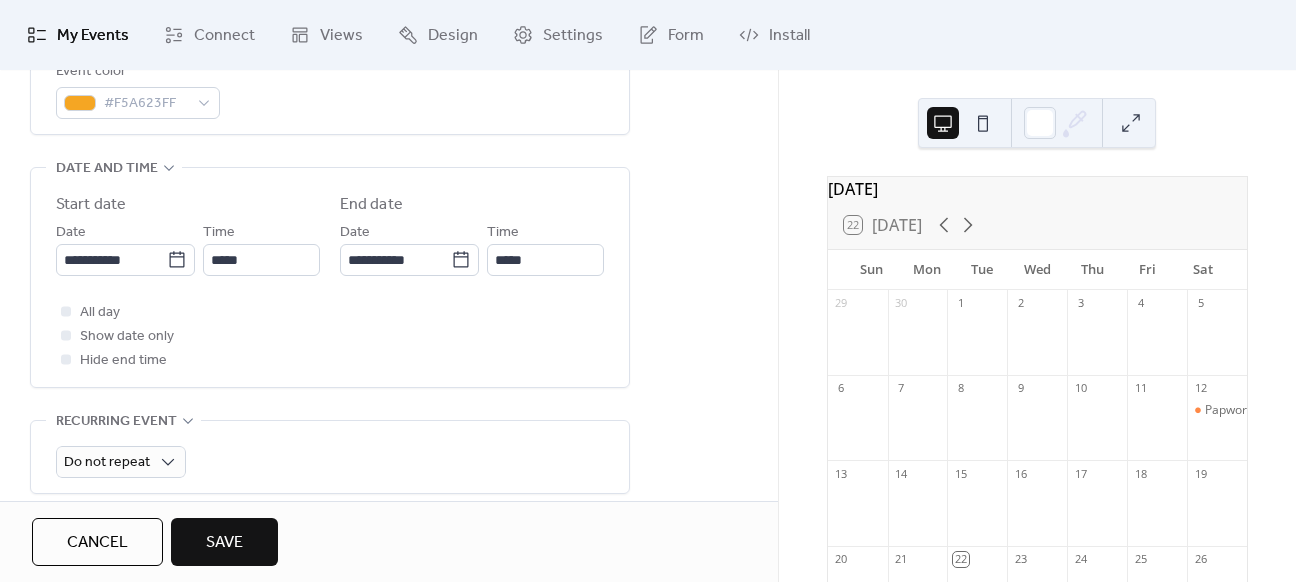 scroll, scrollTop: 628, scrollLeft: 0, axis: vertical 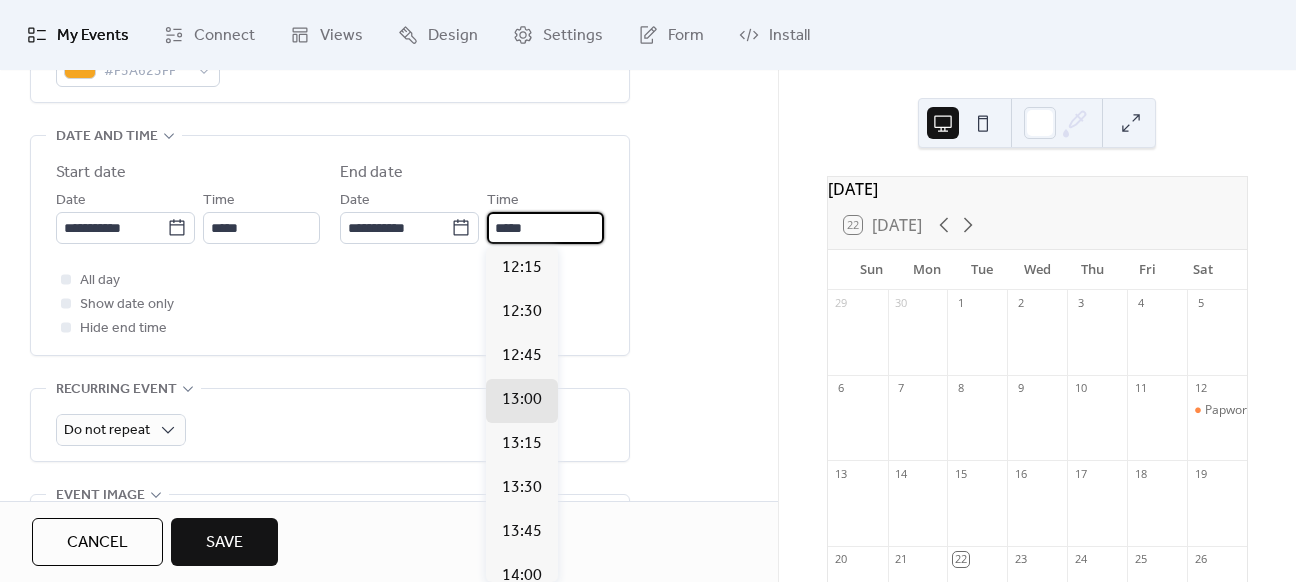 click on "*****" at bounding box center (545, 228) 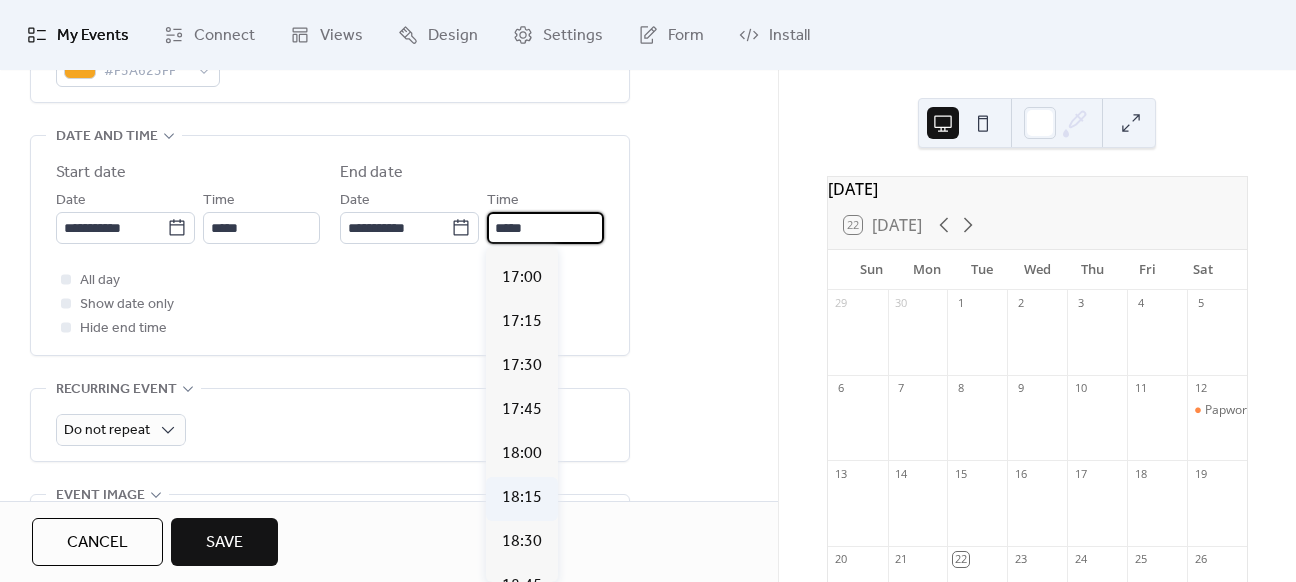 scroll, scrollTop: 820, scrollLeft: 0, axis: vertical 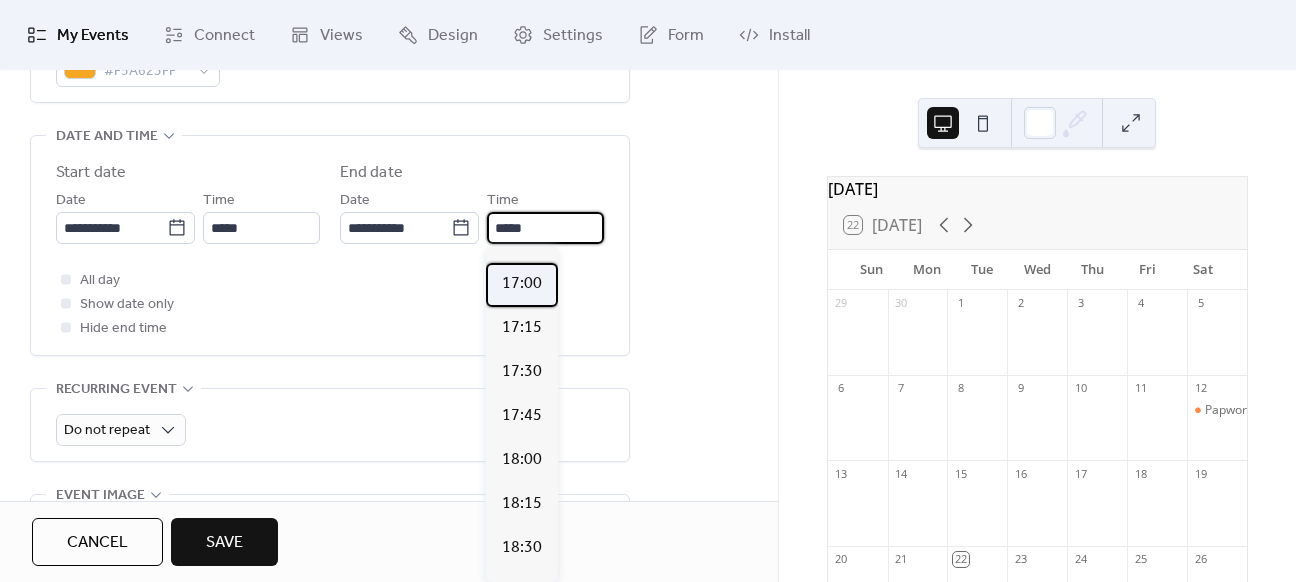 click on "17:00" at bounding box center (522, 284) 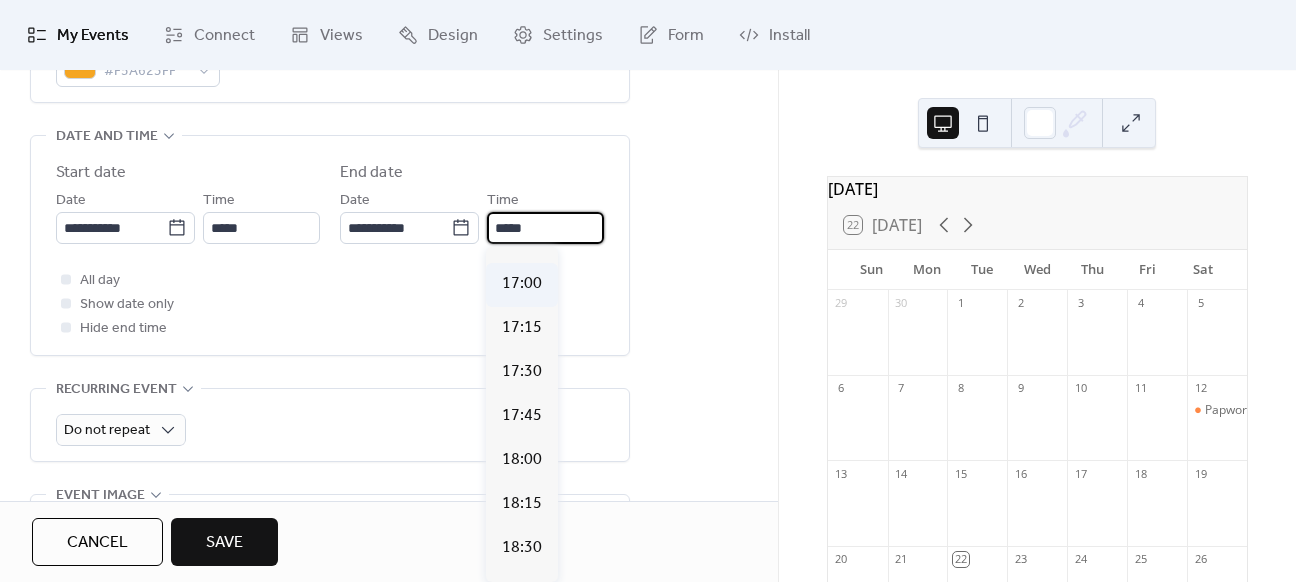type on "*****" 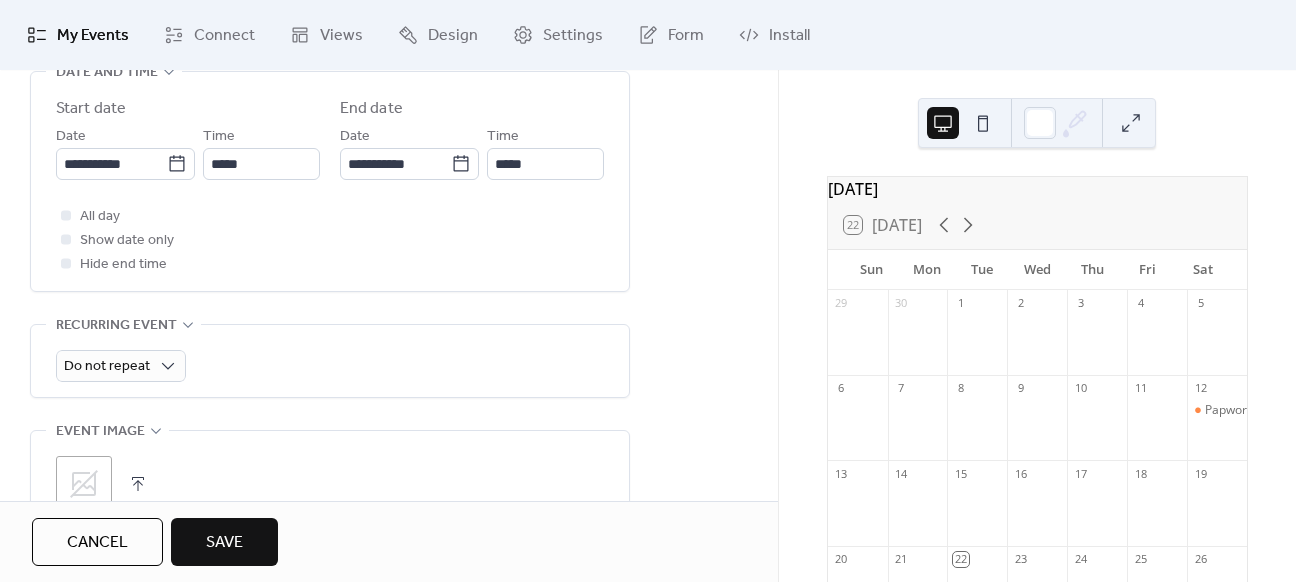 scroll, scrollTop: 694, scrollLeft: 0, axis: vertical 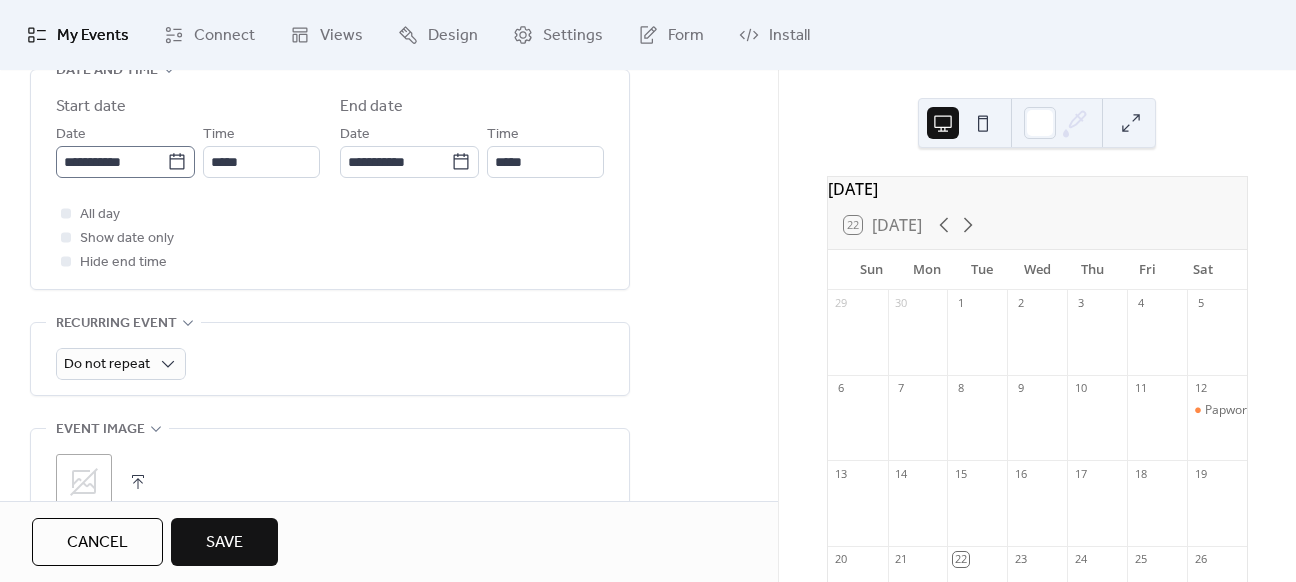 click on "**********" at bounding box center (125, 162) 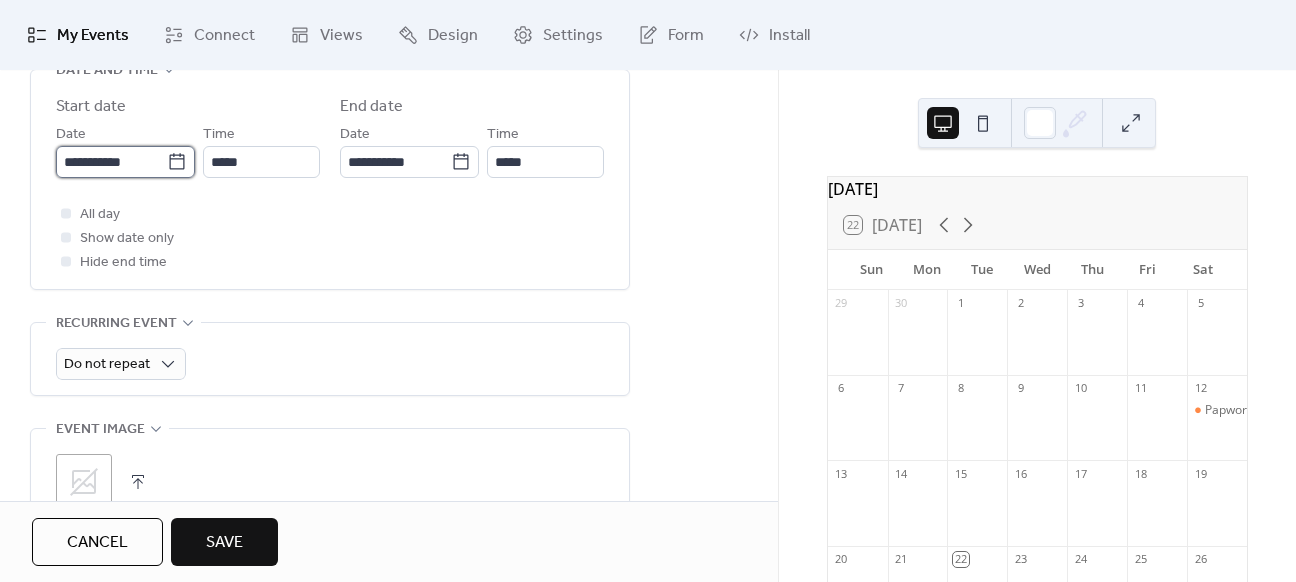 click on "**********" at bounding box center [111, 162] 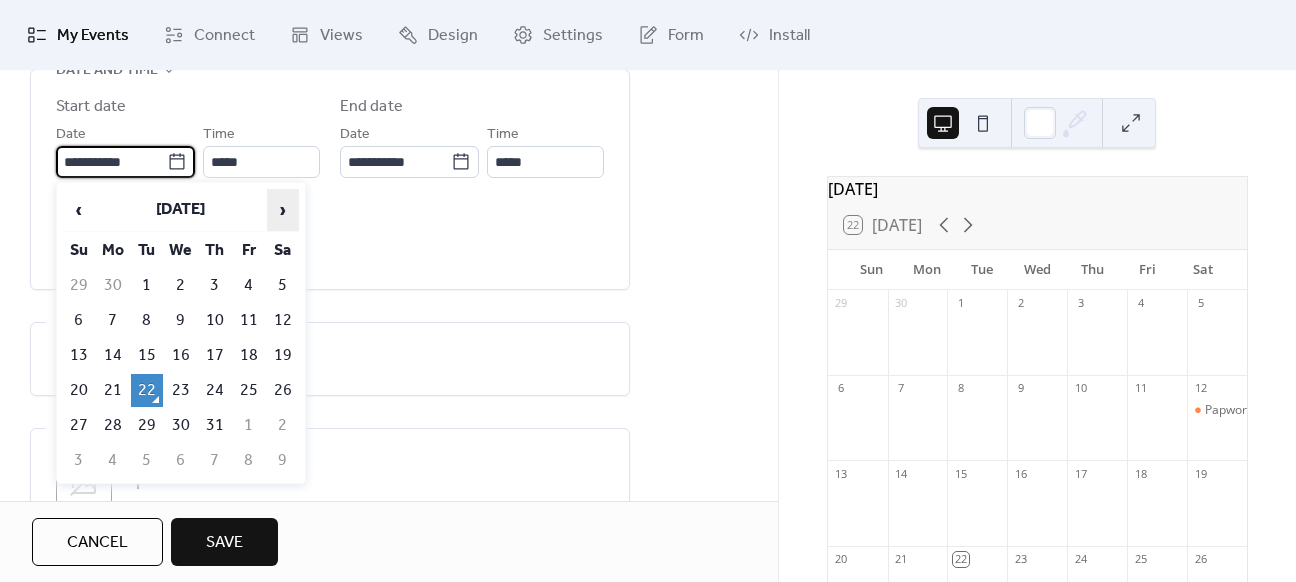 click on "›" at bounding box center (283, 210) 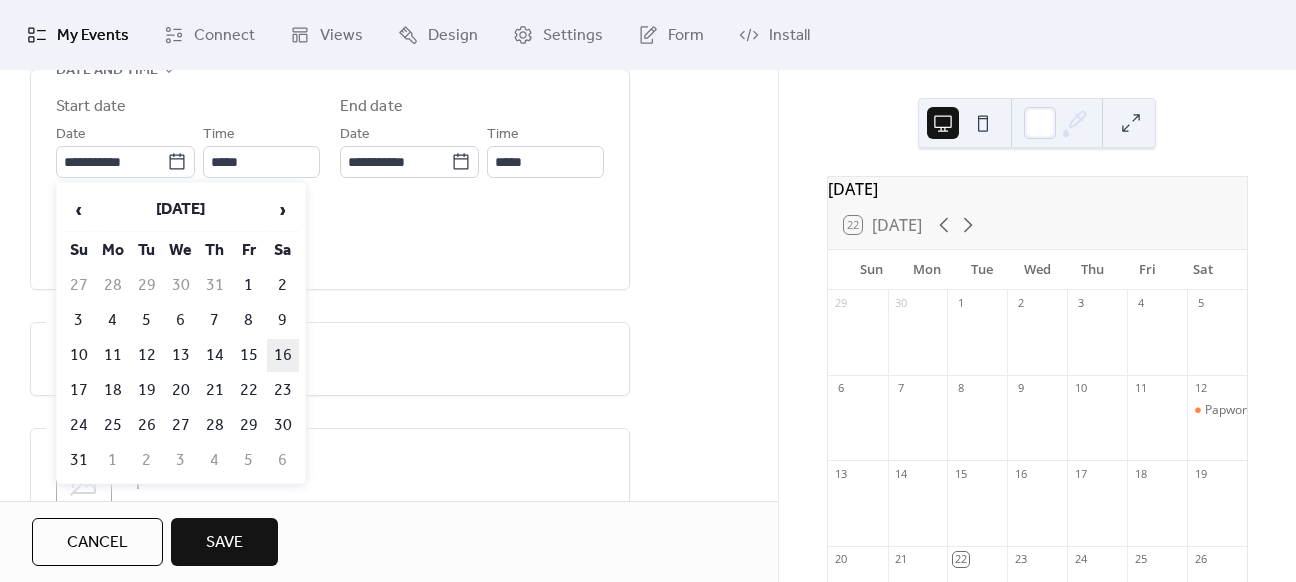 click on "16" at bounding box center [283, 355] 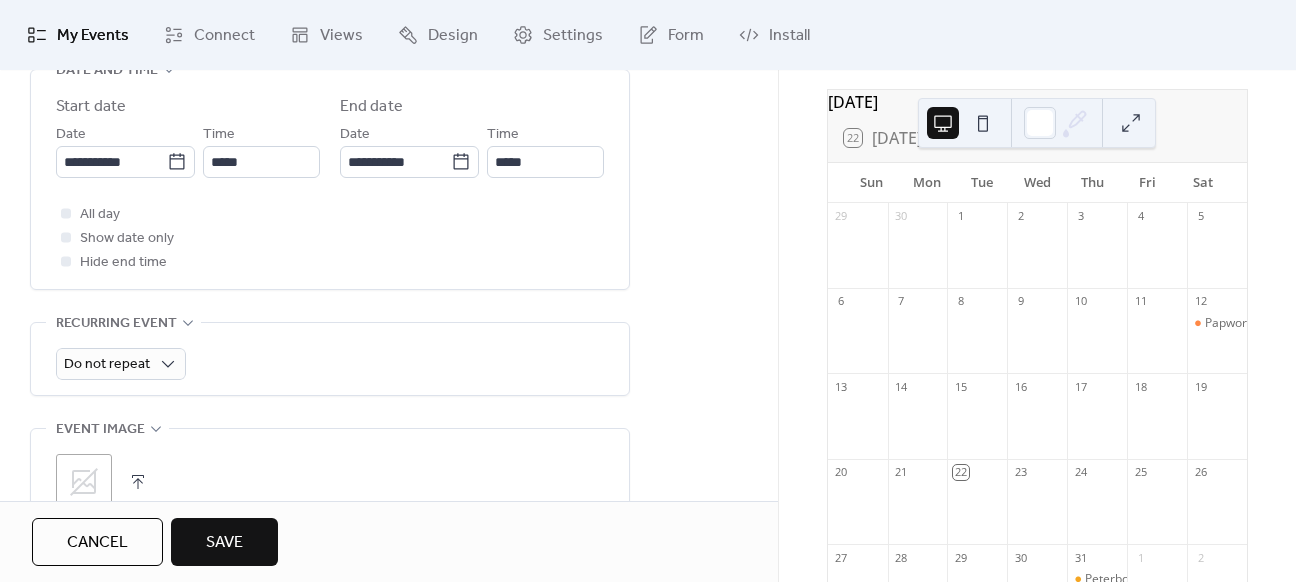 scroll, scrollTop: 58, scrollLeft: 0, axis: vertical 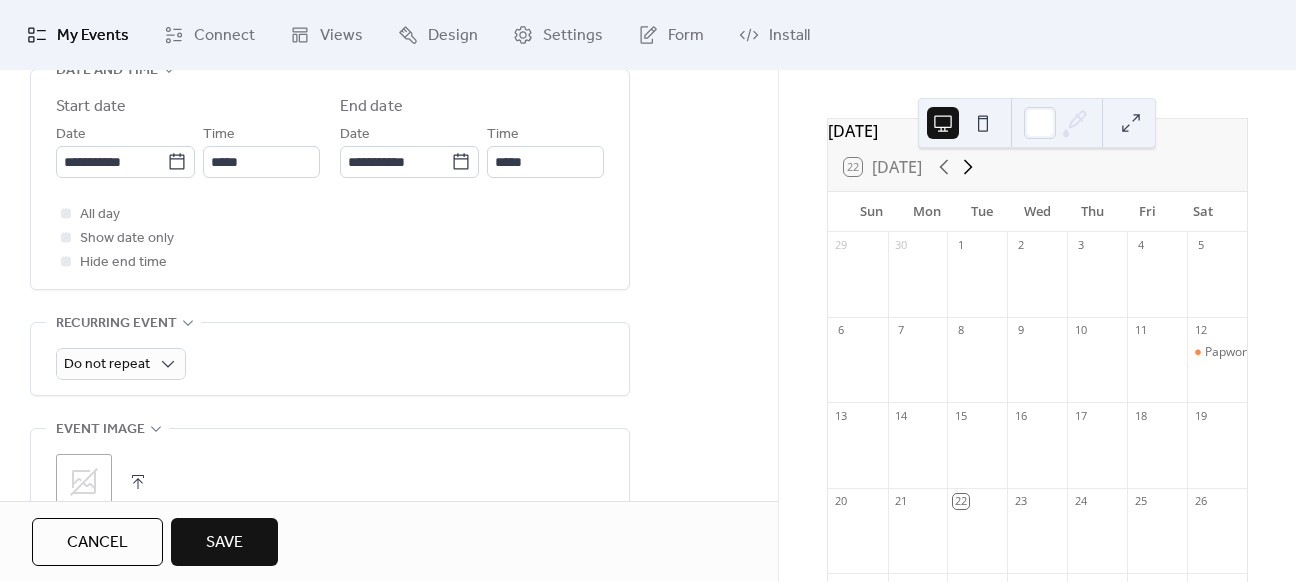 click 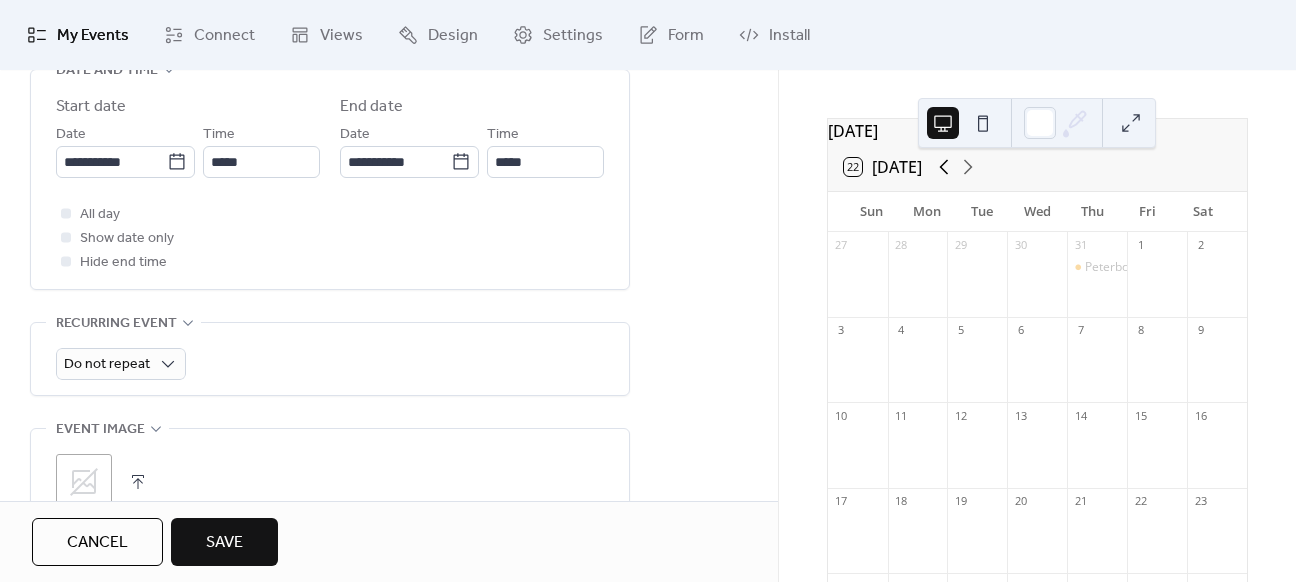 click 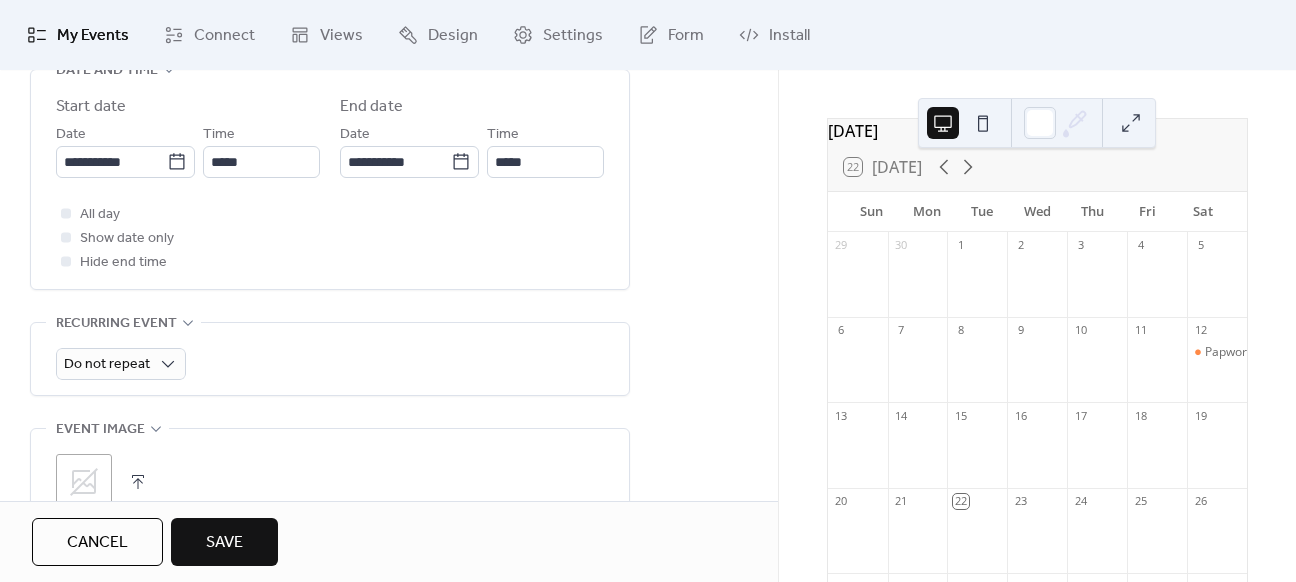 click on "**********" at bounding box center (389, 128) 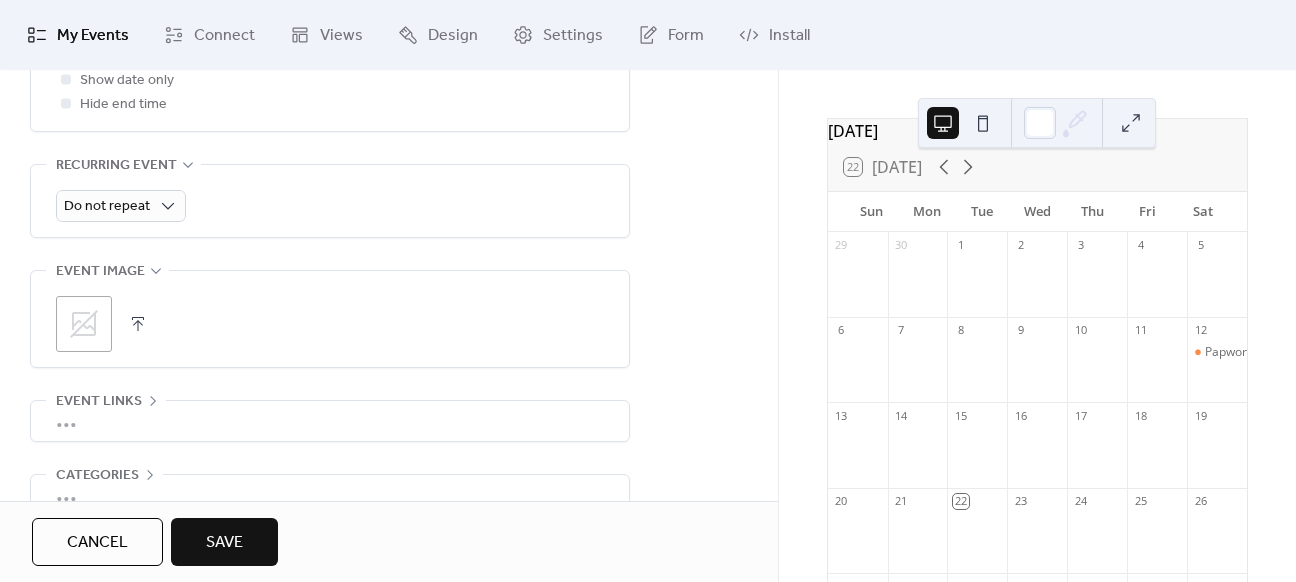scroll, scrollTop: 960, scrollLeft: 0, axis: vertical 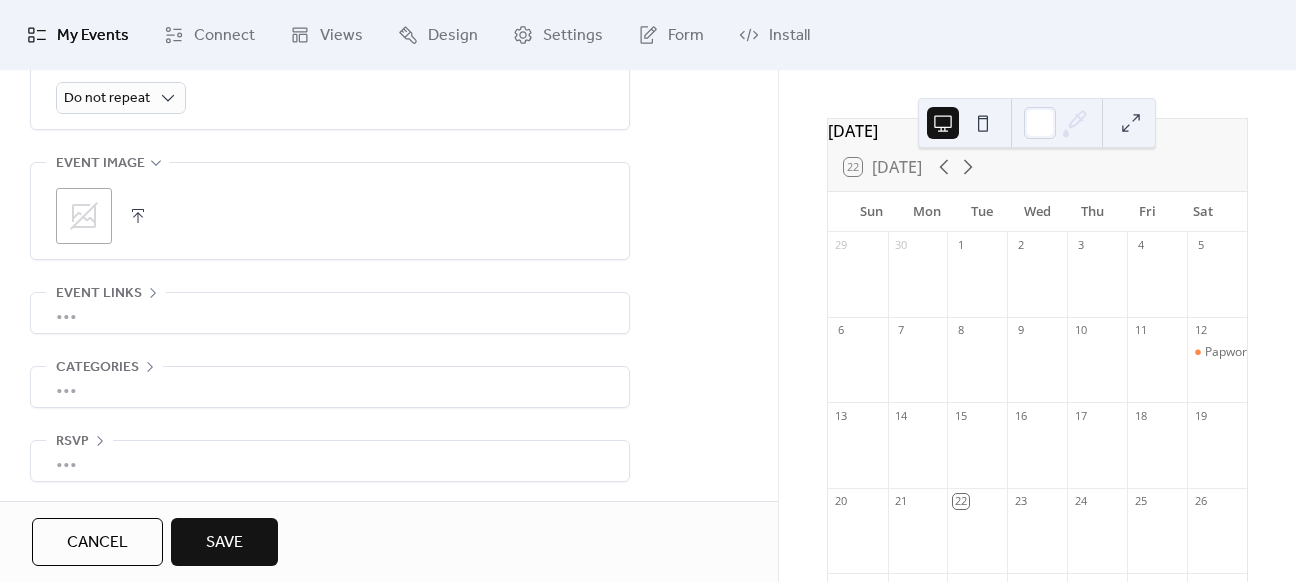 click 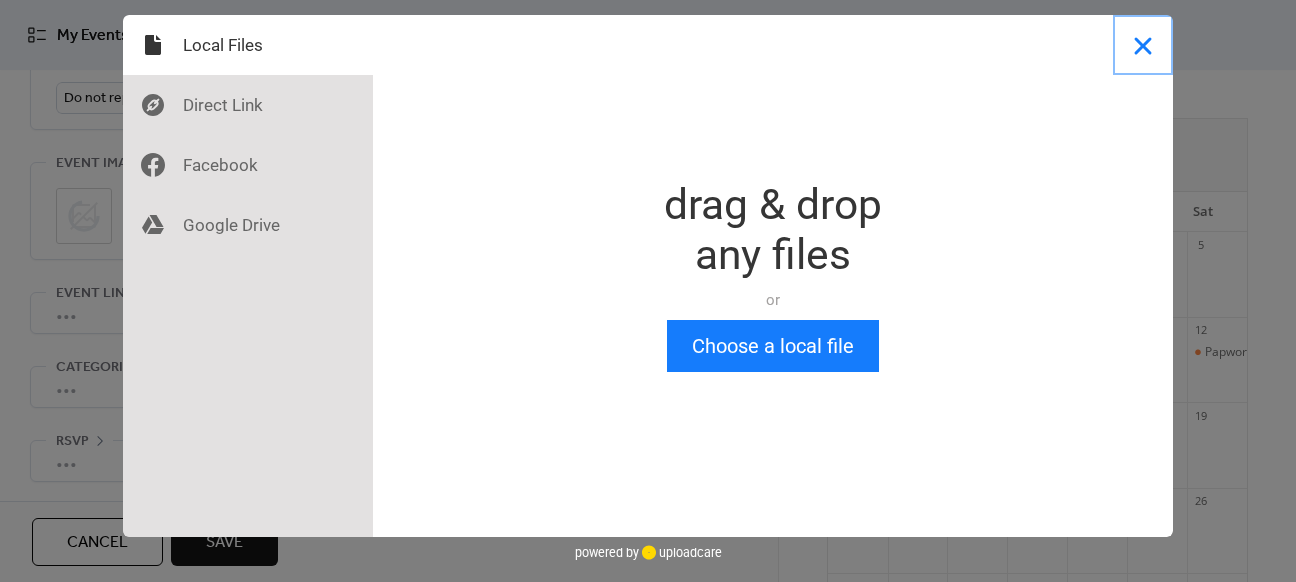 click at bounding box center [1143, 45] 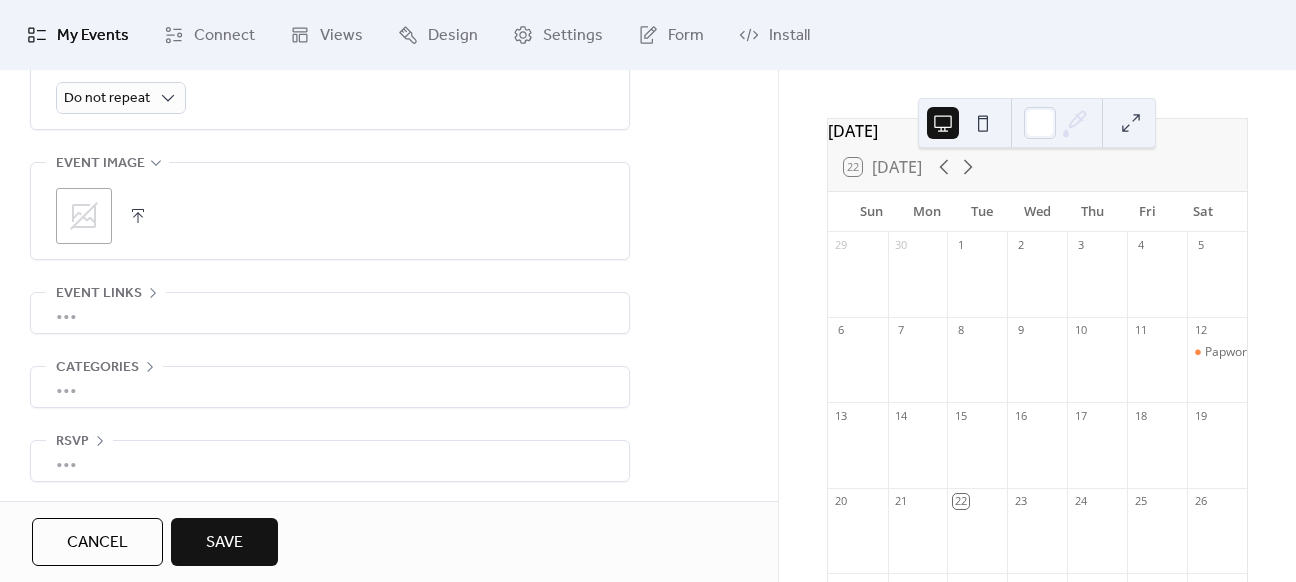 click at bounding box center (138, 216) 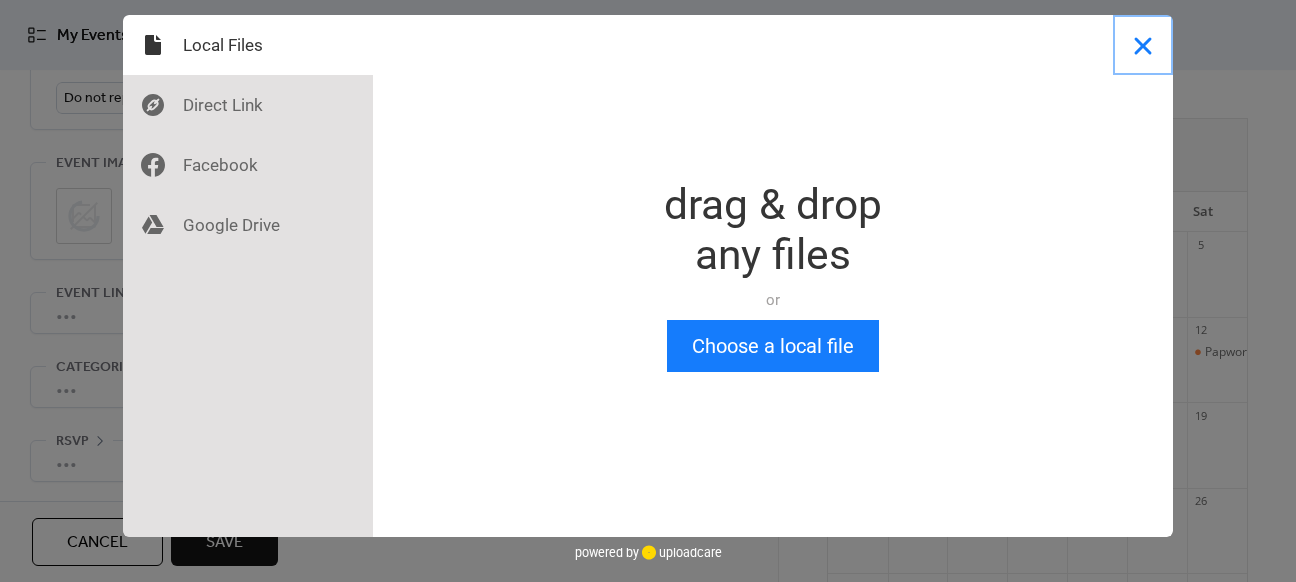 click at bounding box center [1143, 45] 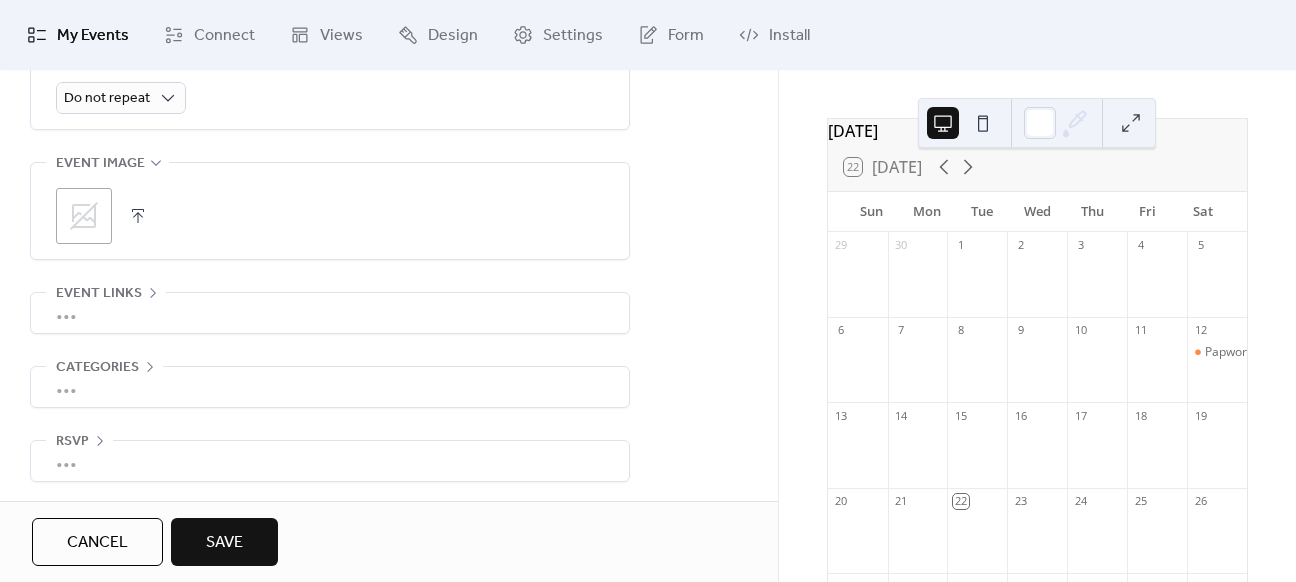 click on "Save" at bounding box center [224, 543] 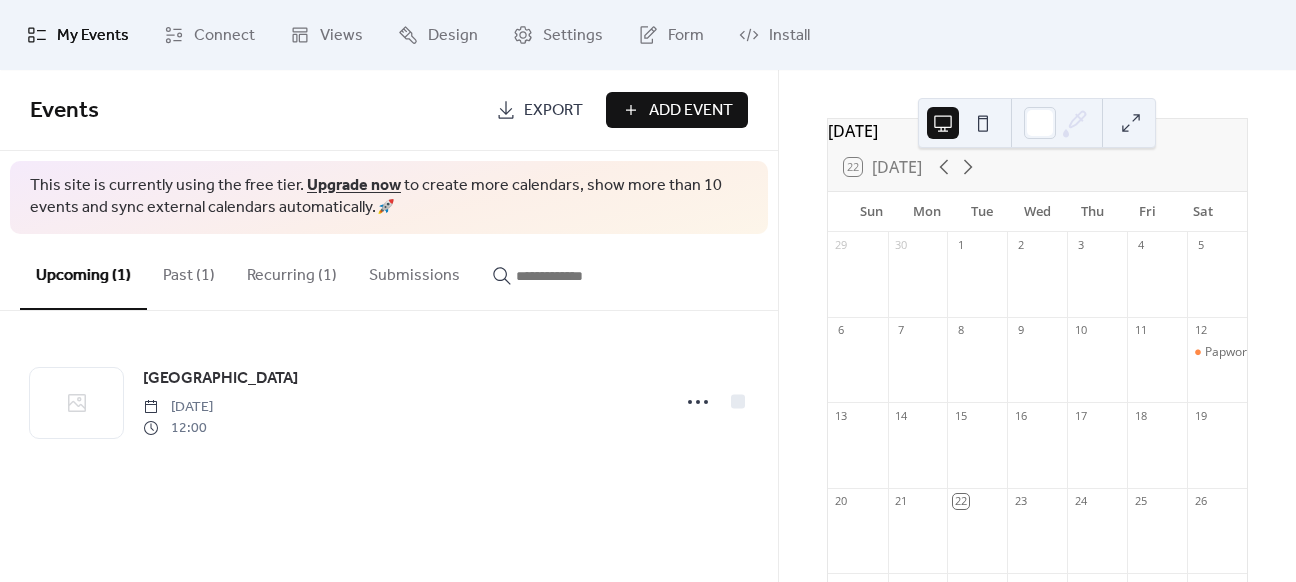 click on "Recurring (1)" at bounding box center [292, 271] 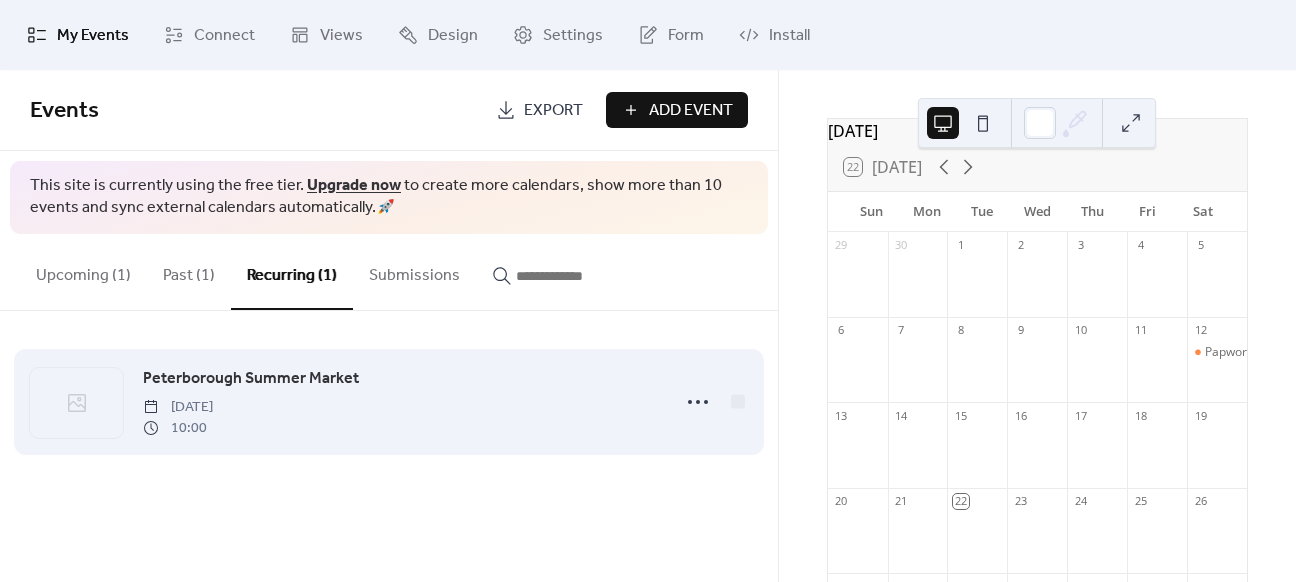 click on "Peterborough Summer Market" at bounding box center (251, 379) 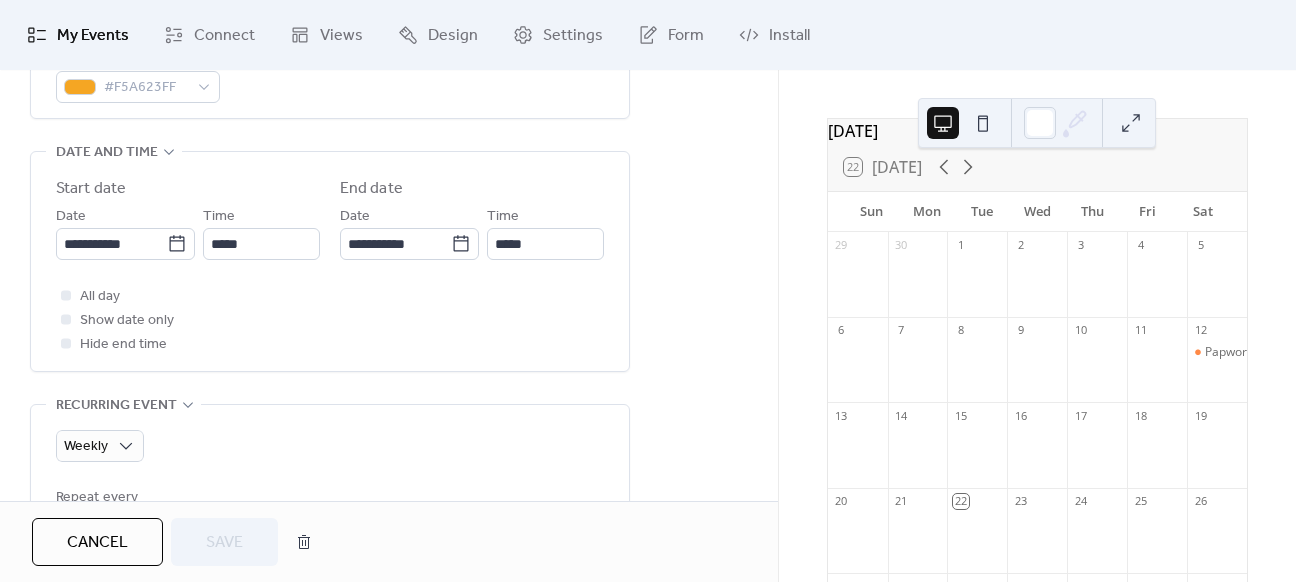 scroll, scrollTop: 611, scrollLeft: 0, axis: vertical 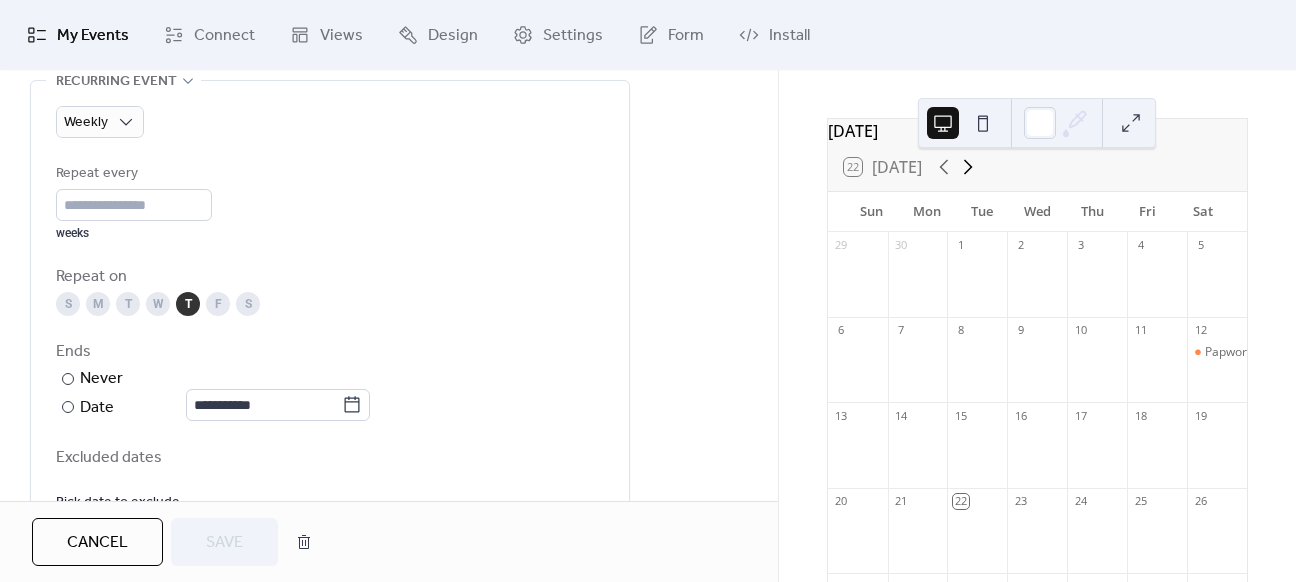 click 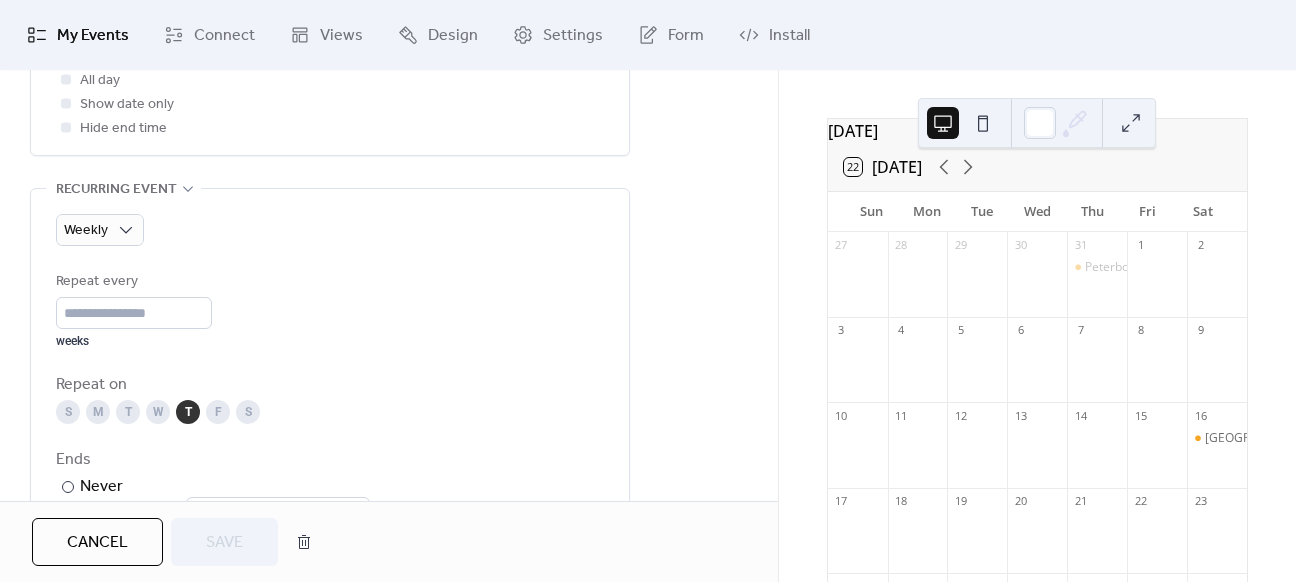 scroll, scrollTop: 828, scrollLeft: 0, axis: vertical 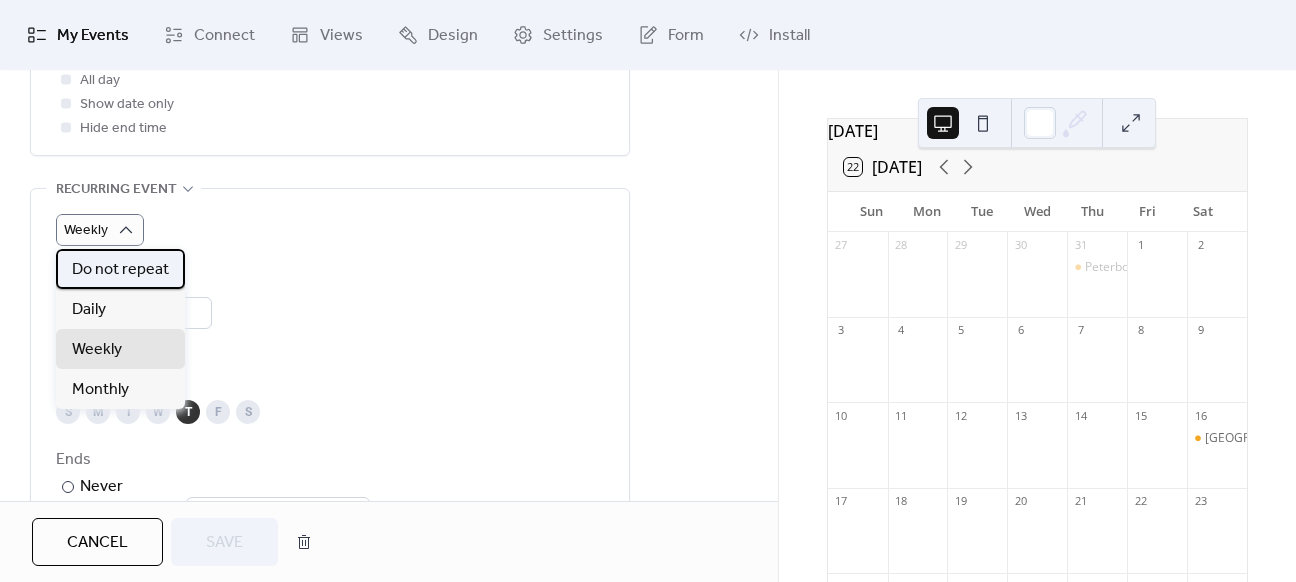 click on "Do not repeat" at bounding box center [120, 270] 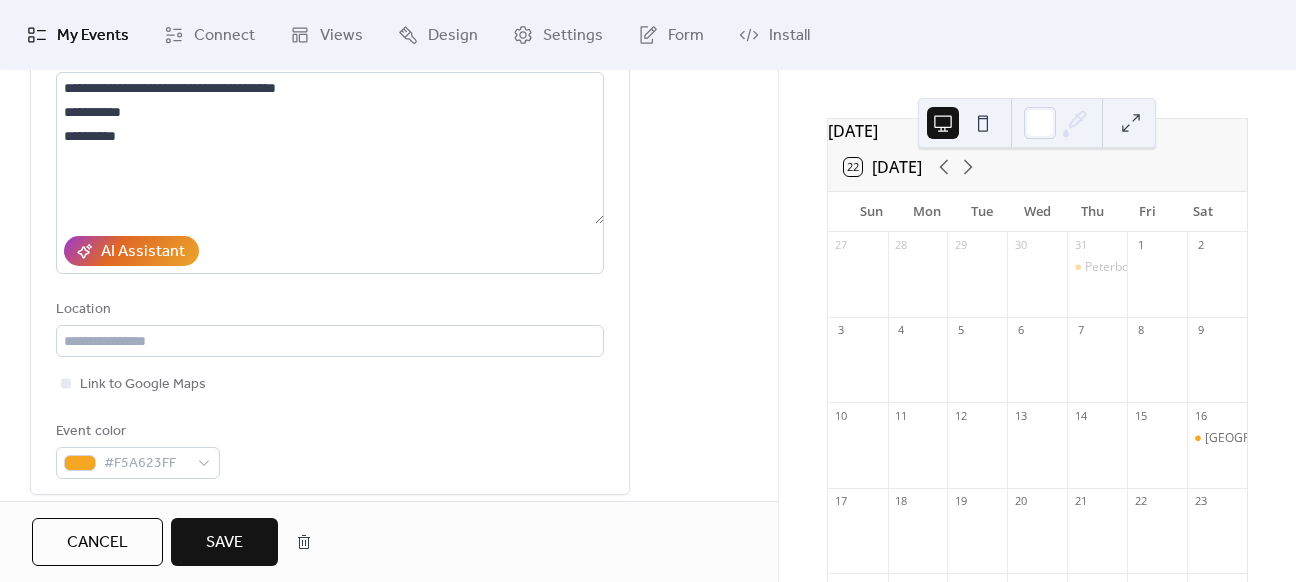 scroll, scrollTop: 112, scrollLeft: 0, axis: vertical 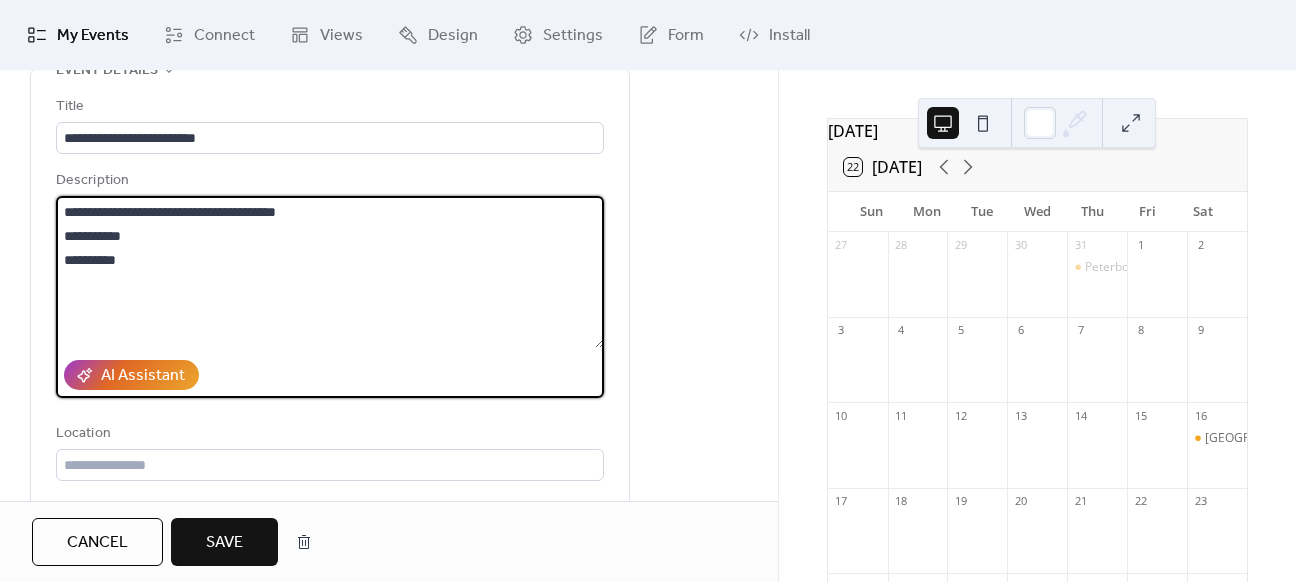 drag, startPoint x: 152, startPoint y: 246, endPoint x: 20, endPoint y: 219, distance: 134.73306 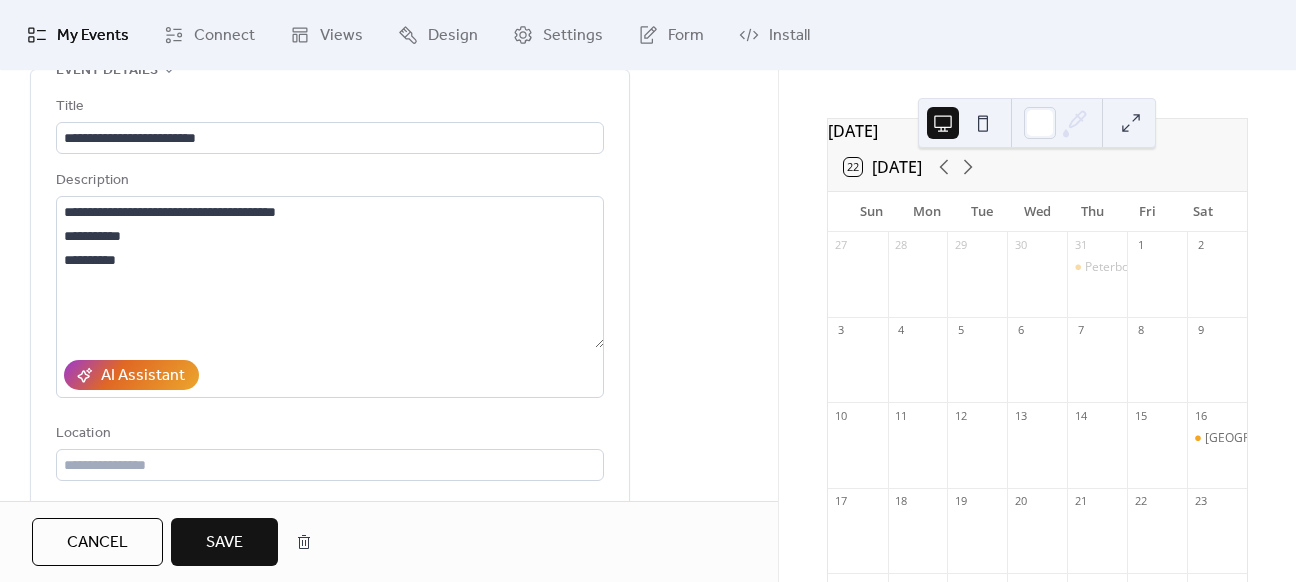 click on "Save" at bounding box center (224, 543) 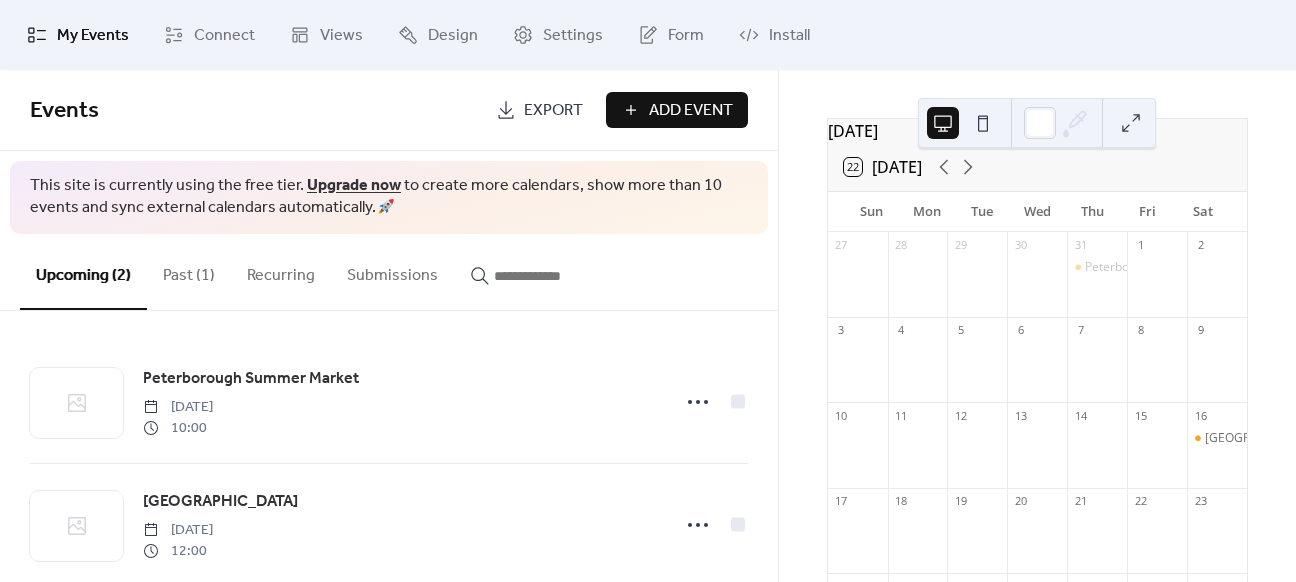 click on "Add Event" at bounding box center (677, 110) 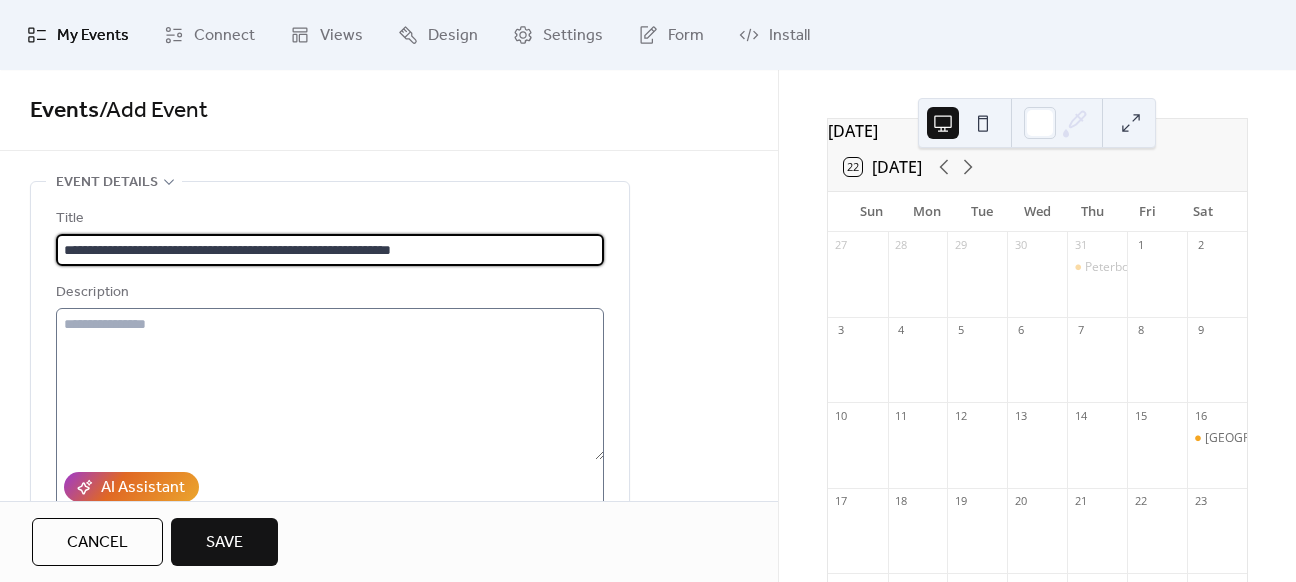 type on "**********" 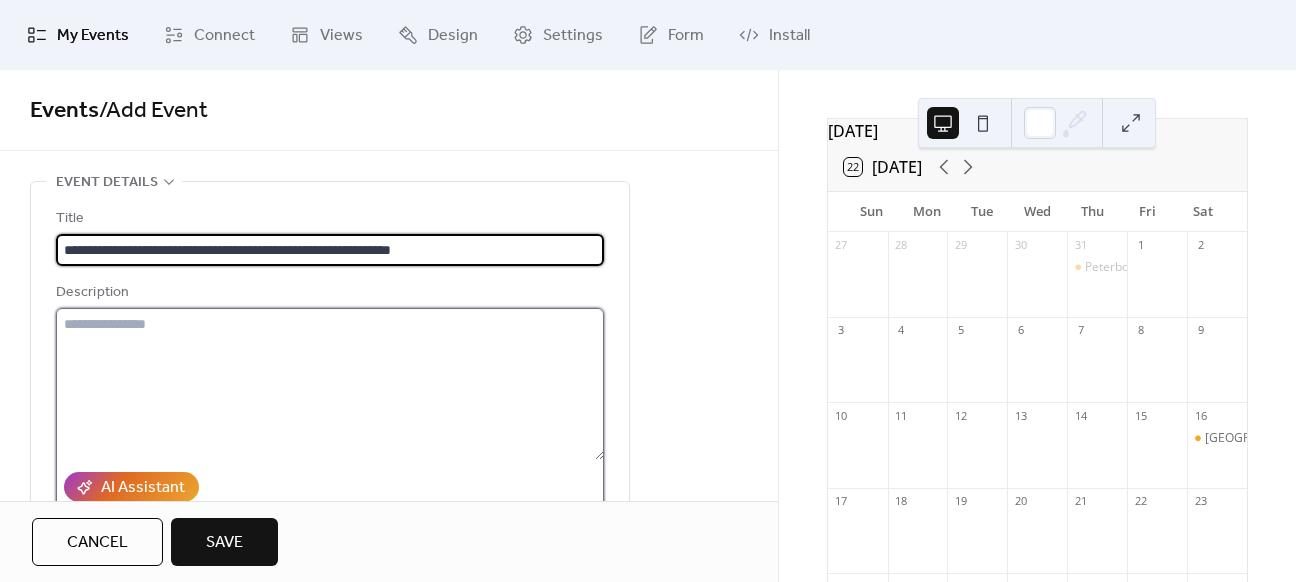 click at bounding box center [330, 384] 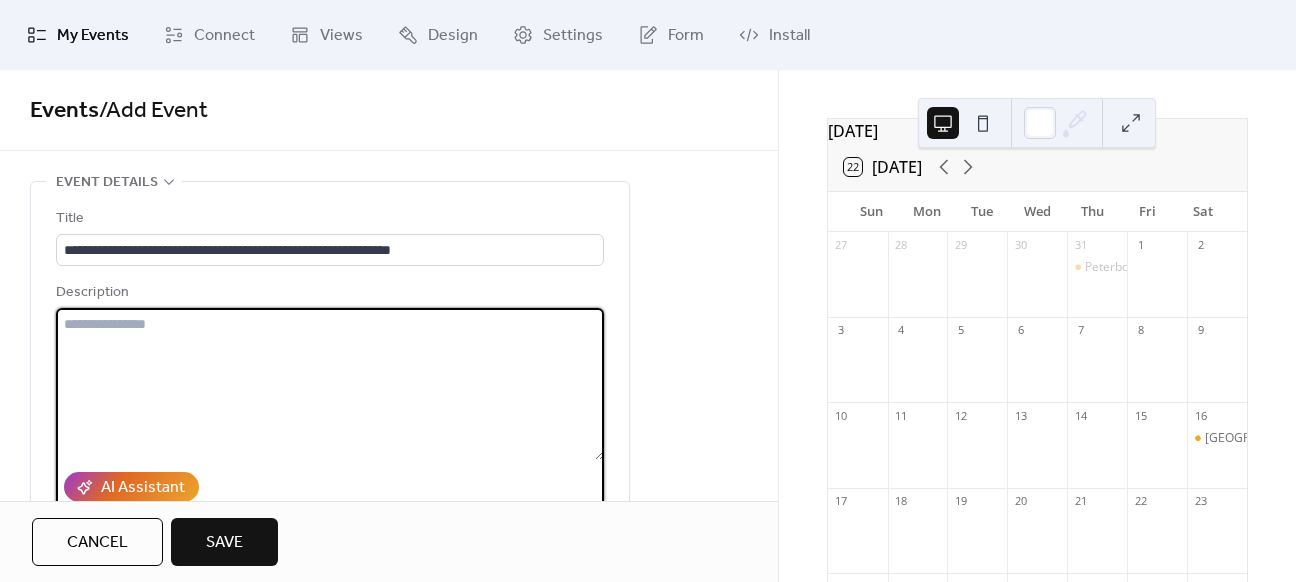 paste on "**********" 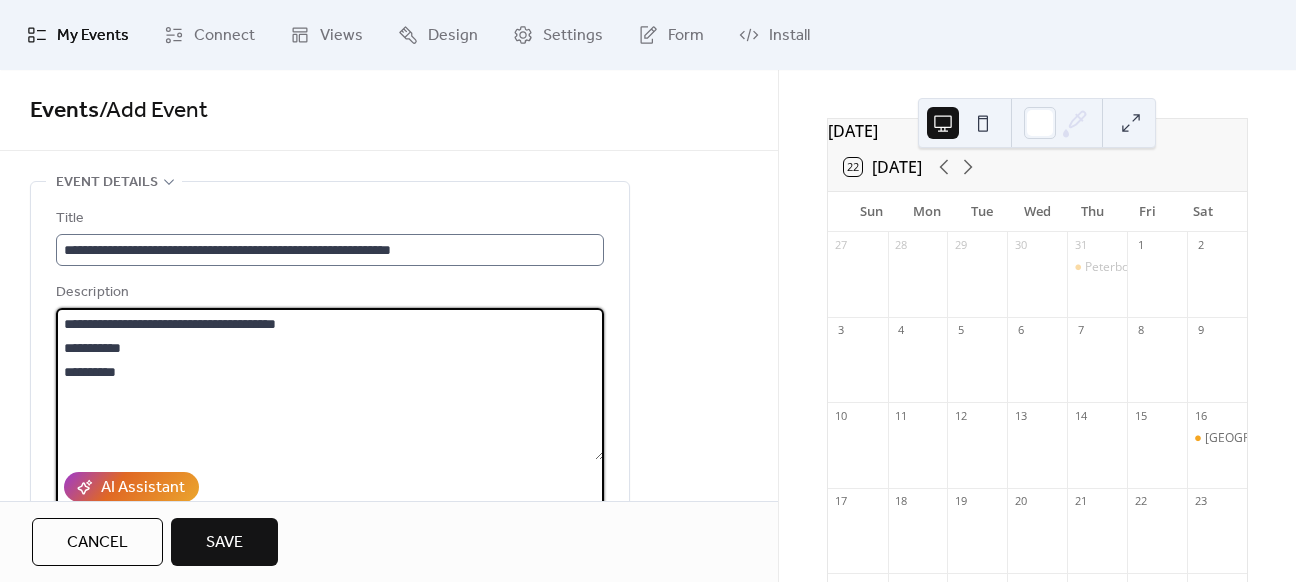 type on "**********" 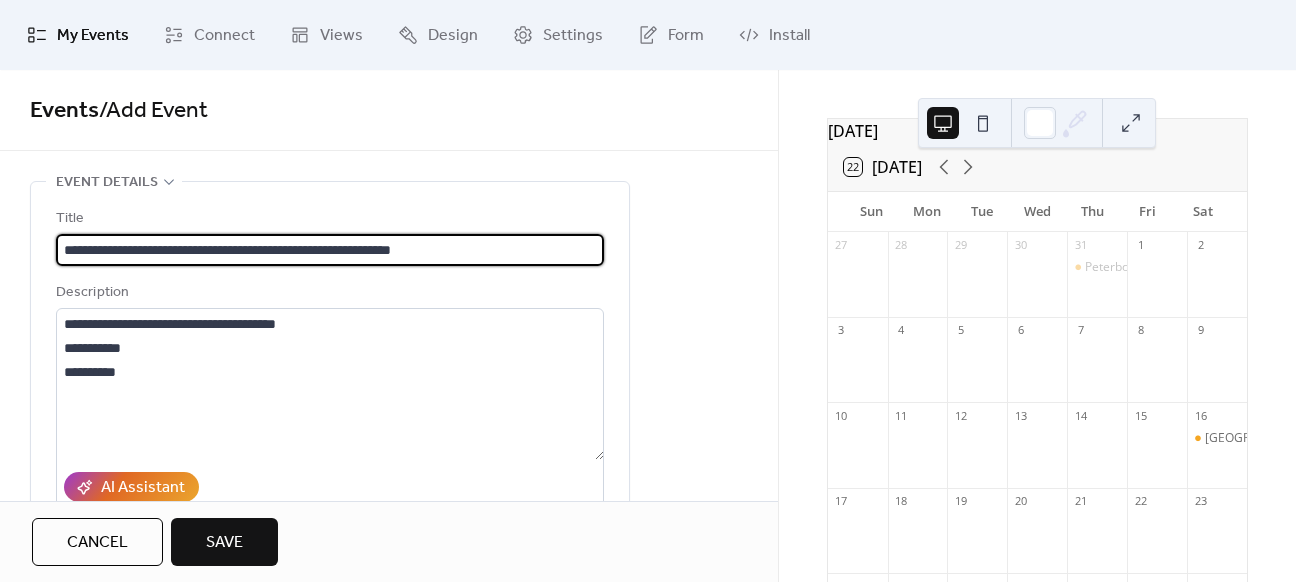 drag, startPoint x: 503, startPoint y: 259, endPoint x: 32, endPoint y: 298, distance: 472.61188 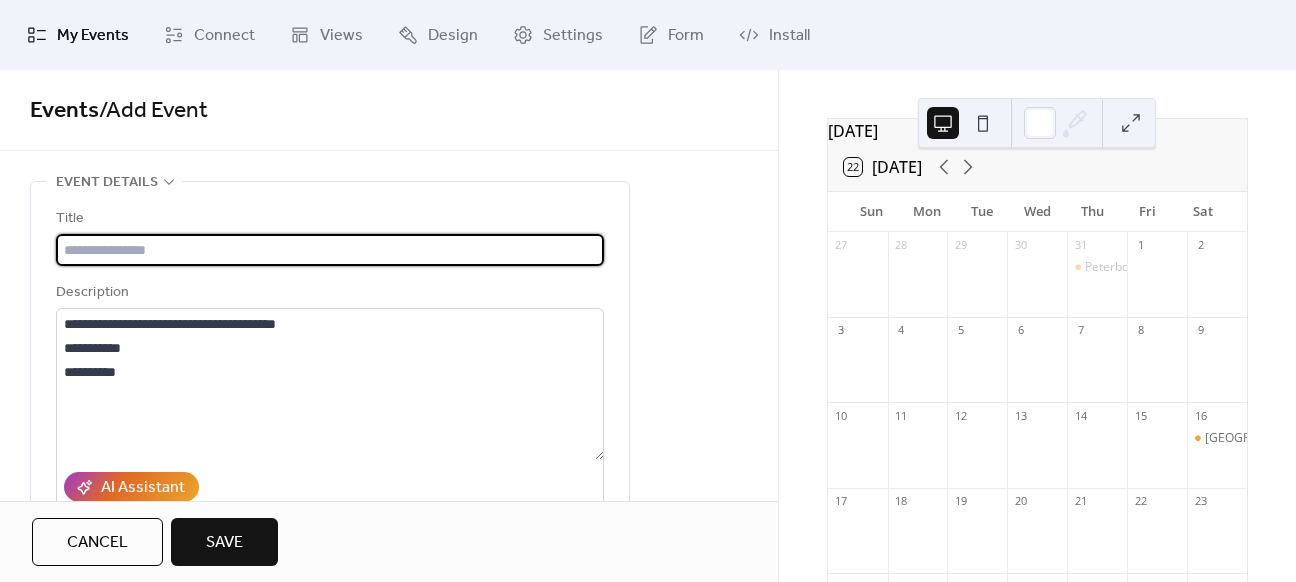 scroll, scrollTop: 0, scrollLeft: 0, axis: both 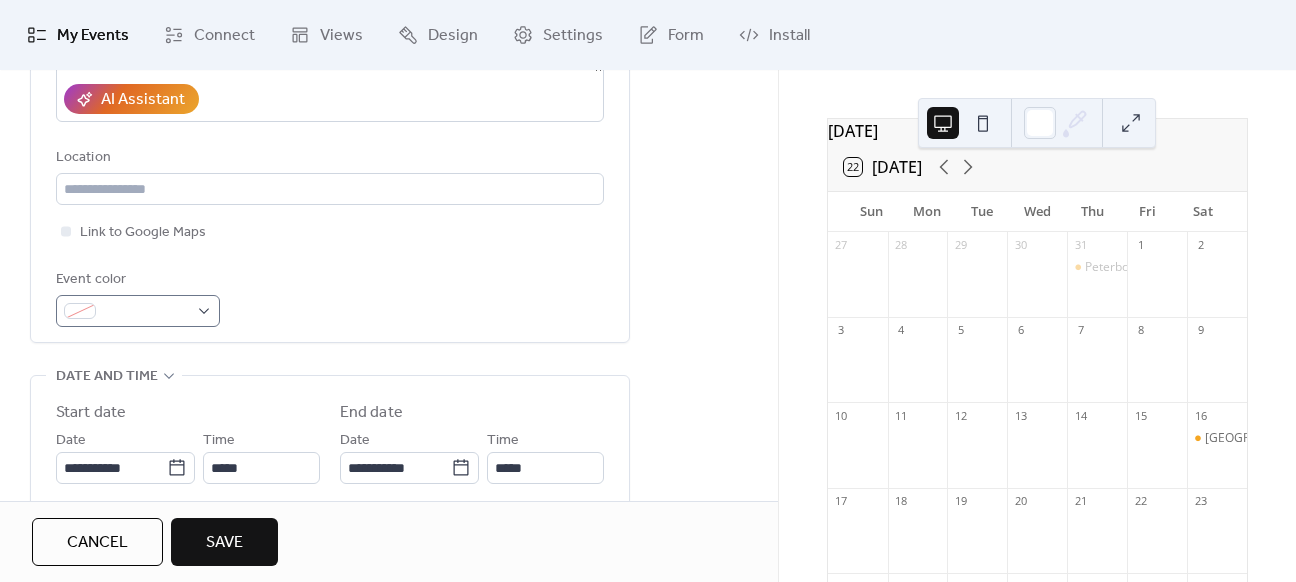type on "**********" 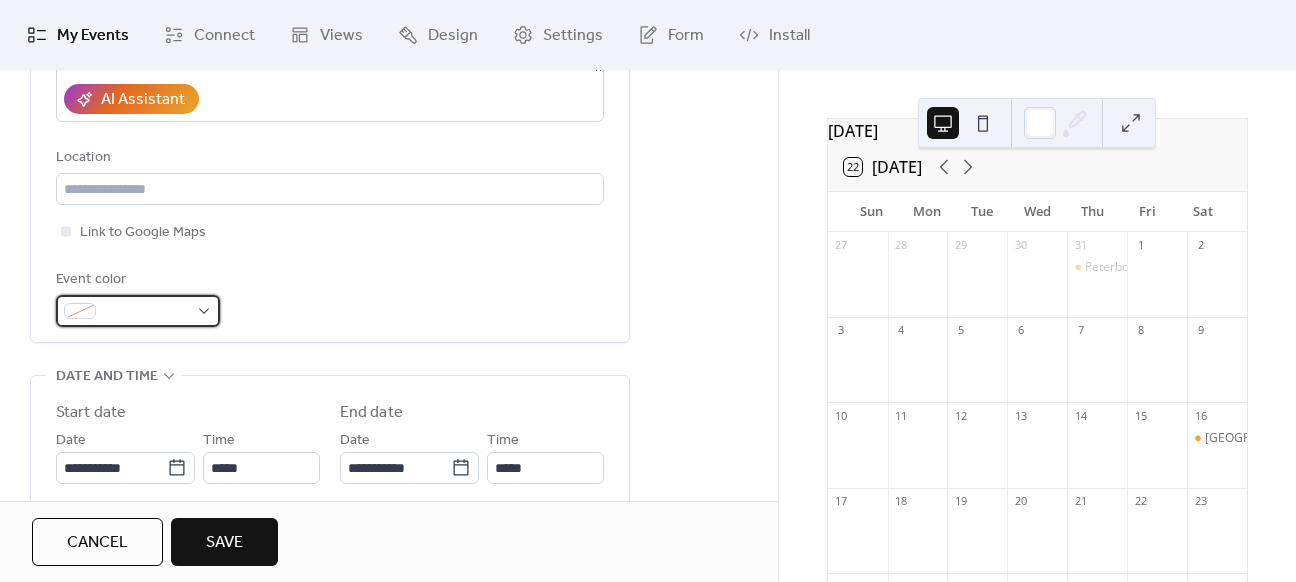 click at bounding box center (146, 312) 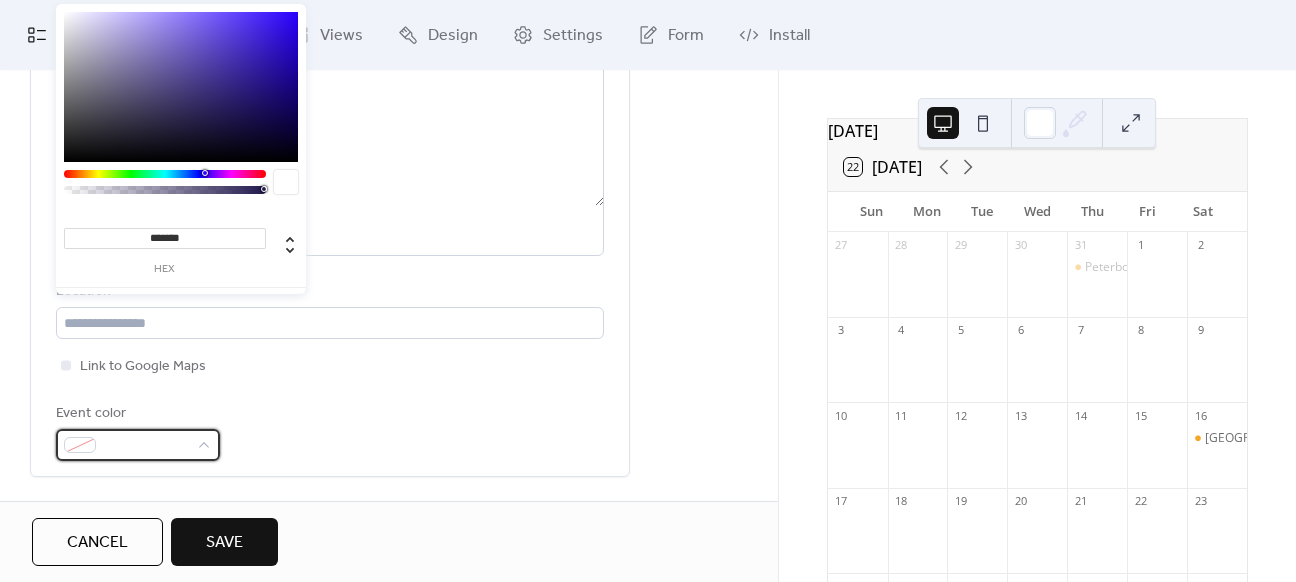 scroll, scrollTop: 228, scrollLeft: 0, axis: vertical 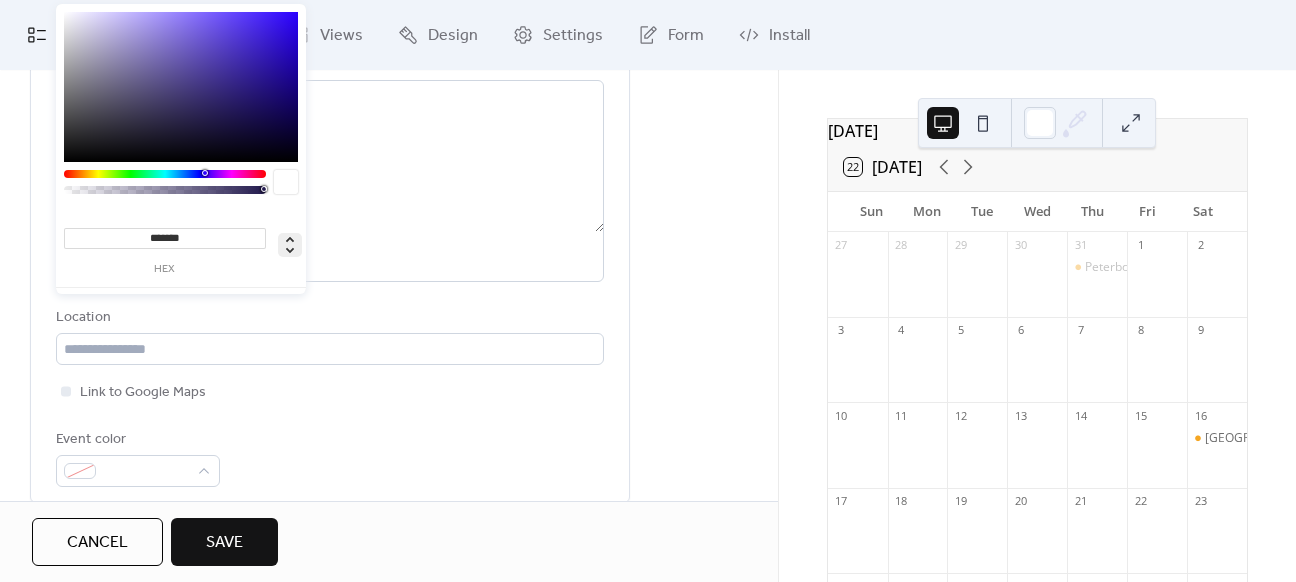click 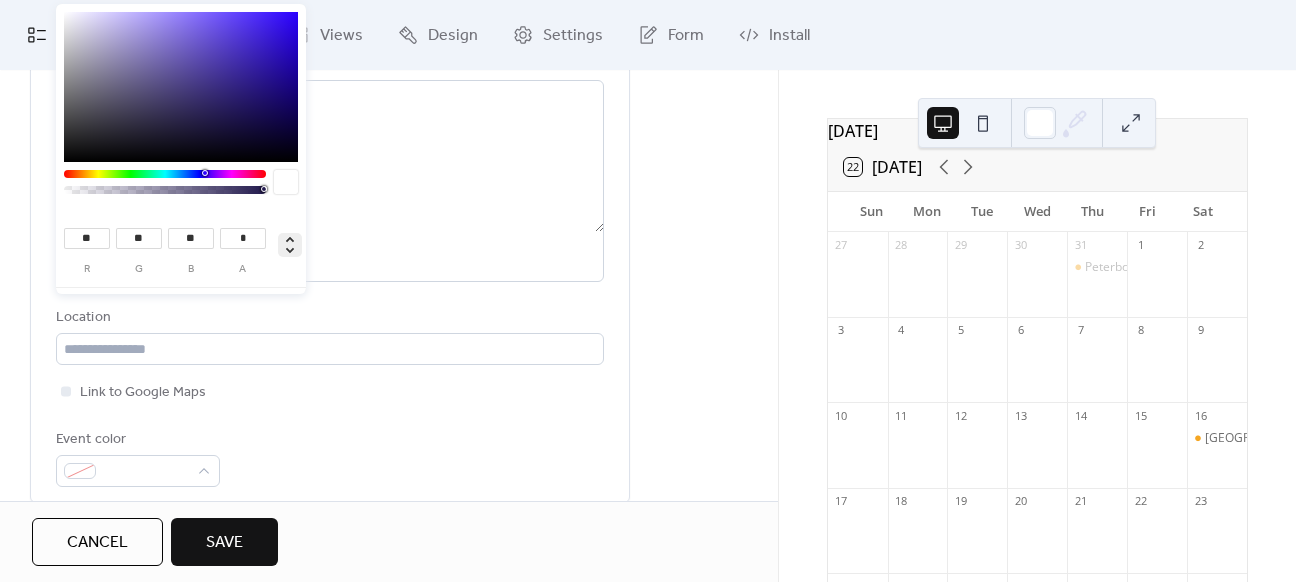 click 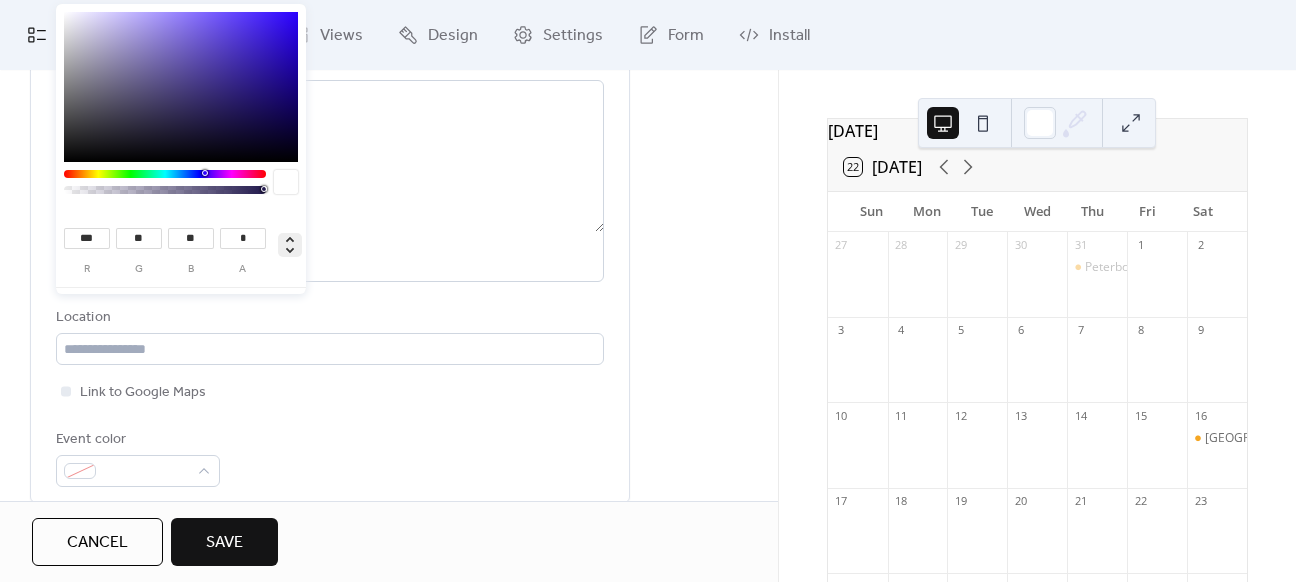 type on "***" 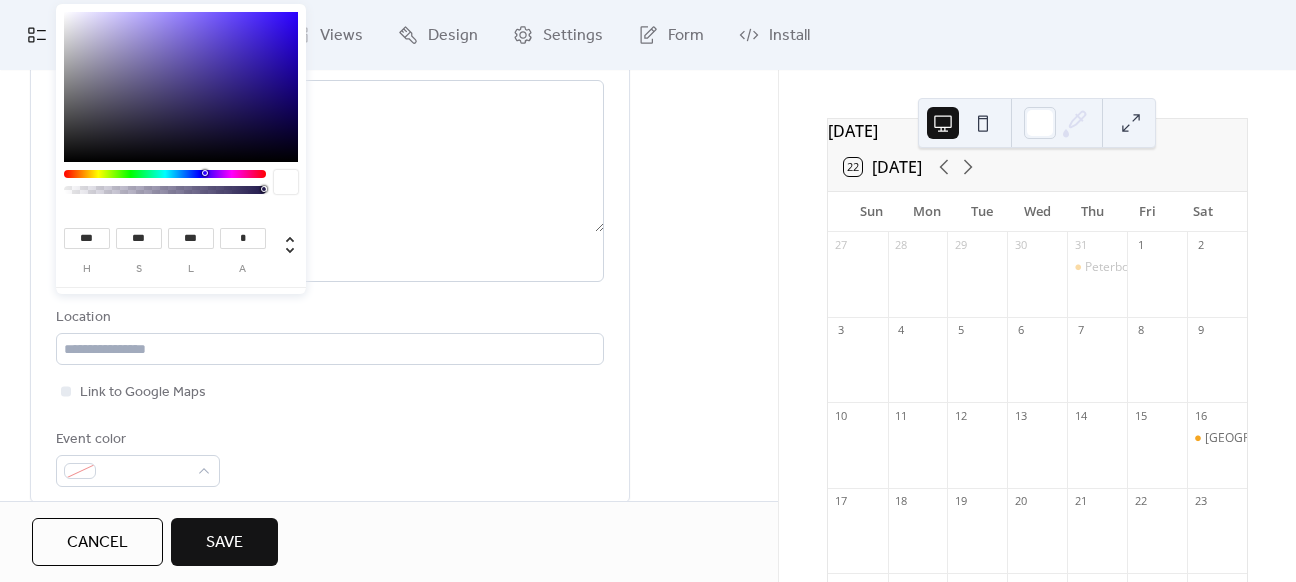 click on "Link to Google Maps" at bounding box center [330, 392] 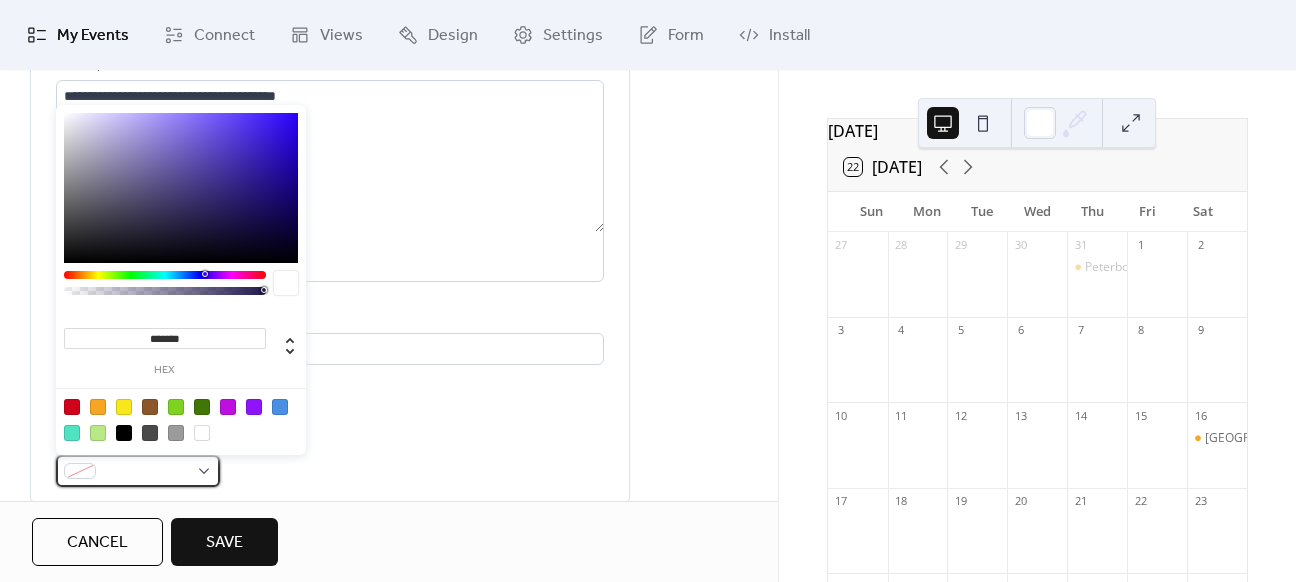 click at bounding box center (138, 471) 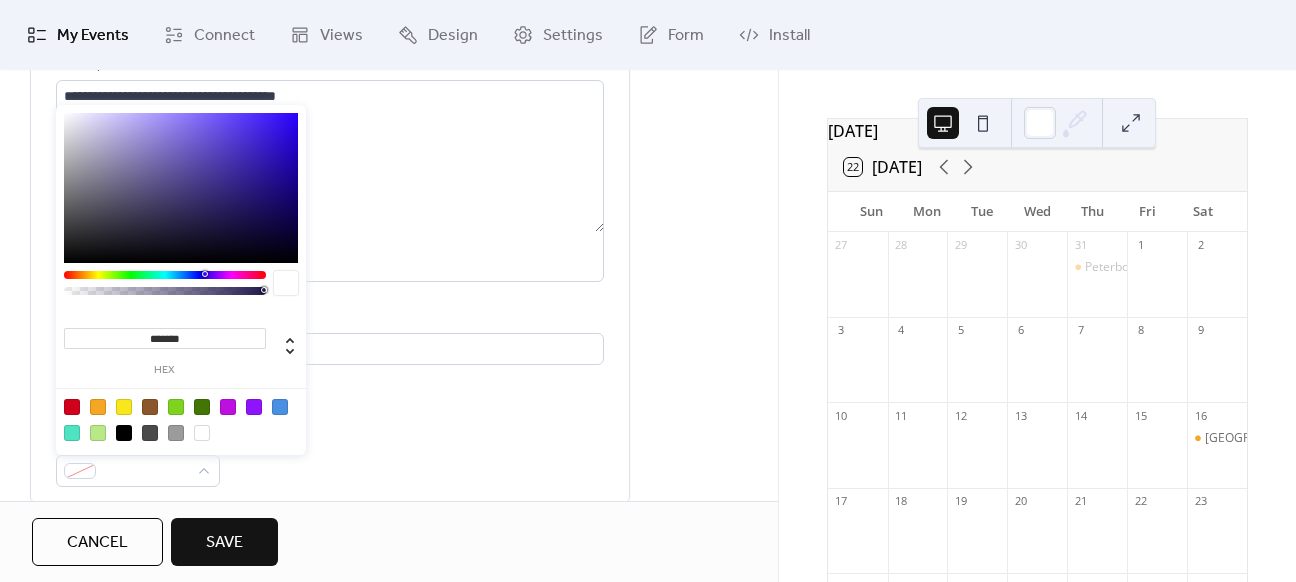 click at bounding box center (98, 407) 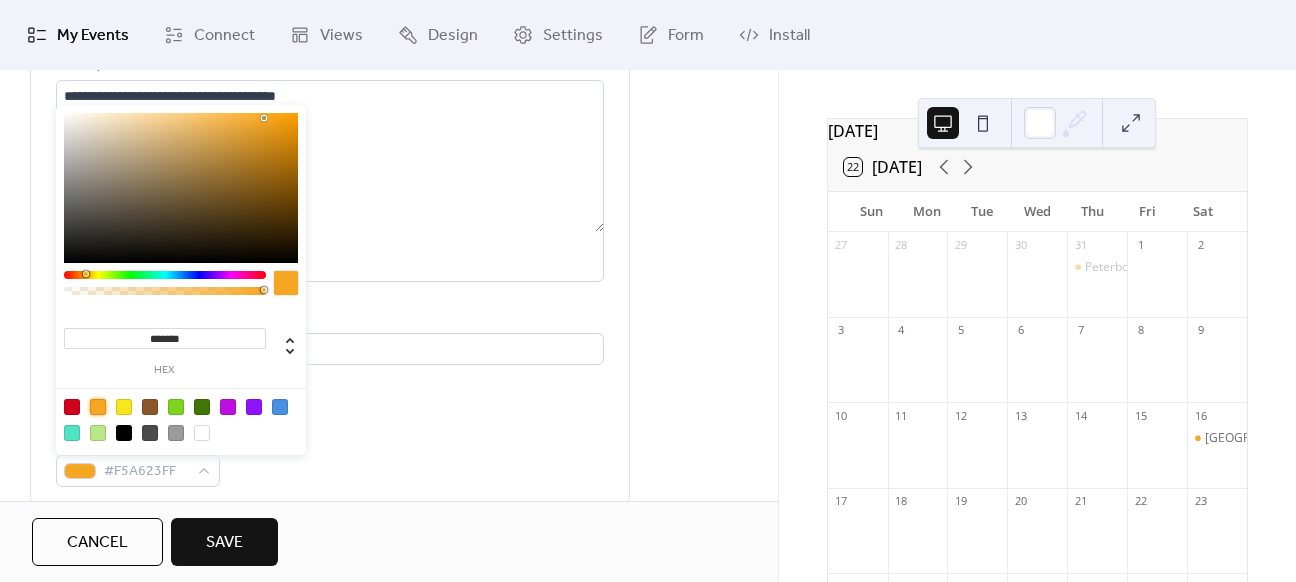 click on "Event color #F5A623FF" at bounding box center (330, 457) 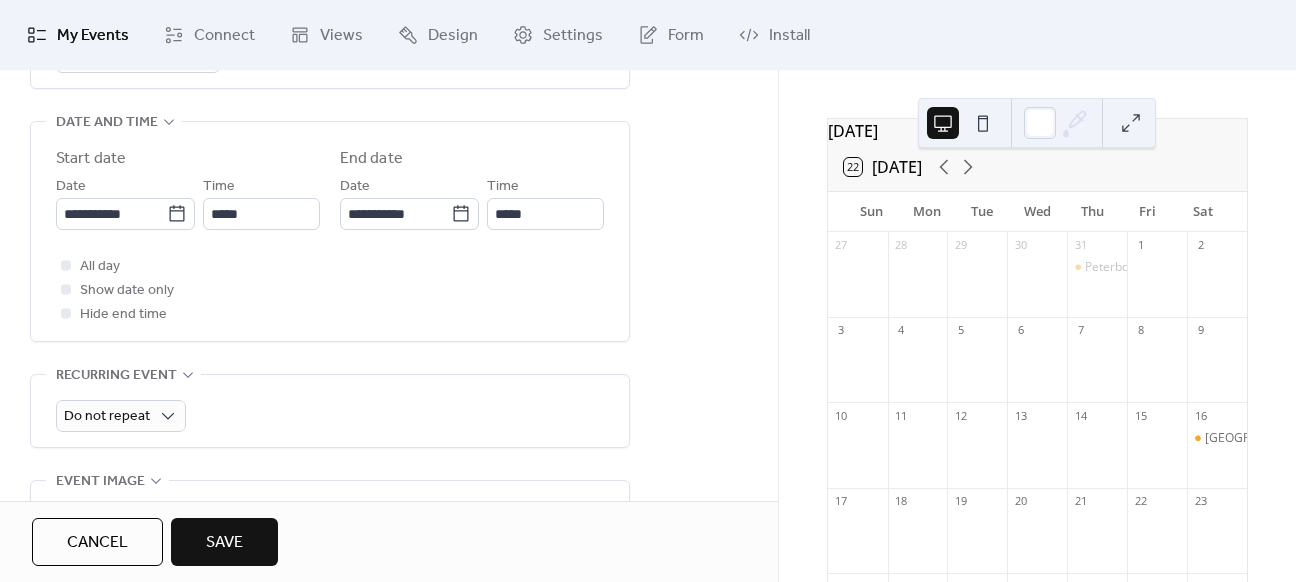 scroll, scrollTop: 684, scrollLeft: 0, axis: vertical 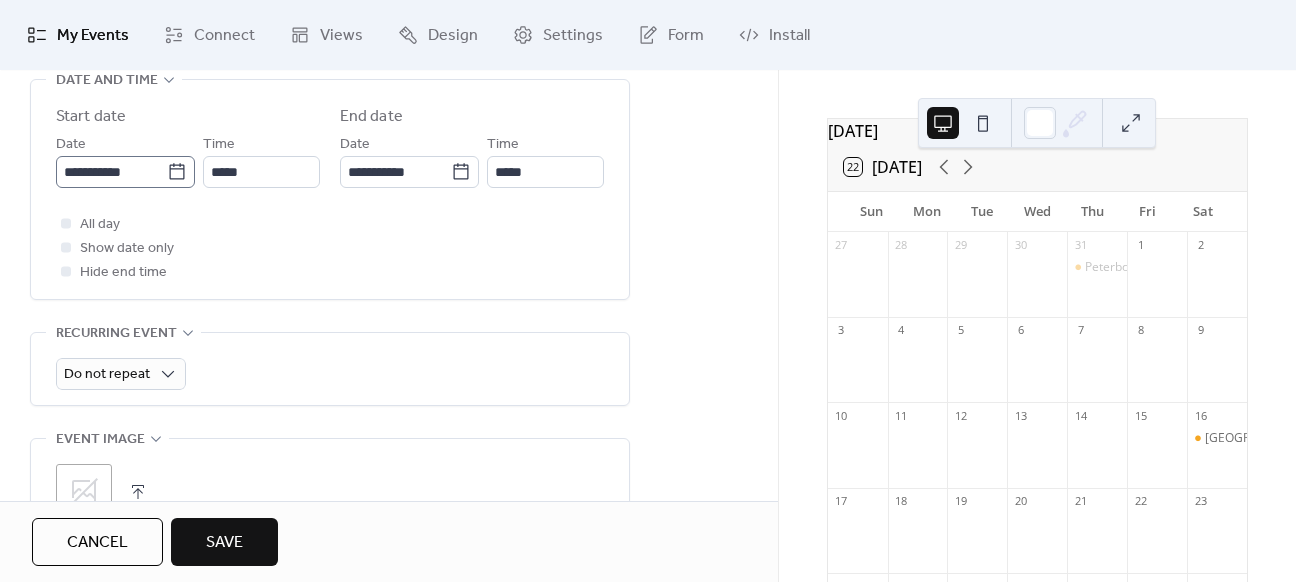 click on "**********" at bounding box center [125, 172] 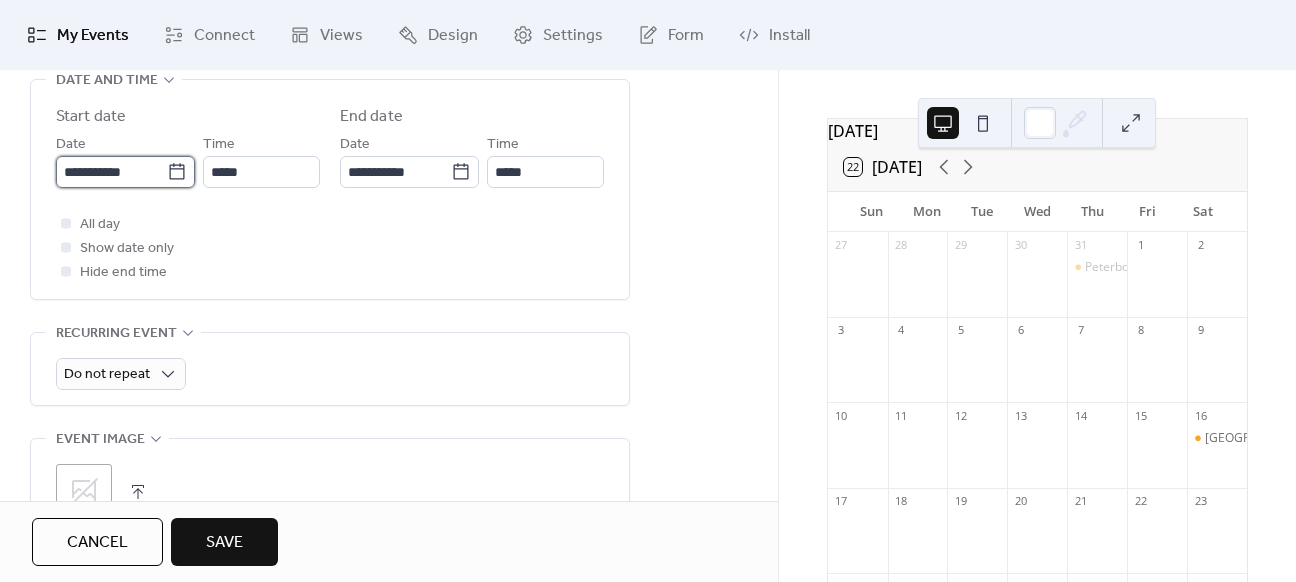 click on "**********" at bounding box center [111, 172] 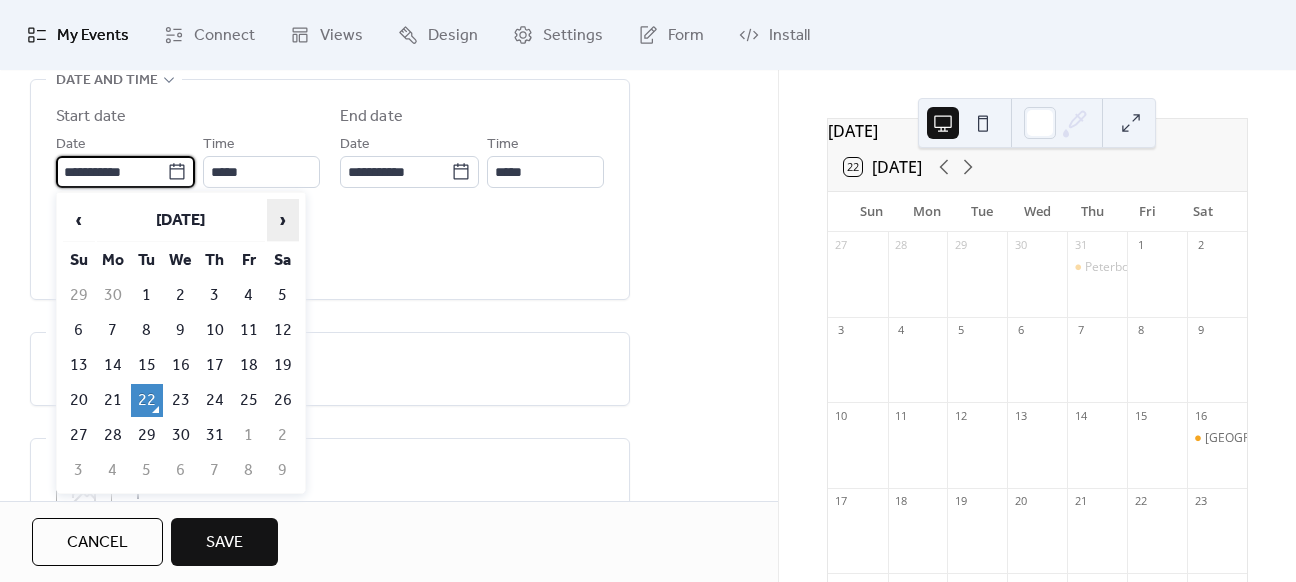 click on "›" at bounding box center (283, 220) 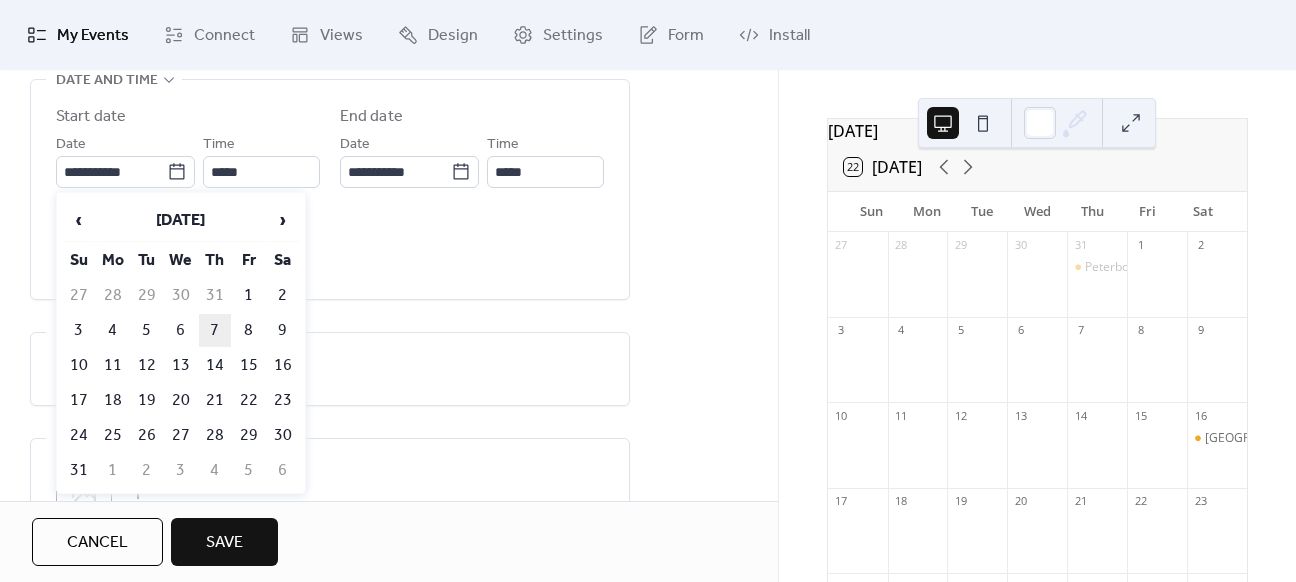 click on "7" at bounding box center (215, 330) 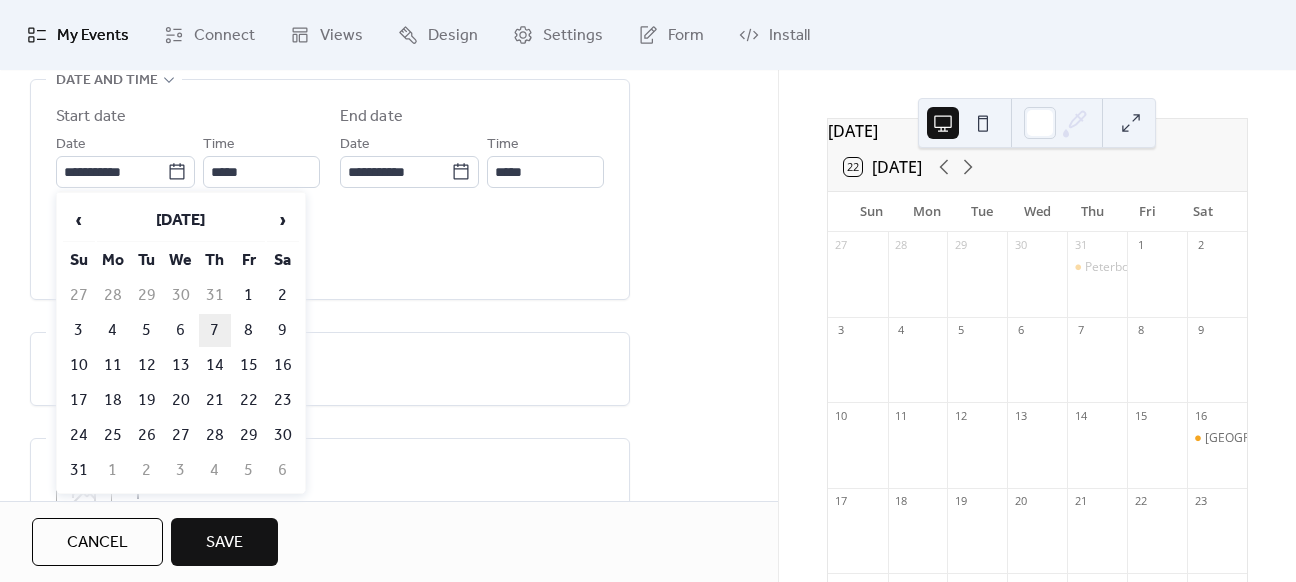 type on "**********" 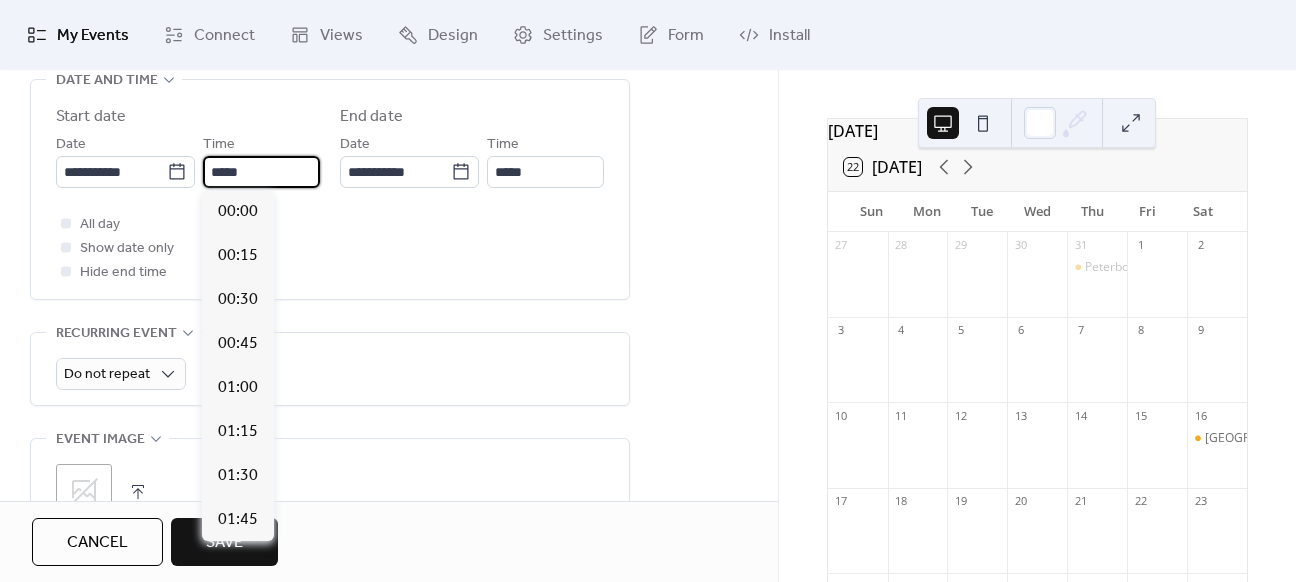 click on "*****" at bounding box center (261, 172) 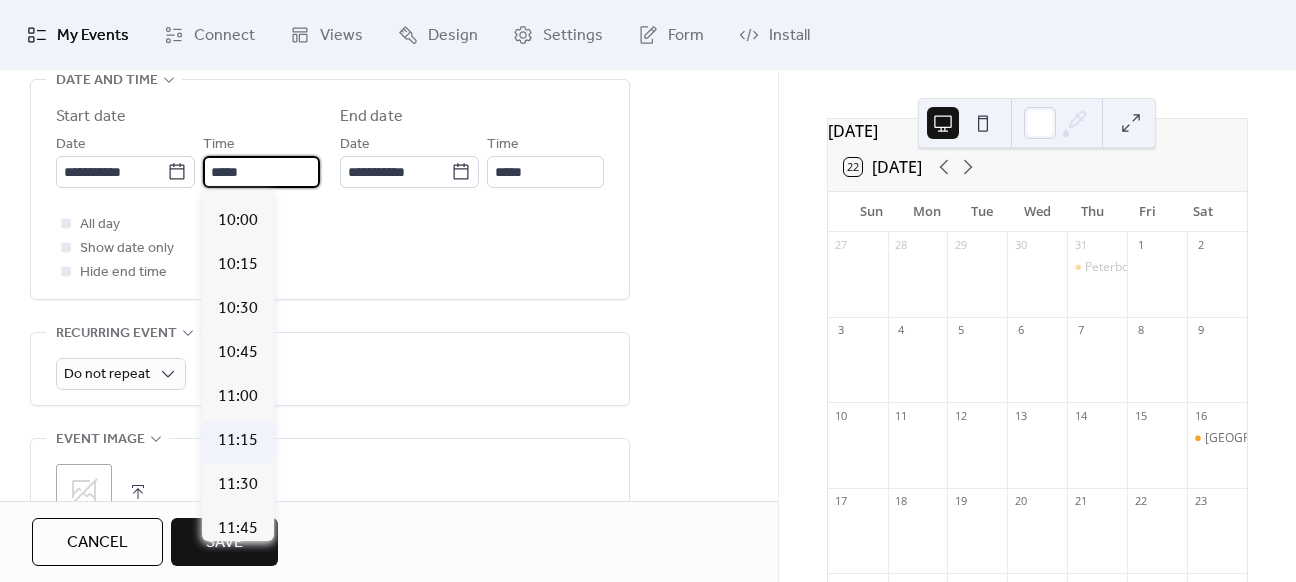 scroll, scrollTop: 1734, scrollLeft: 0, axis: vertical 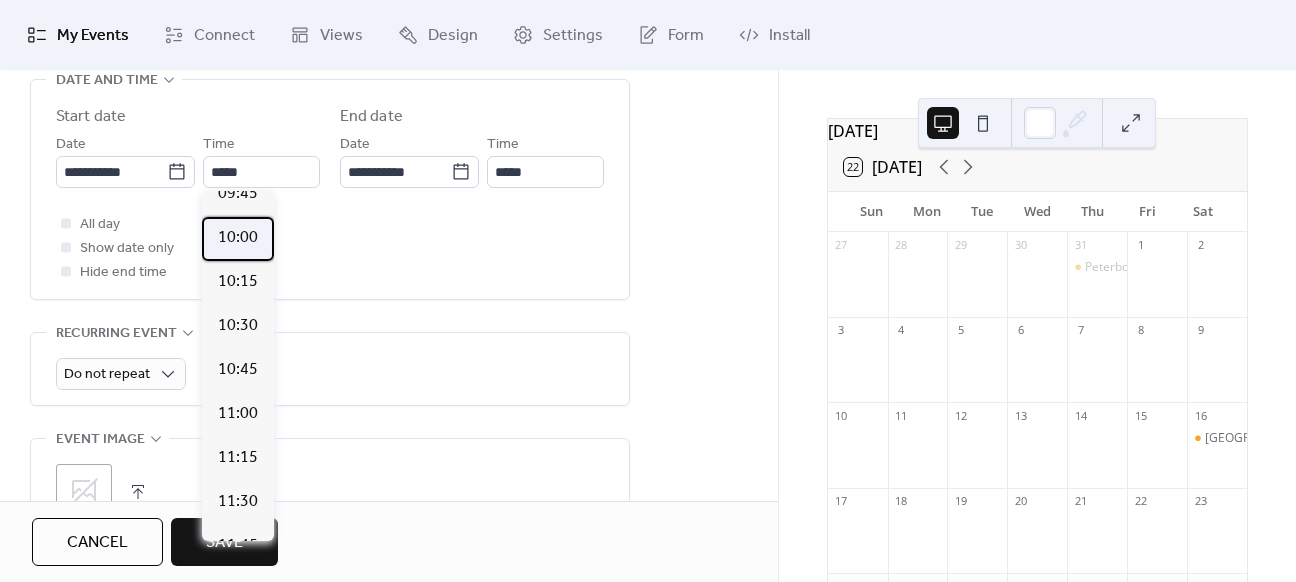click on "10:00" at bounding box center (238, 238) 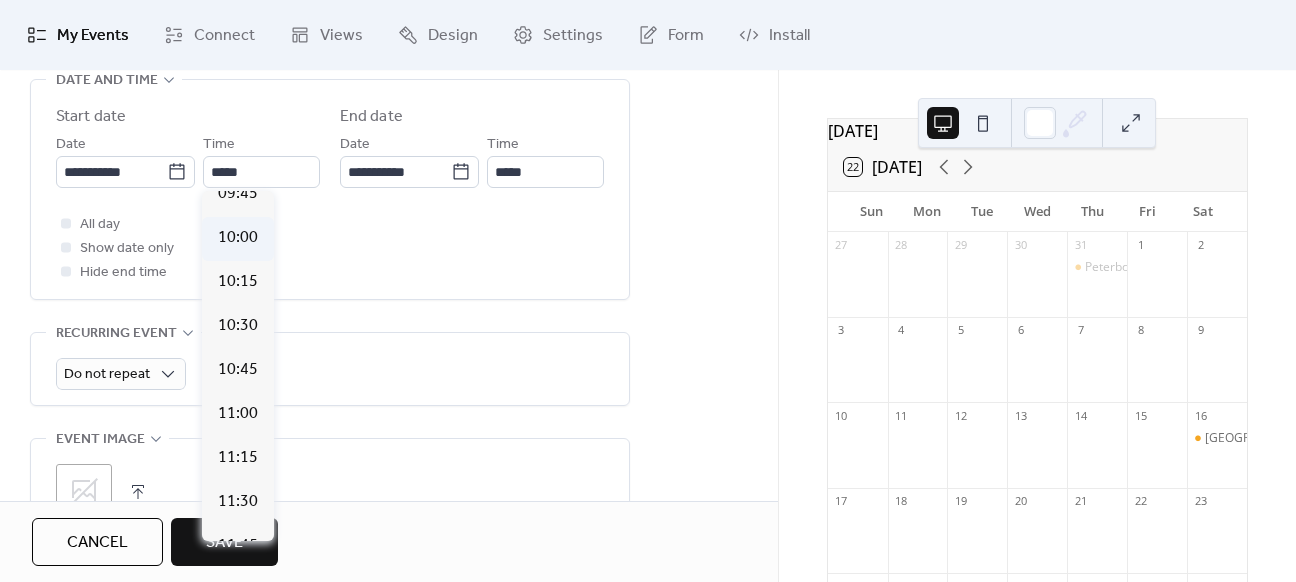 type on "*****" 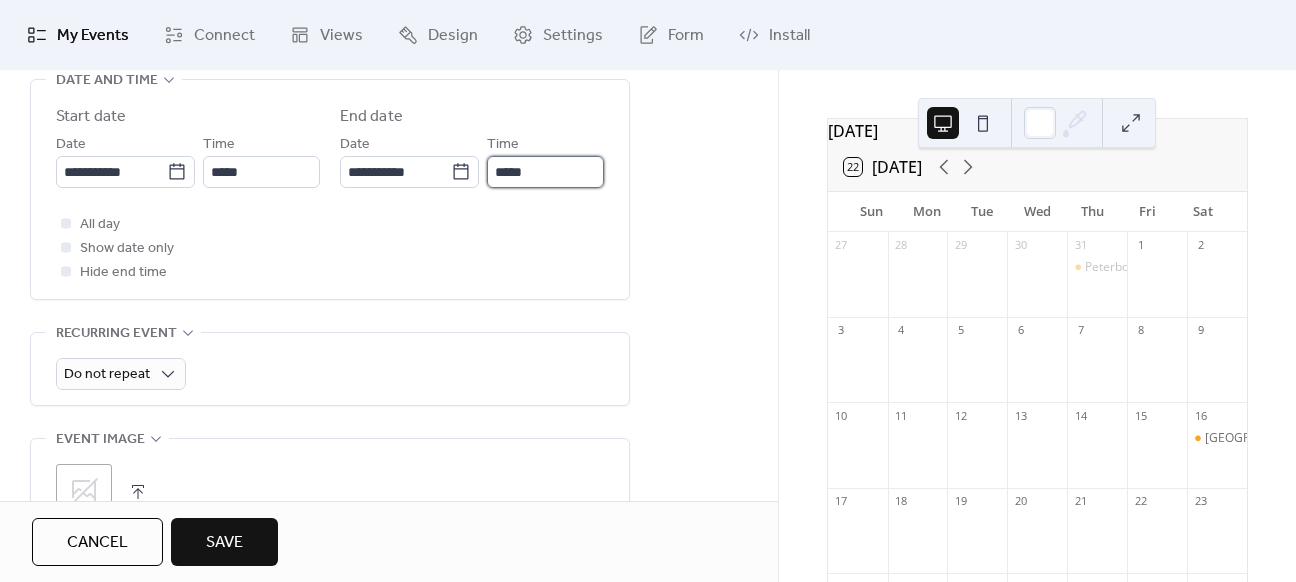click on "*****" at bounding box center (545, 172) 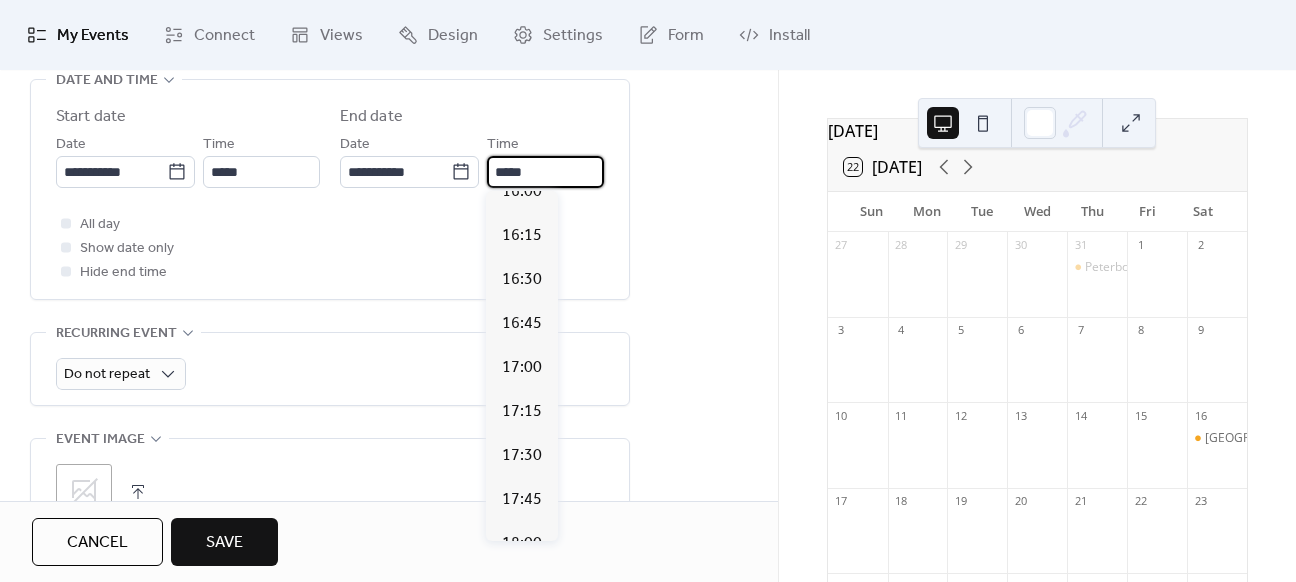 scroll, scrollTop: 1136, scrollLeft: 0, axis: vertical 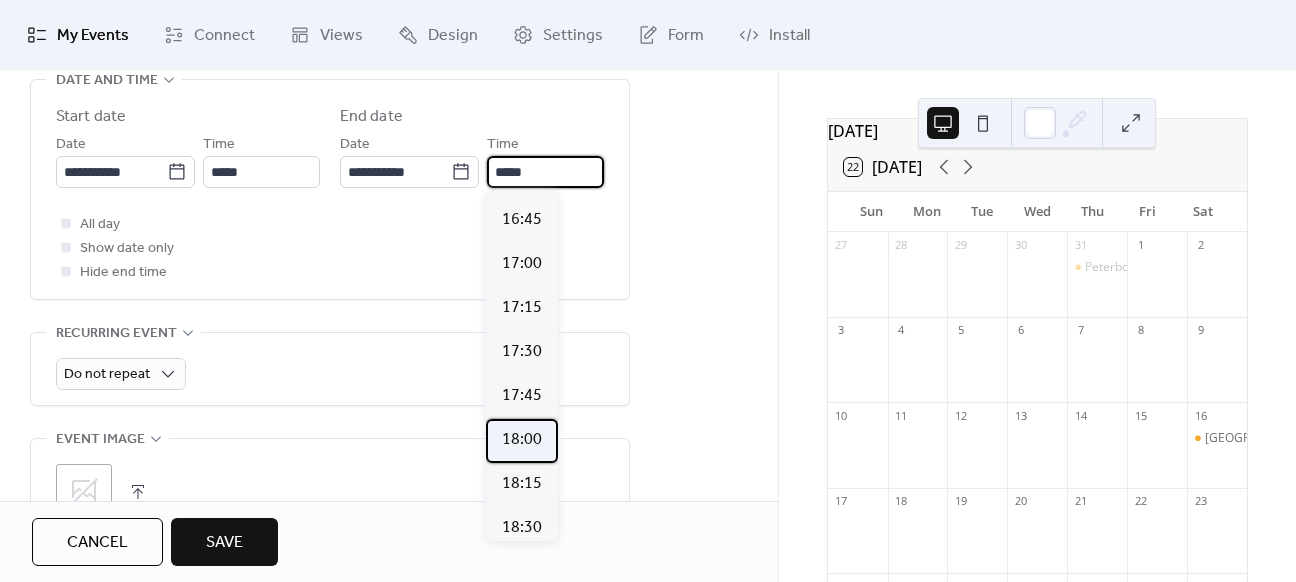 click on "18:00" at bounding box center [522, 440] 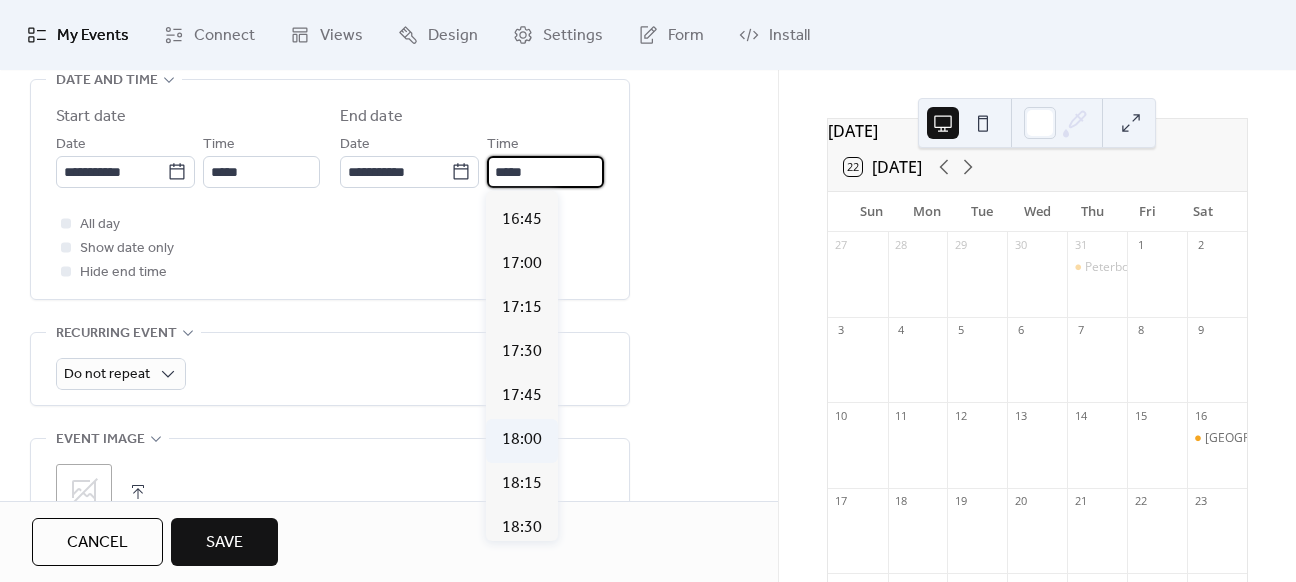 type on "*****" 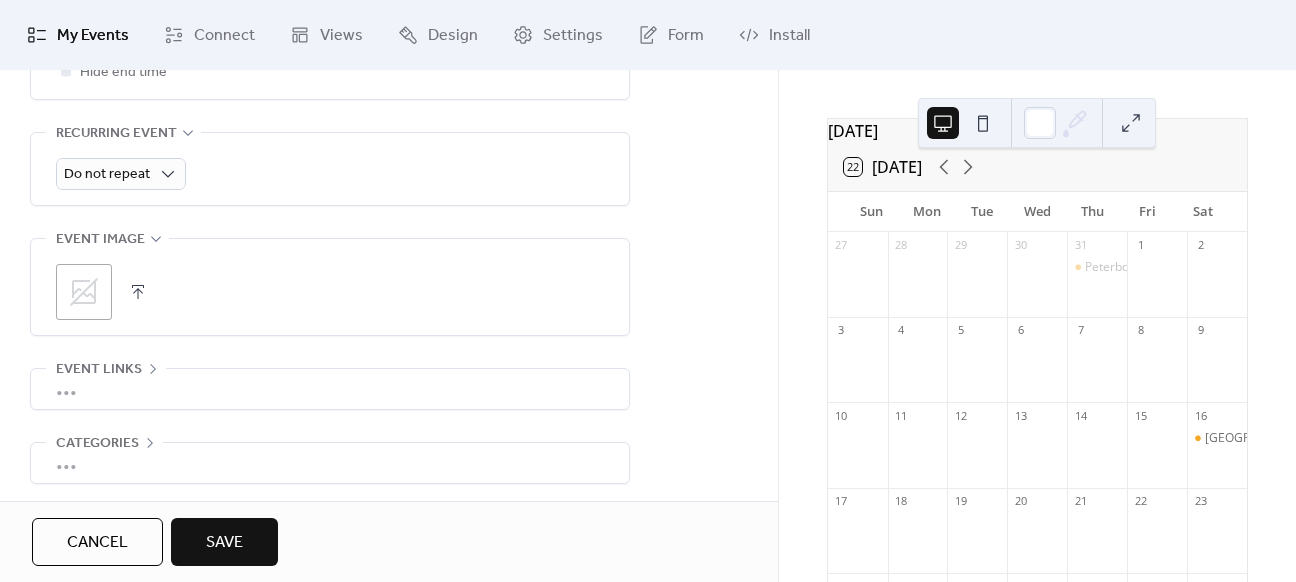 scroll, scrollTop: 960, scrollLeft: 0, axis: vertical 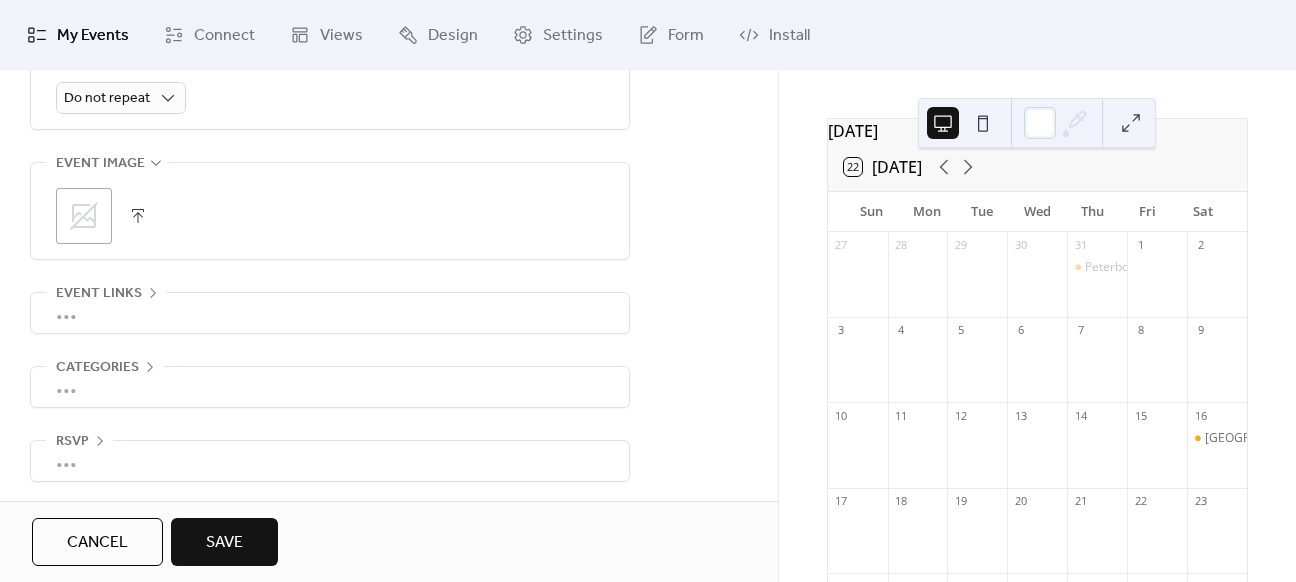 click on "Save" at bounding box center [224, 543] 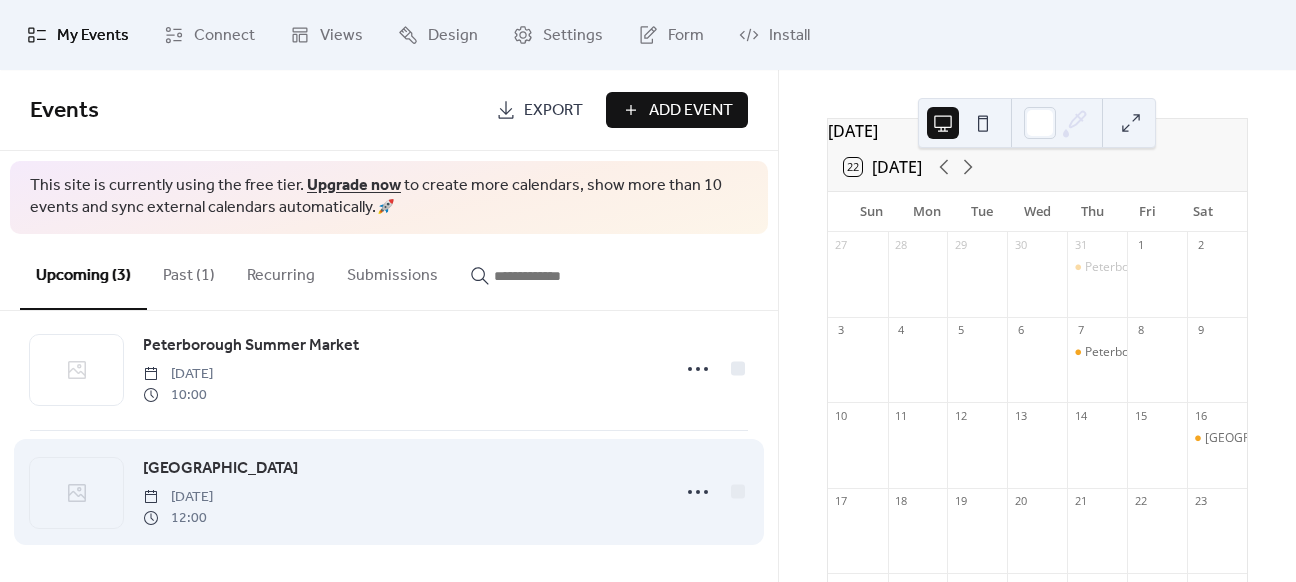 scroll, scrollTop: 3, scrollLeft: 0, axis: vertical 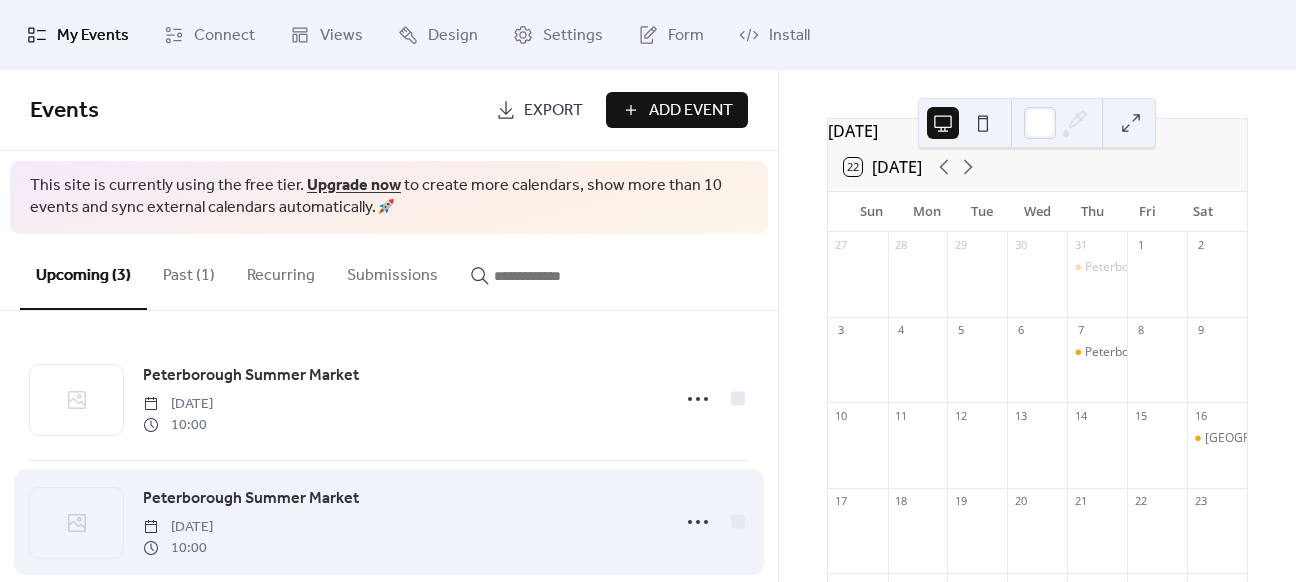 click on "Peterborough Summer Market" at bounding box center [251, 499] 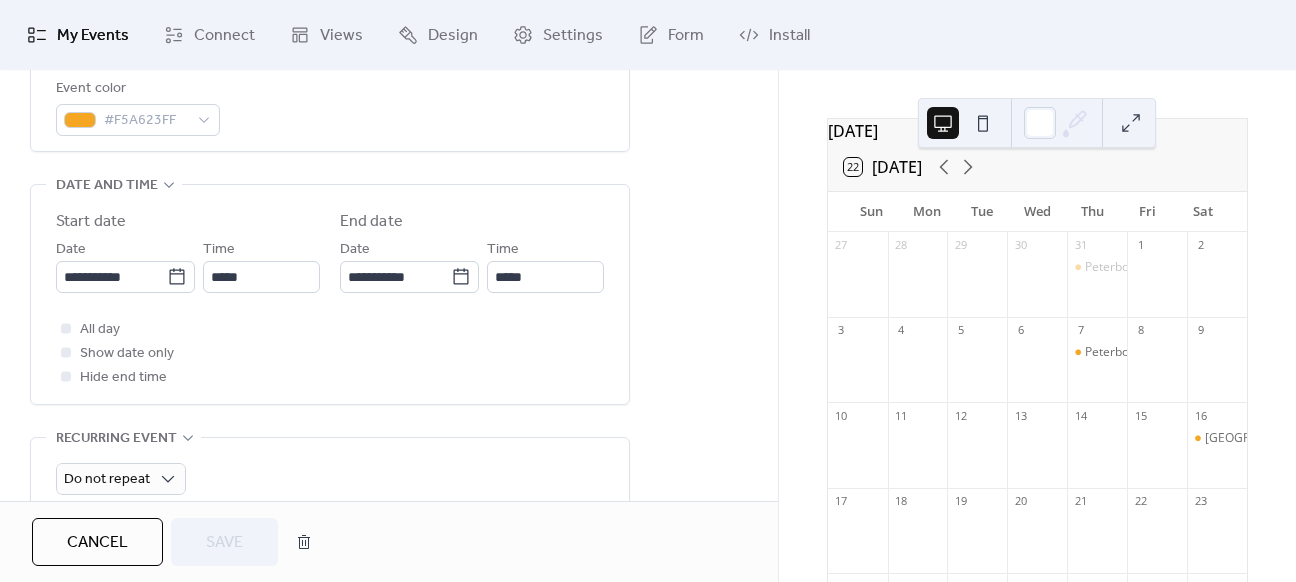 scroll, scrollTop: 960, scrollLeft: 0, axis: vertical 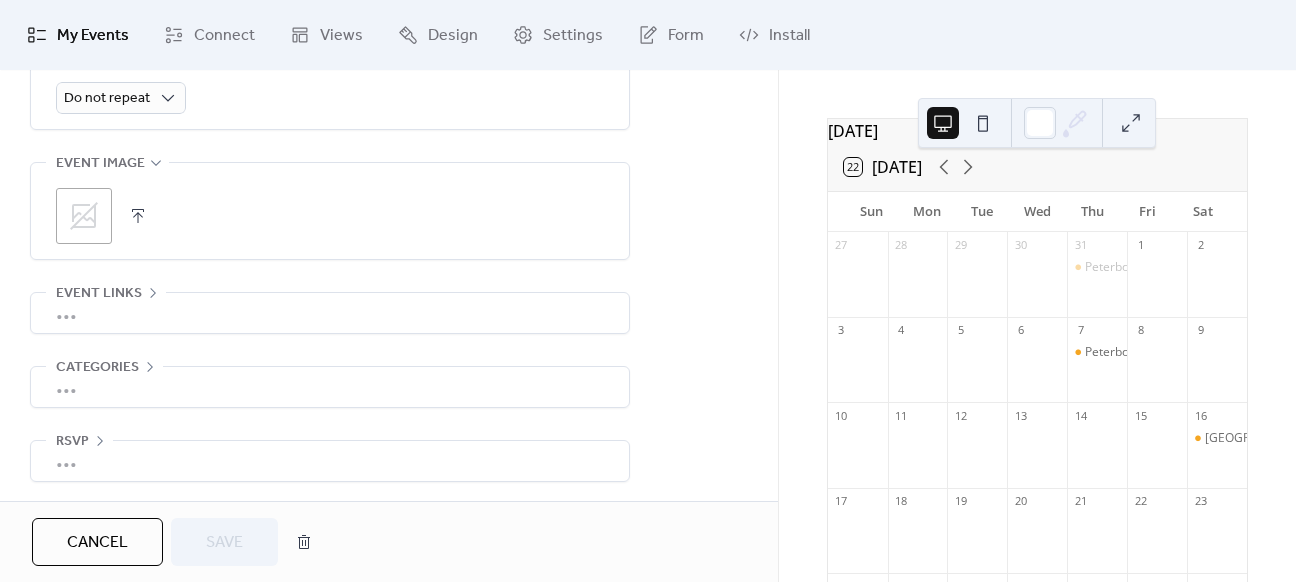 click 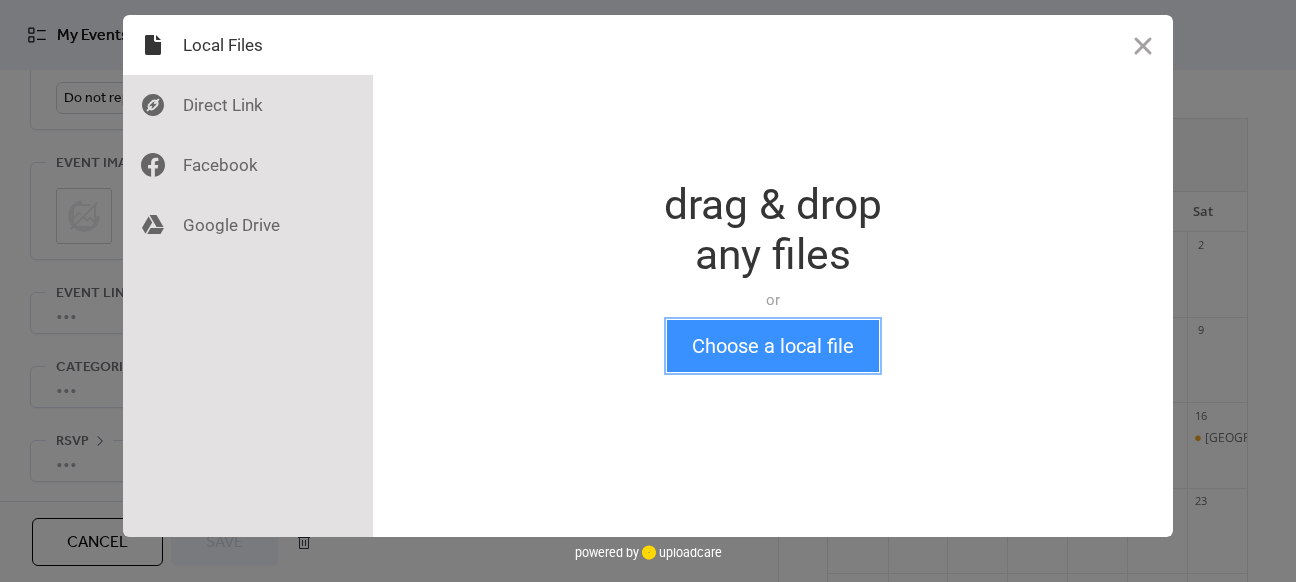 click on "Choose a local file" at bounding box center [773, 346] 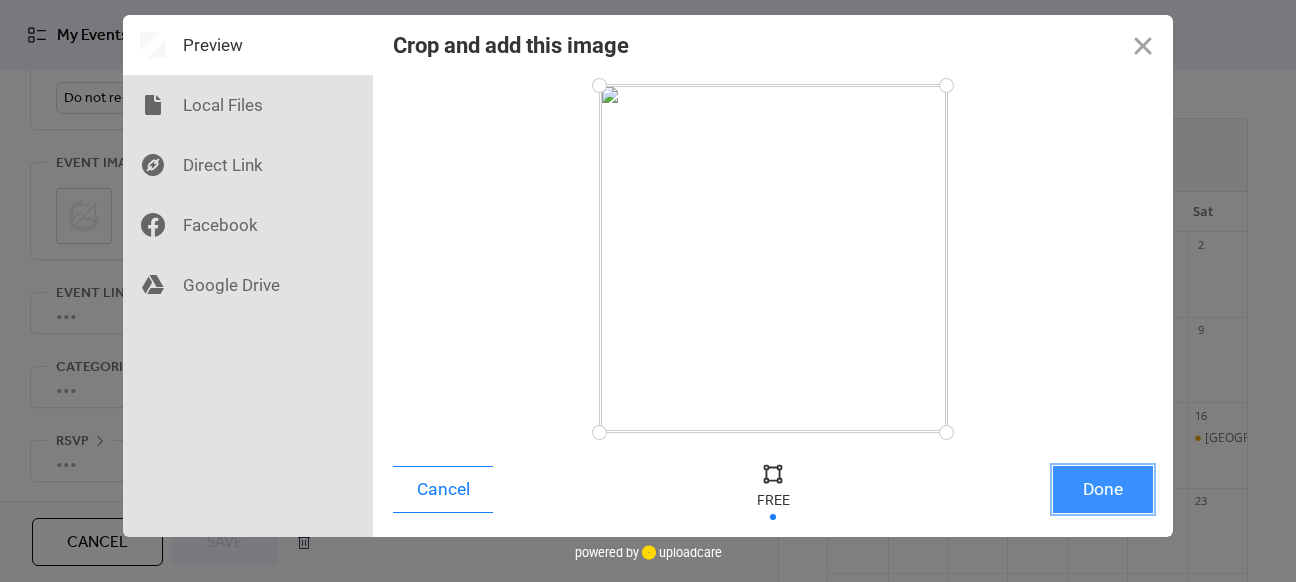 click on "Done" at bounding box center (1103, 489) 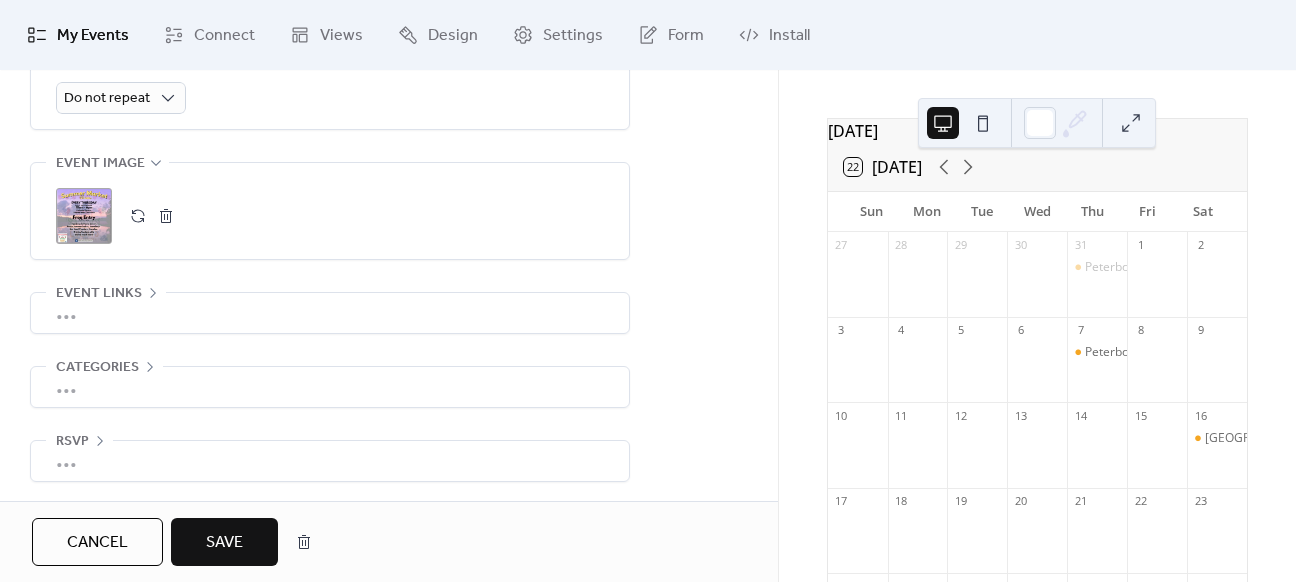 click on "Save" at bounding box center (224, 543) 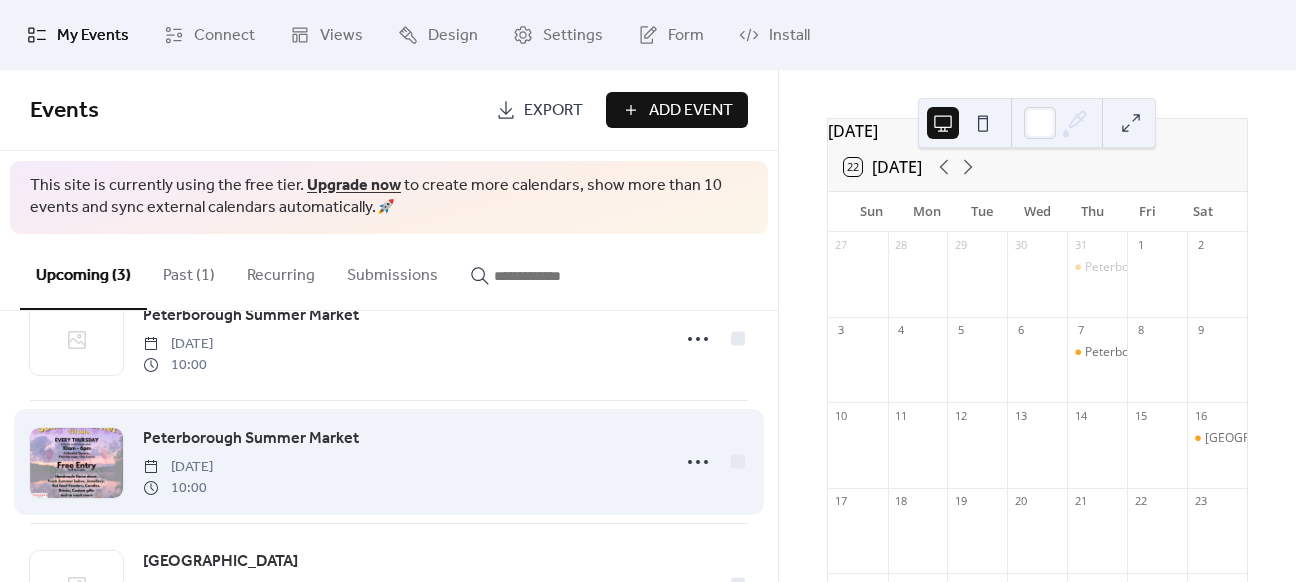 scroll, scrollTop: 46, scrollLeft: 0, axis: vertical 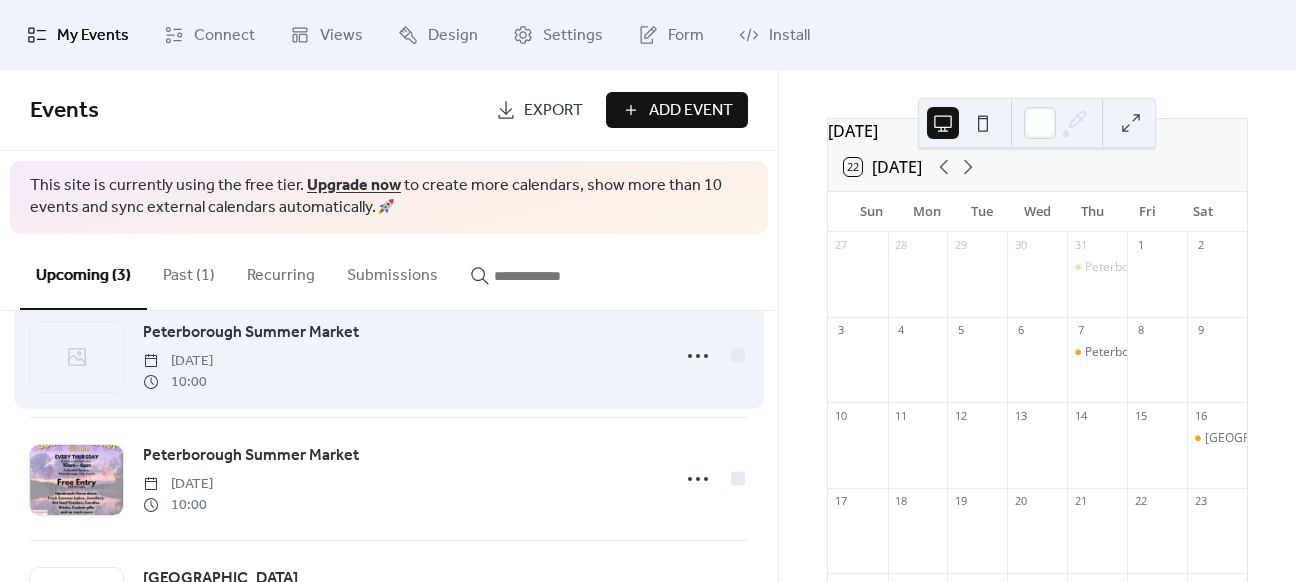 click on "Peterborough Summer Market" at bounding box center (251, 333) 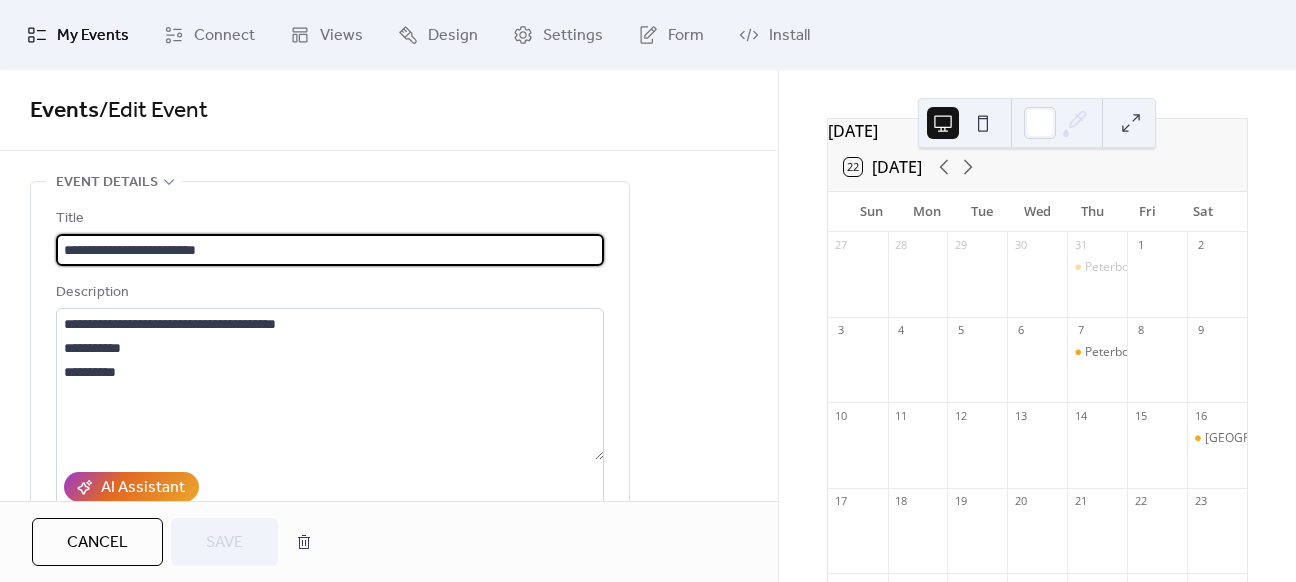 scroll, scrollTop: 0, scrollLeft: 0, axis: both 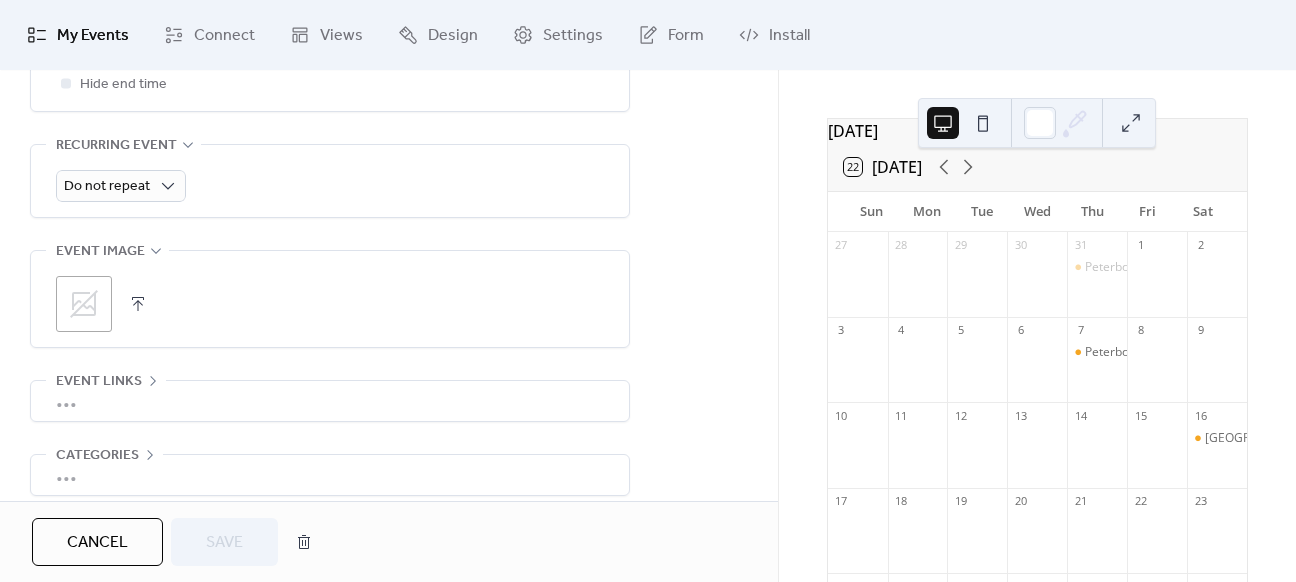 click 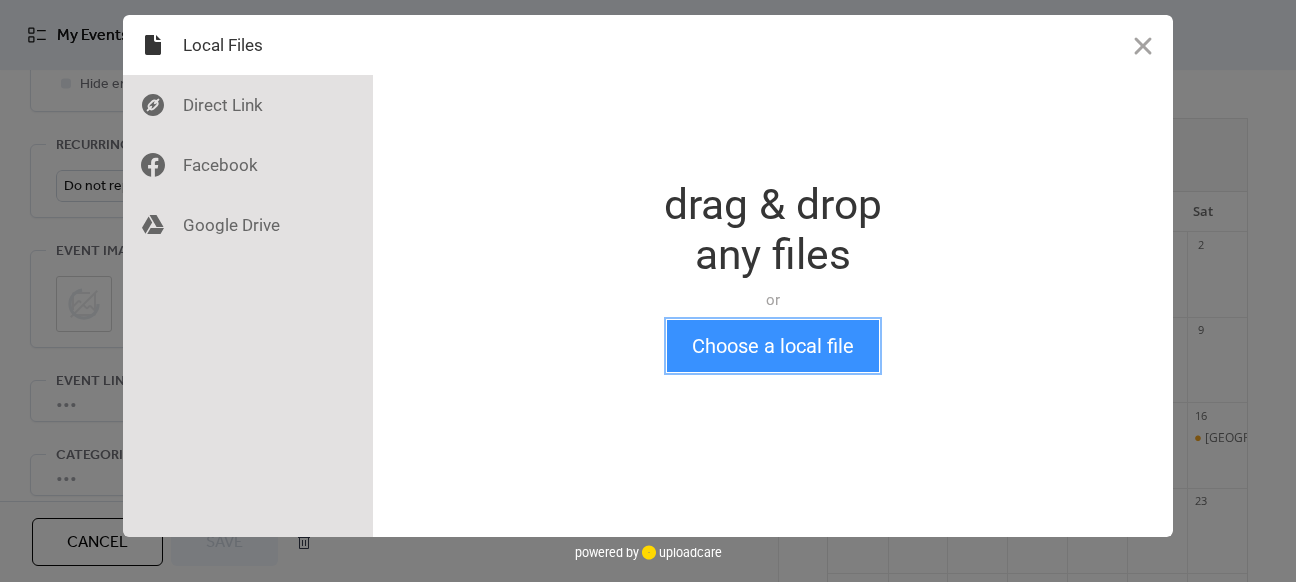 click on "Choose a local file" at bounding box center [773, 346] 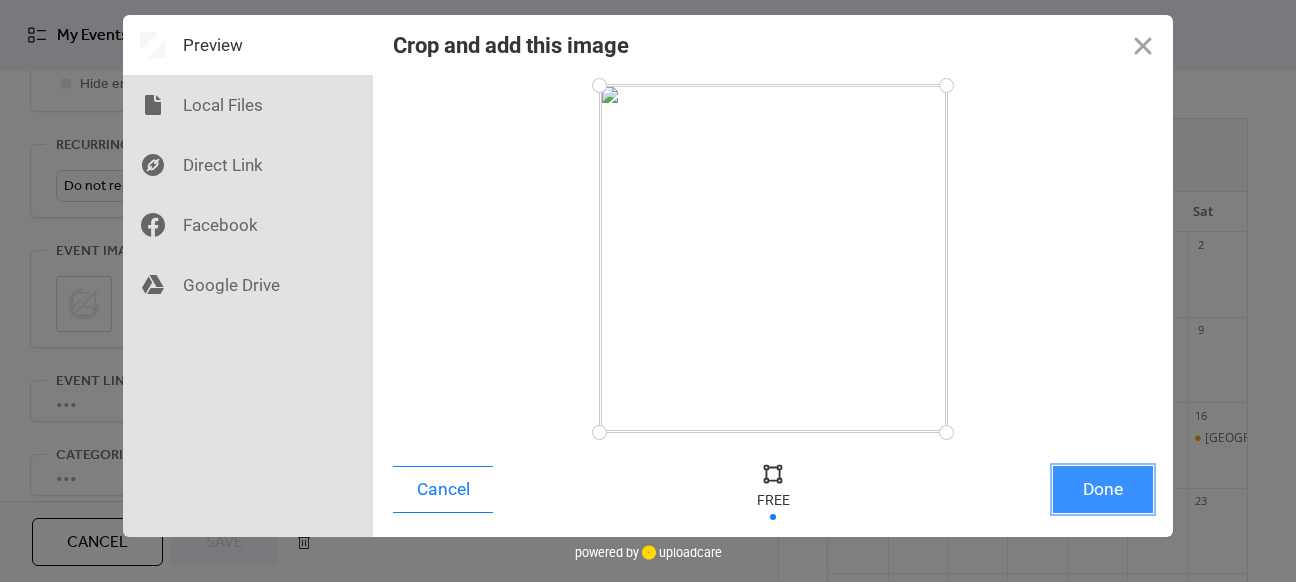 click on "Done" at bounding box center (1103, 489) 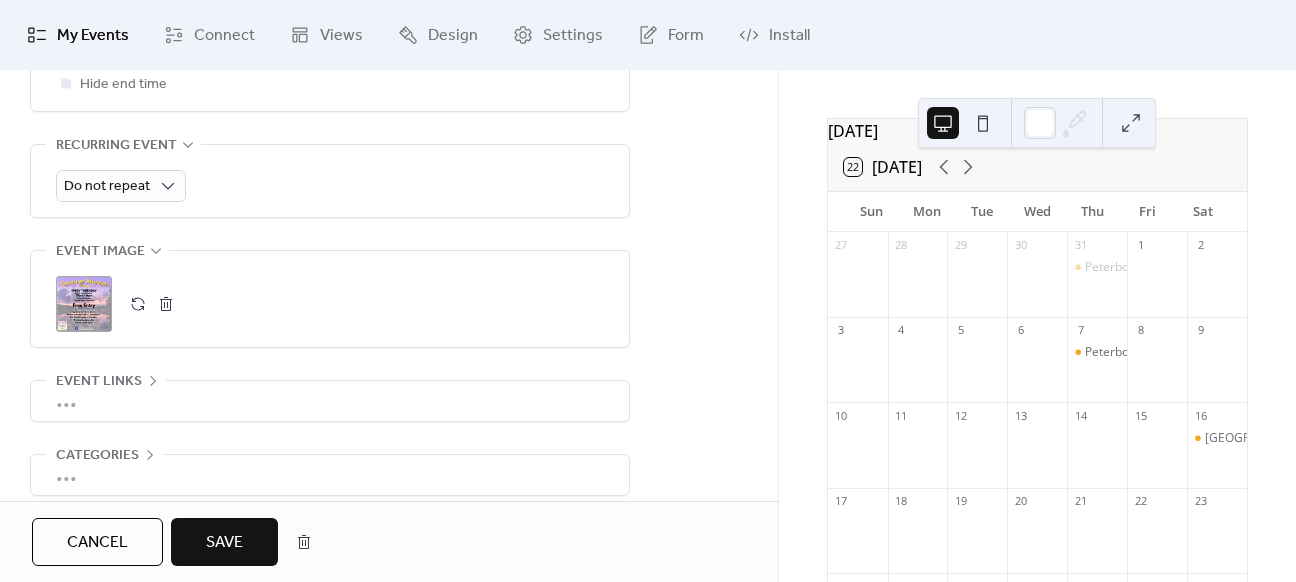 click on "Save" at bounding box center [224, 543] 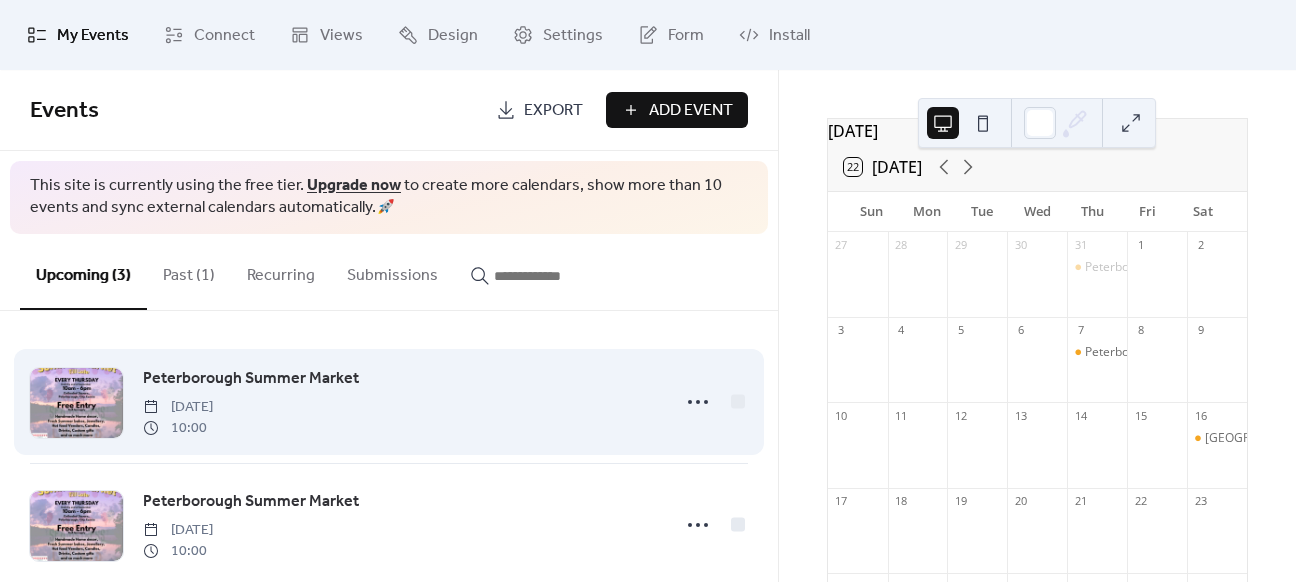 scroll, scrollTop: 156, scrollLeft: 0, axis: vertical 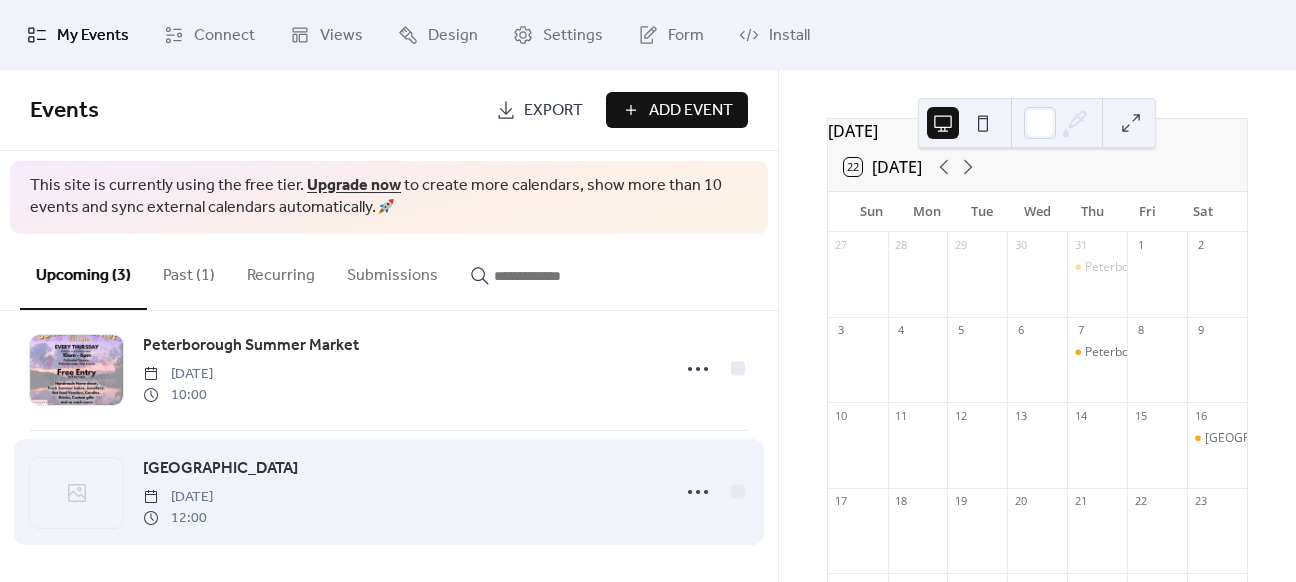click on "[GEOGRAPHIC_DATA]" at bounding box center (220, 469) 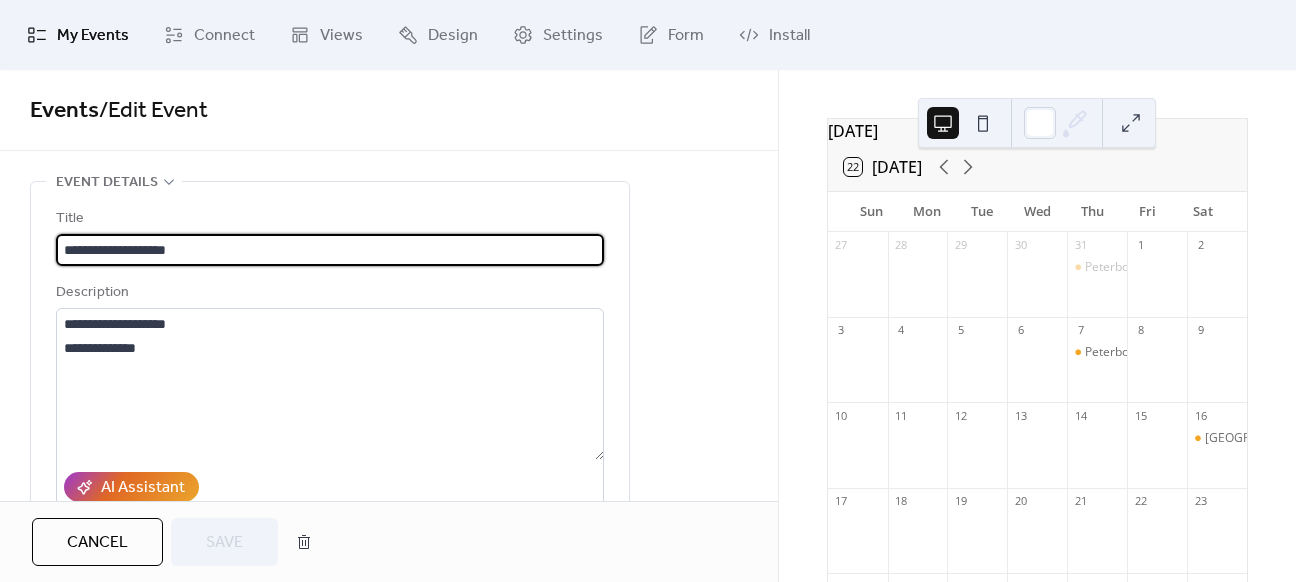 scroll, scrollTop: 0, scrollLeft: 0, axis: both 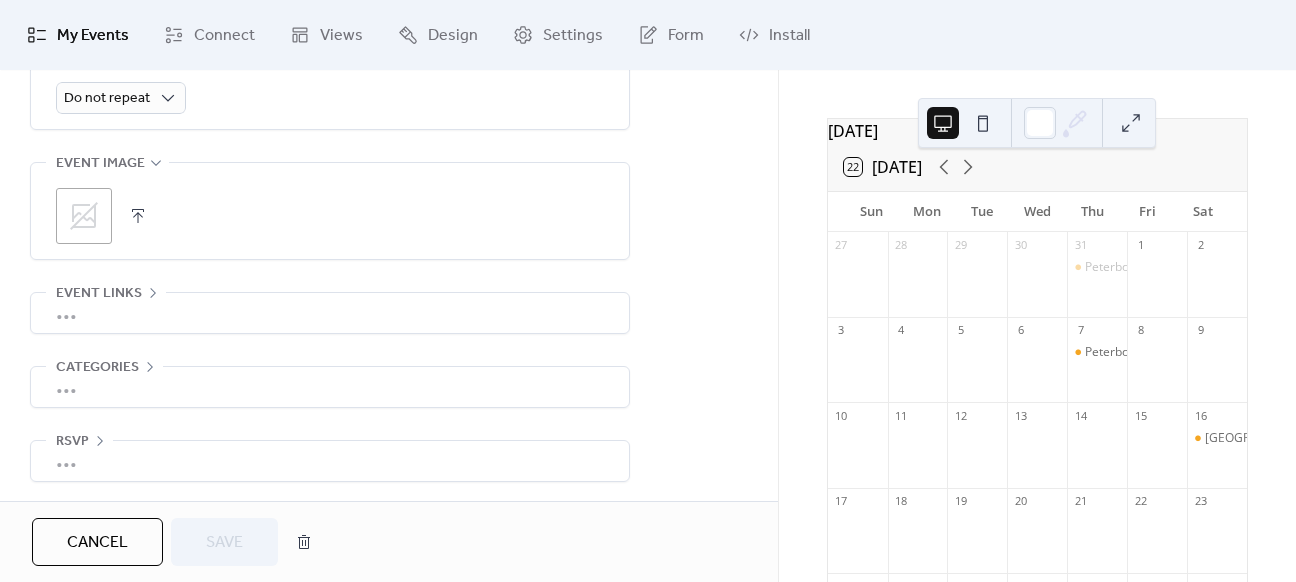 click 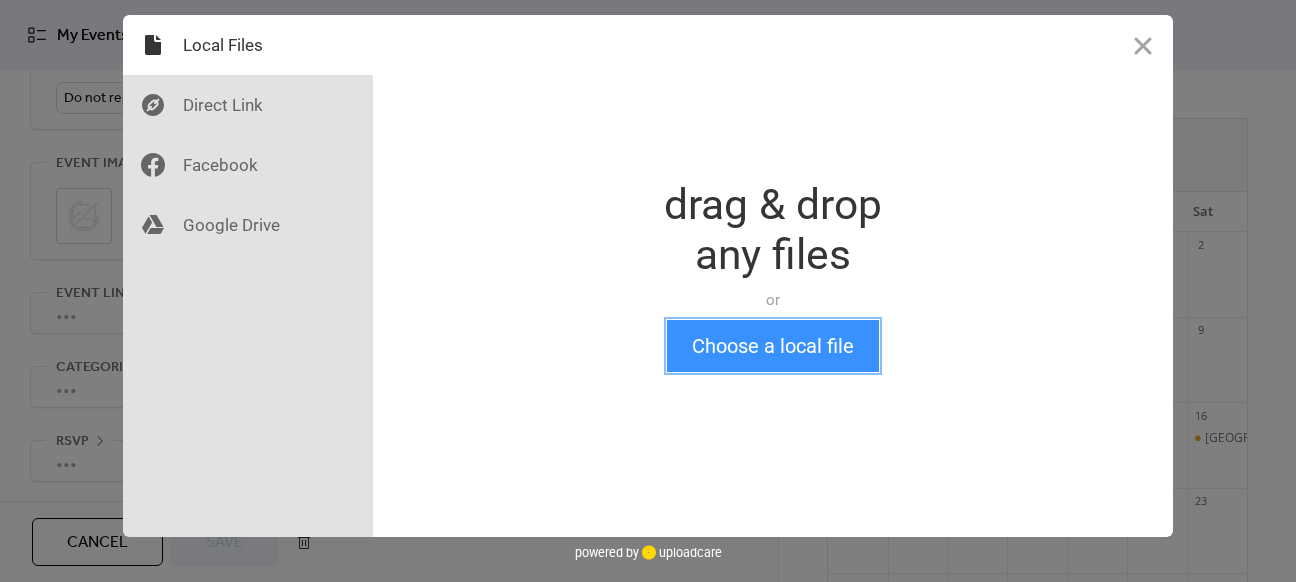click on "Choose a local file" at bounding box center (773, 346) 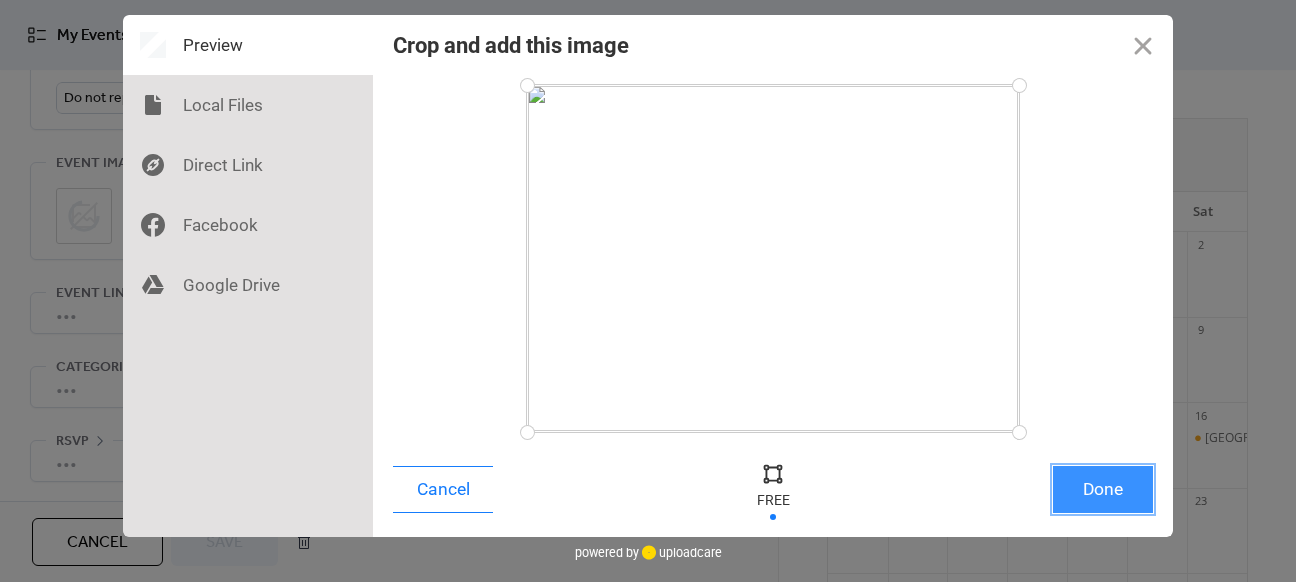 click on "Done" at bounding box center [1103, 489] 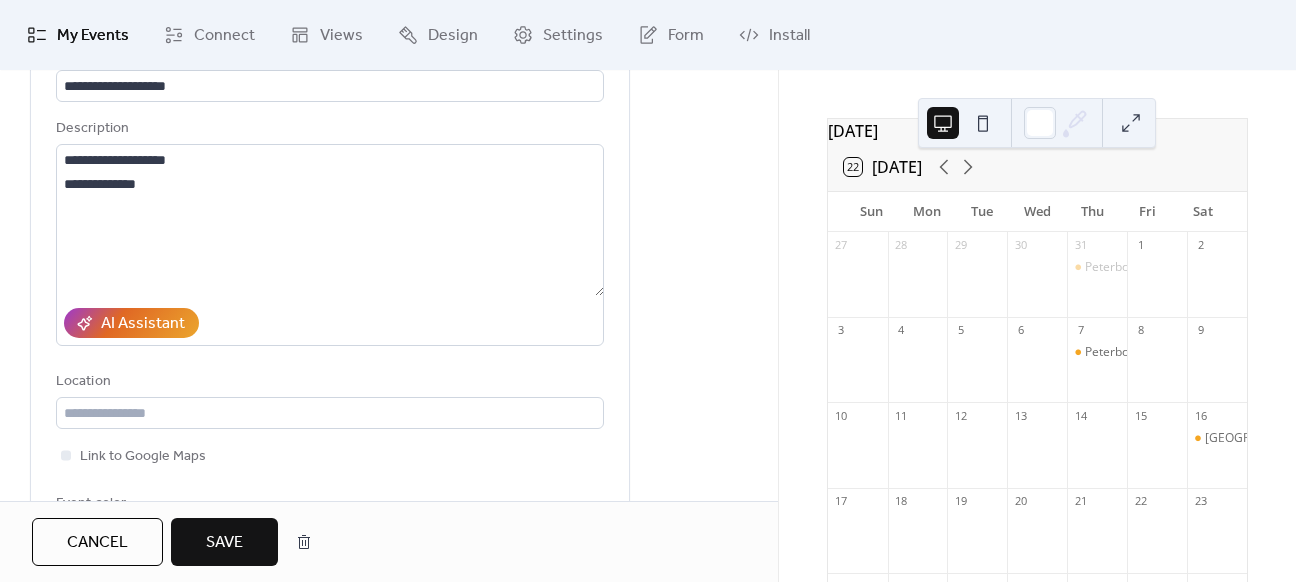 scroll, scrollTop: 163, scrollLeft: 0, axis: vertical 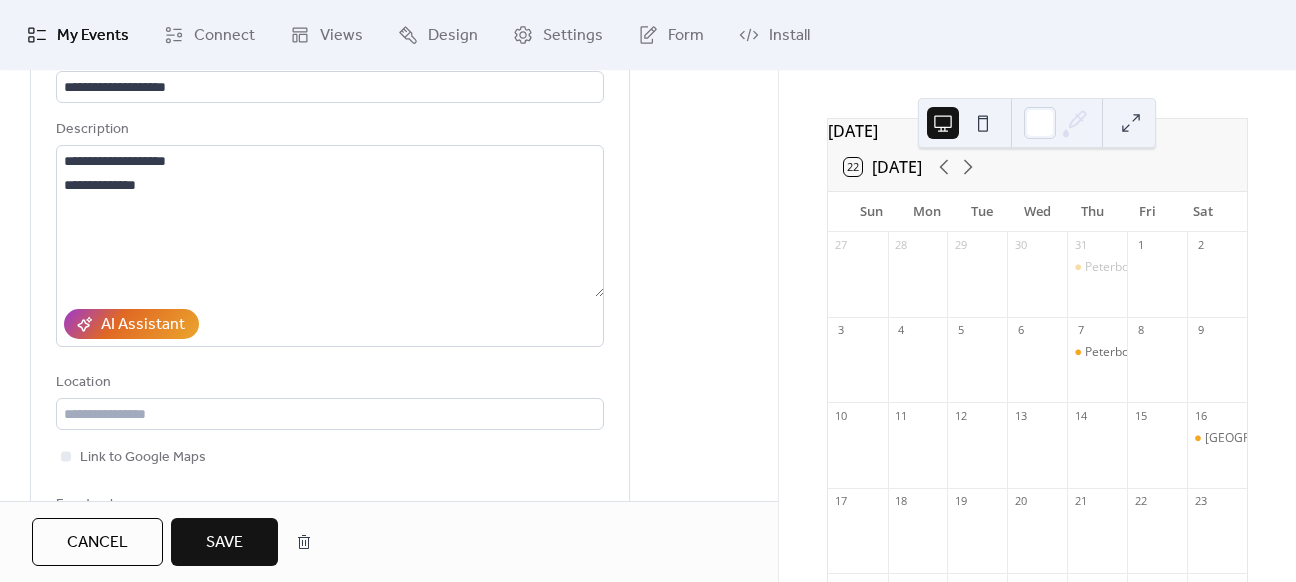 click on "Save" at bounding box center [224, 542] 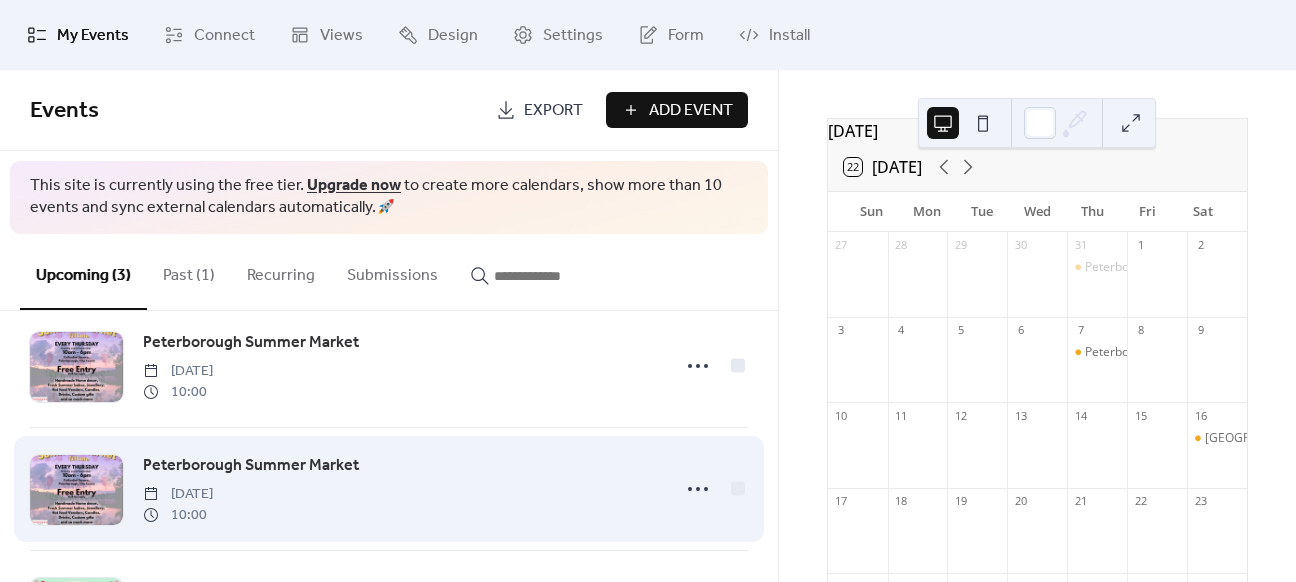scroll, scrollTop: 0, scrollLeft: 0, axis: both 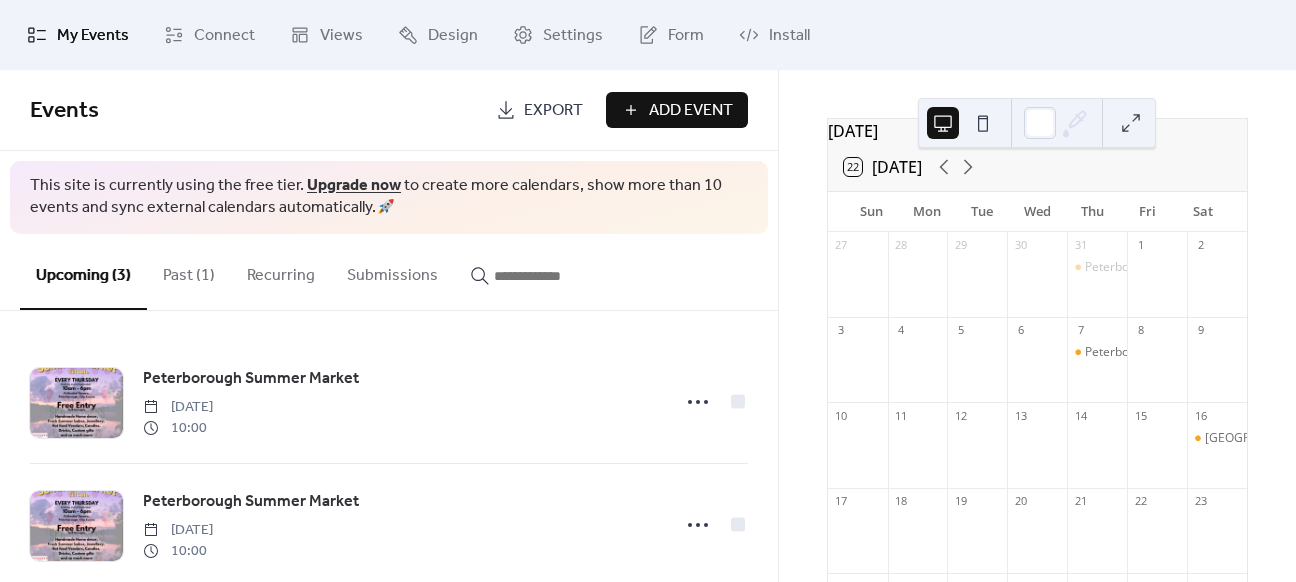click on "Add Event" at bounding box center (677, 110) 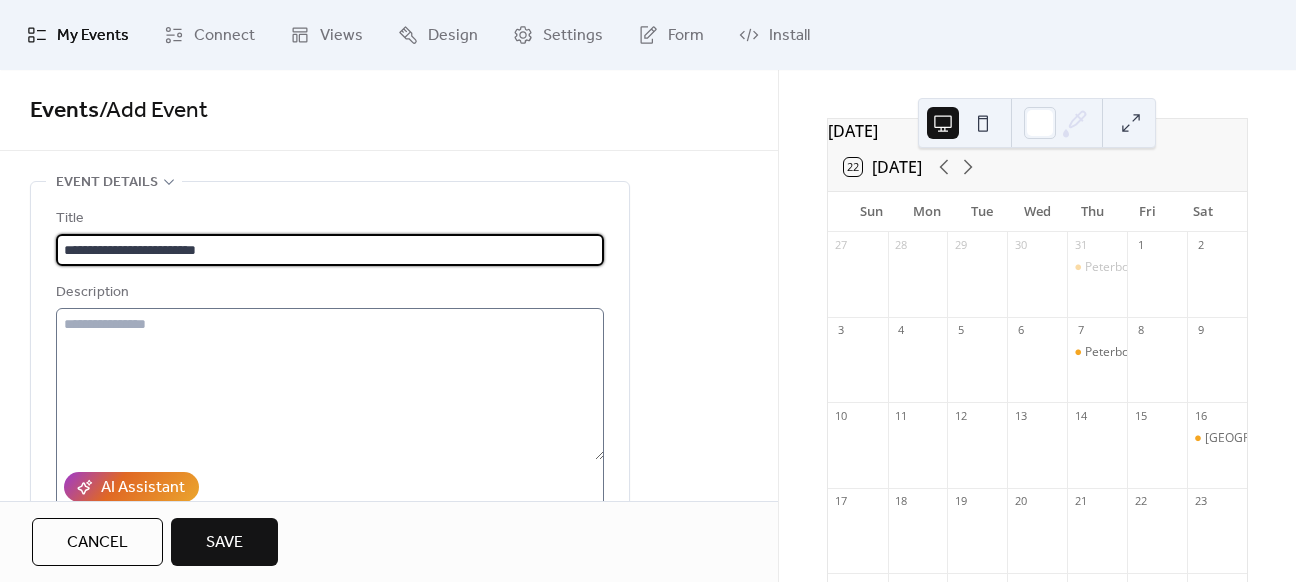 type on "**********" 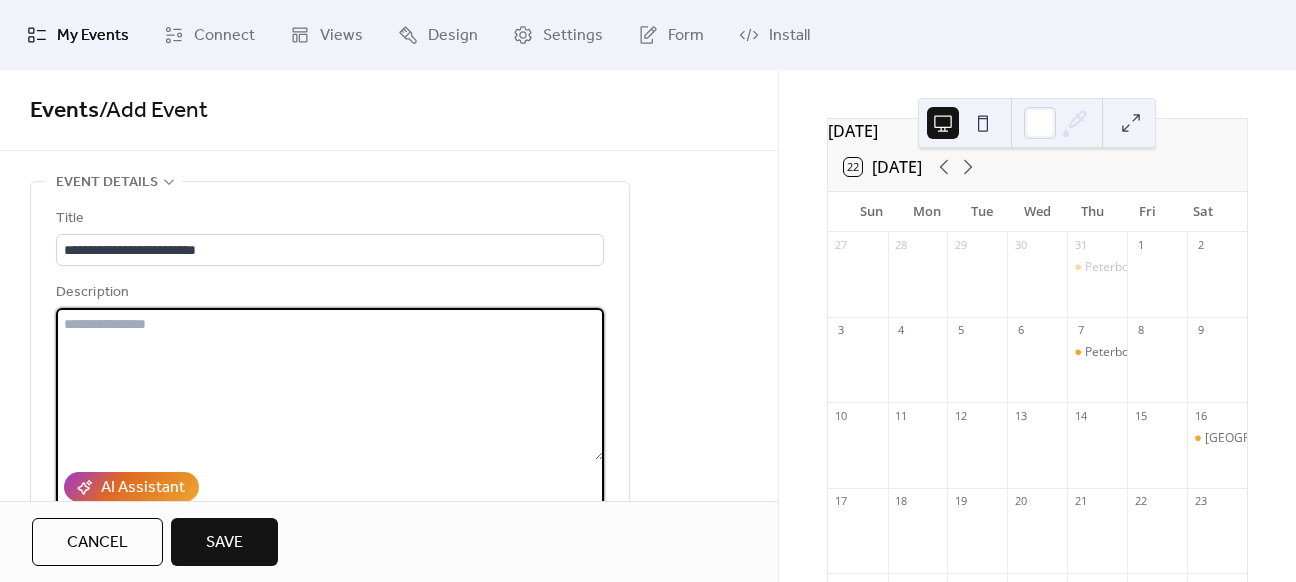 click at bounding box center (330, 384) 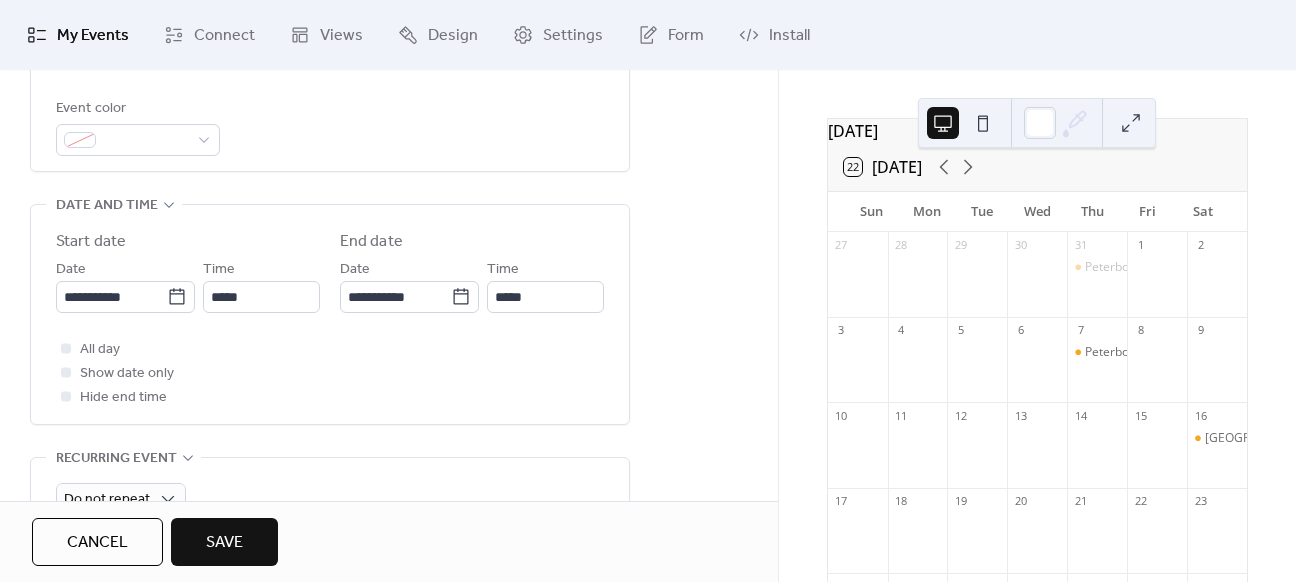scroll, scrollTop: 606, scrollLeft: 0, axis: vertical 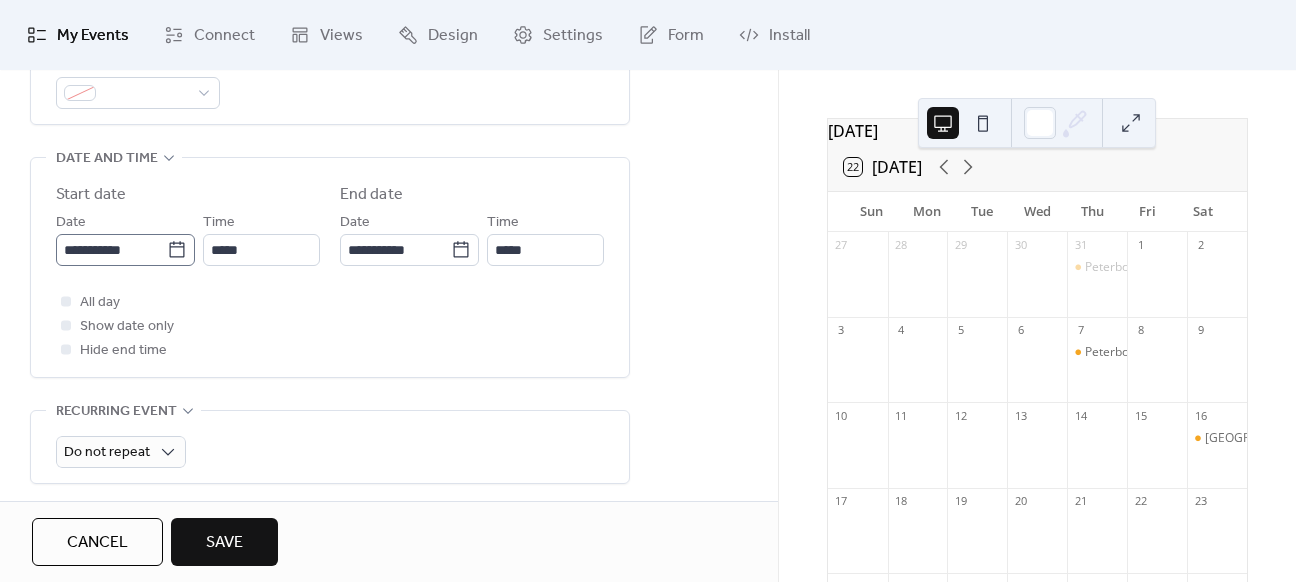 click 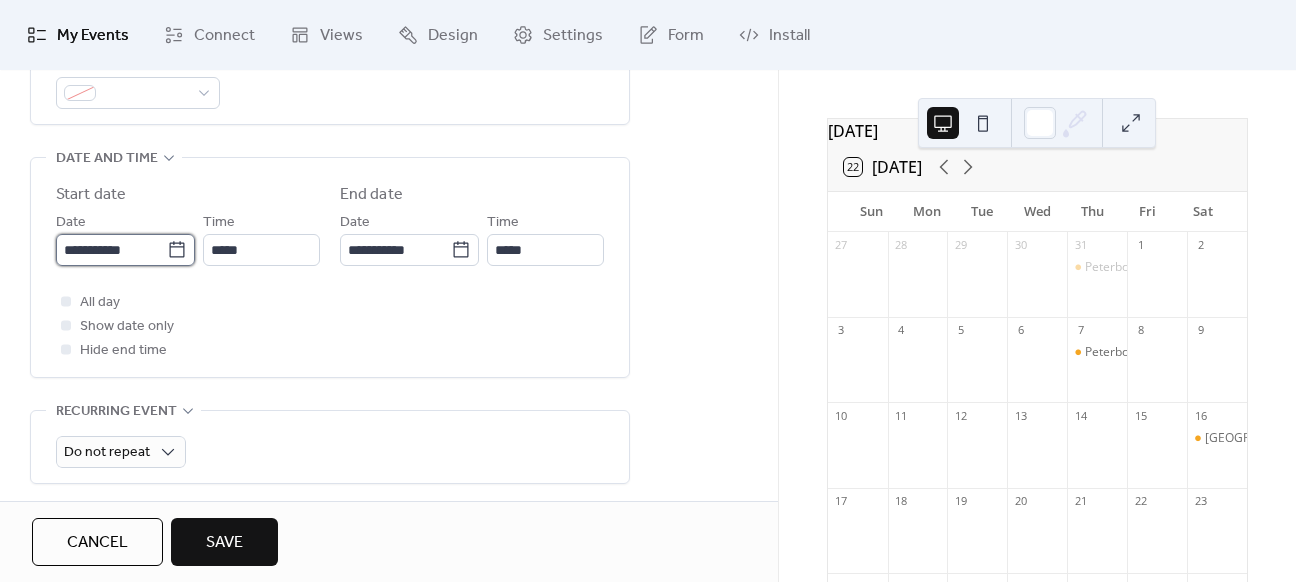 click on "**********" at bounding box center [111, 250] 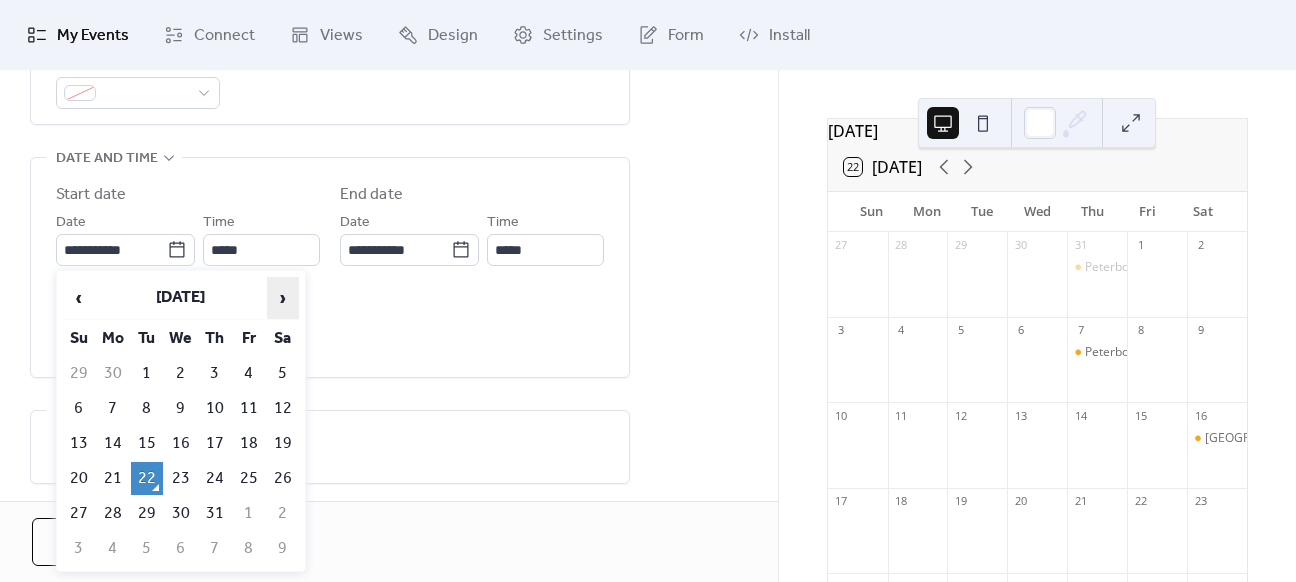 click on "›" at bounding box center [283, 298] 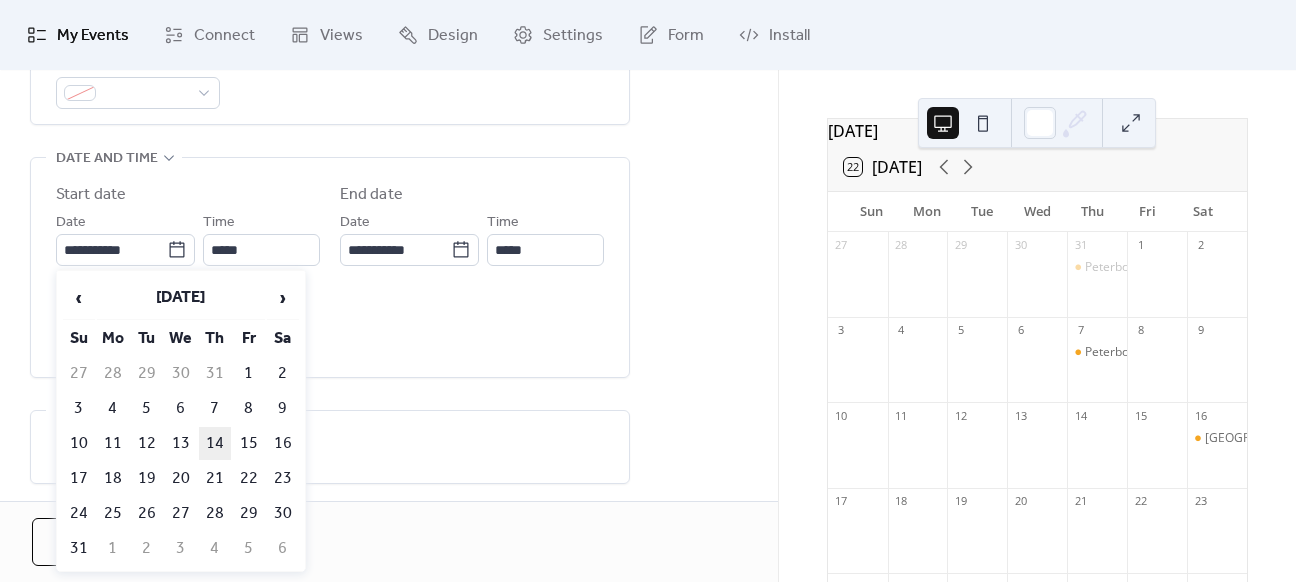 click on "14" at bounding box center [215, 443] 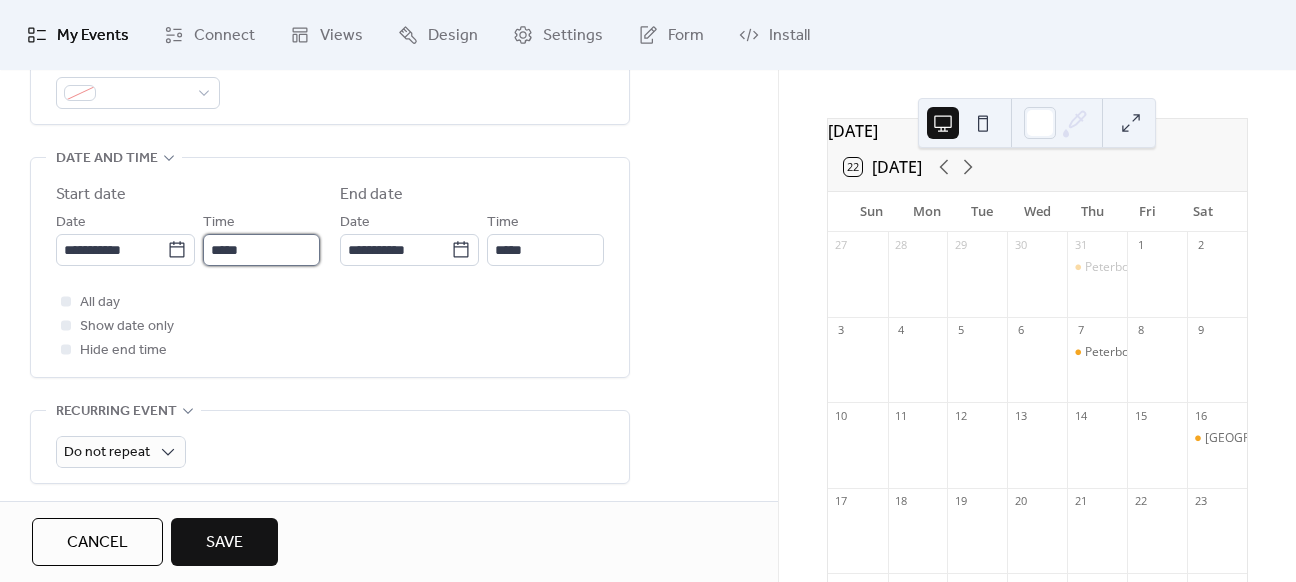 click on "*****" at bounding box center (261, 250) 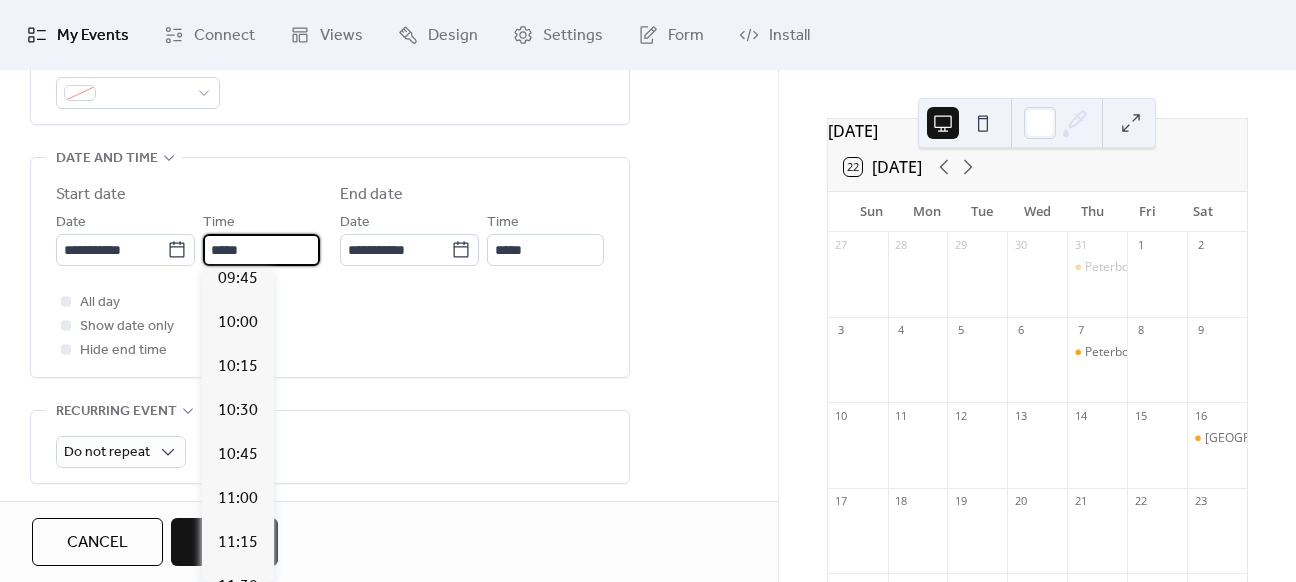 scroll, scrollTop: 1716, scrollLeft: 0, axis: vertical 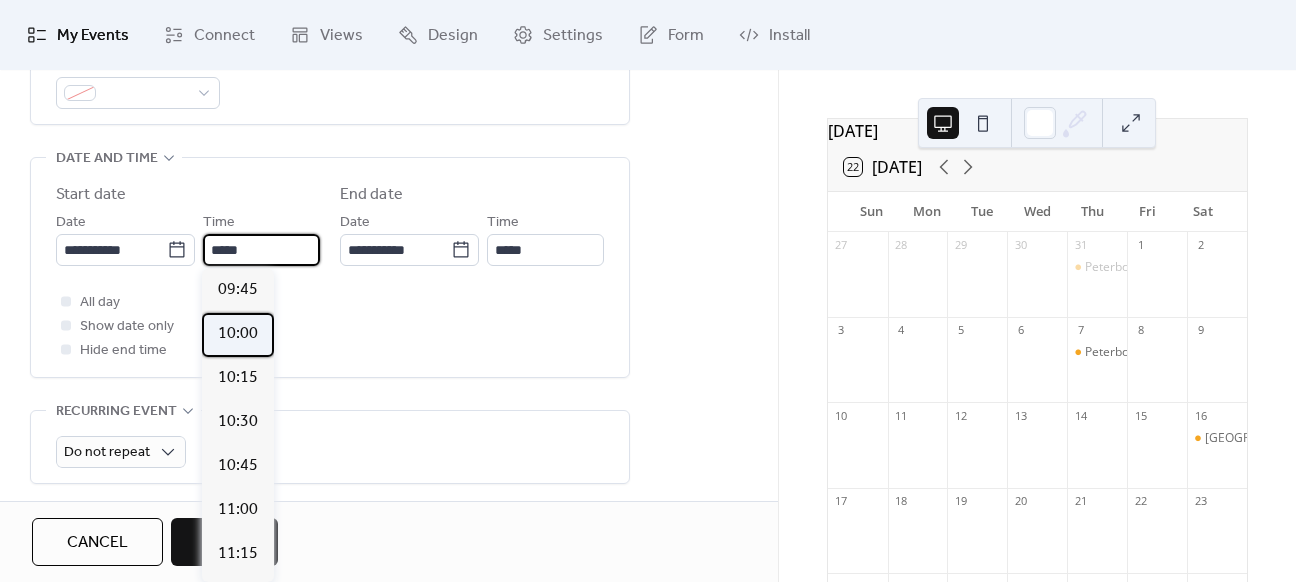 click on "10:00" at bounding box center (238, 334) 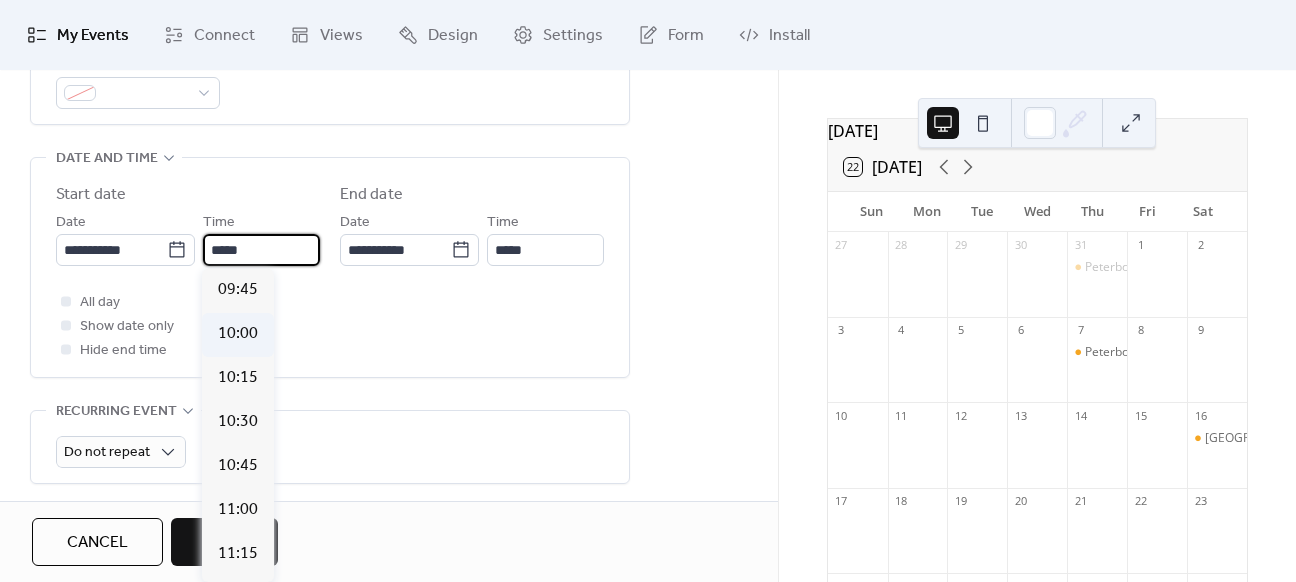 type on "*****" 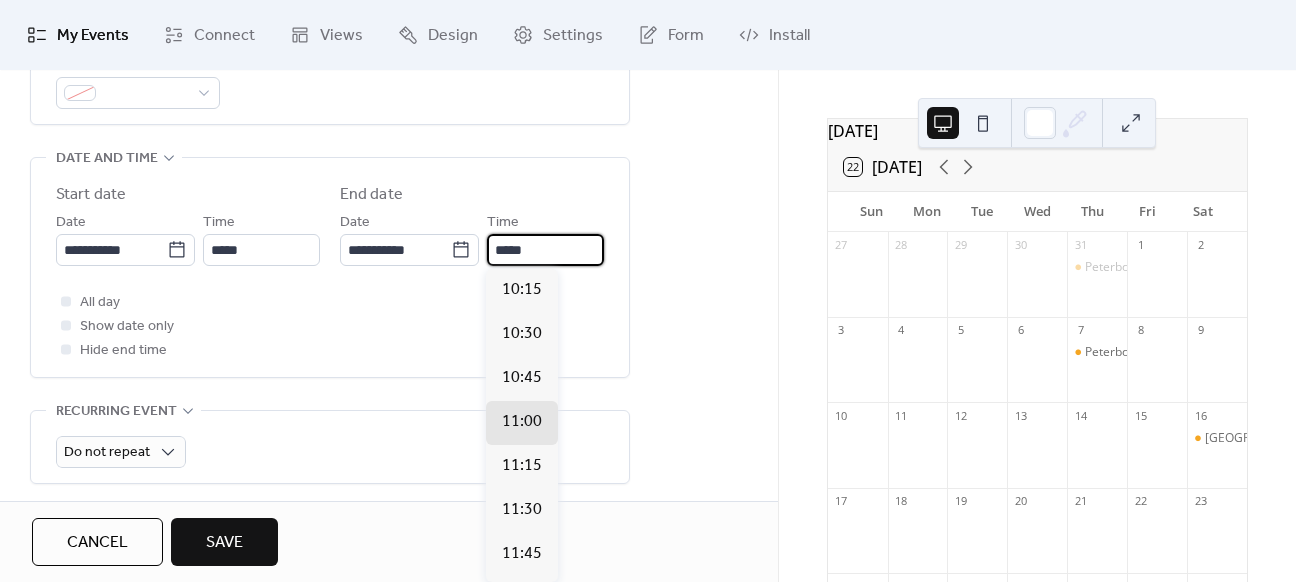 click on "*****" at bounding box center (545, 250) 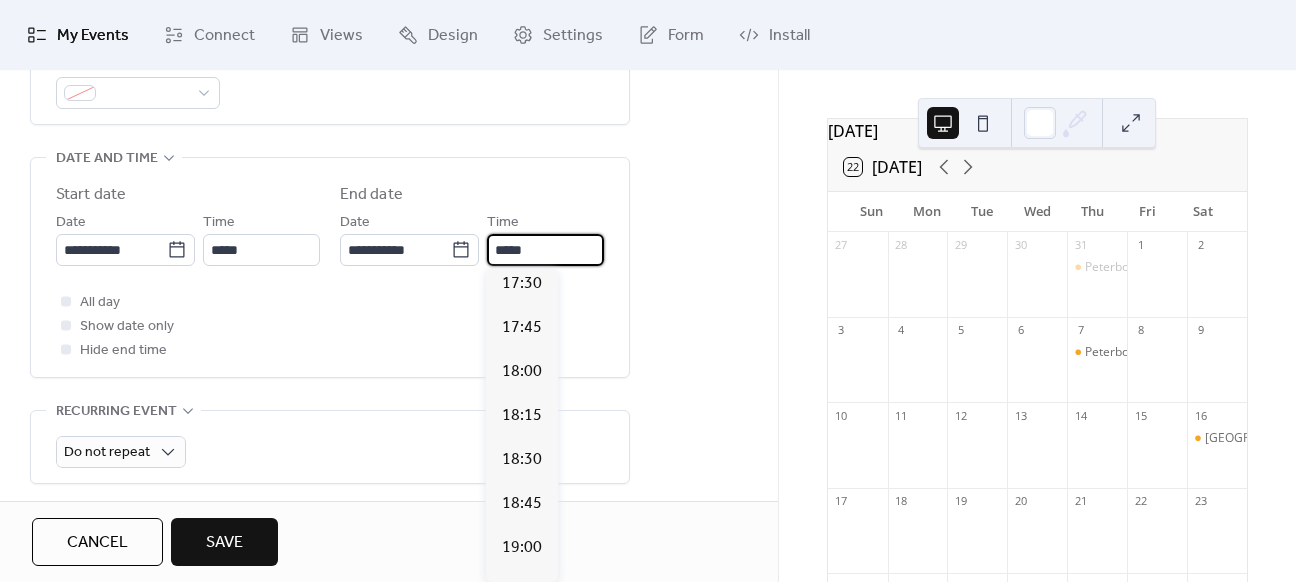 scroll, scrollTop: 1288, scrollLeft: 0, axis: vertical 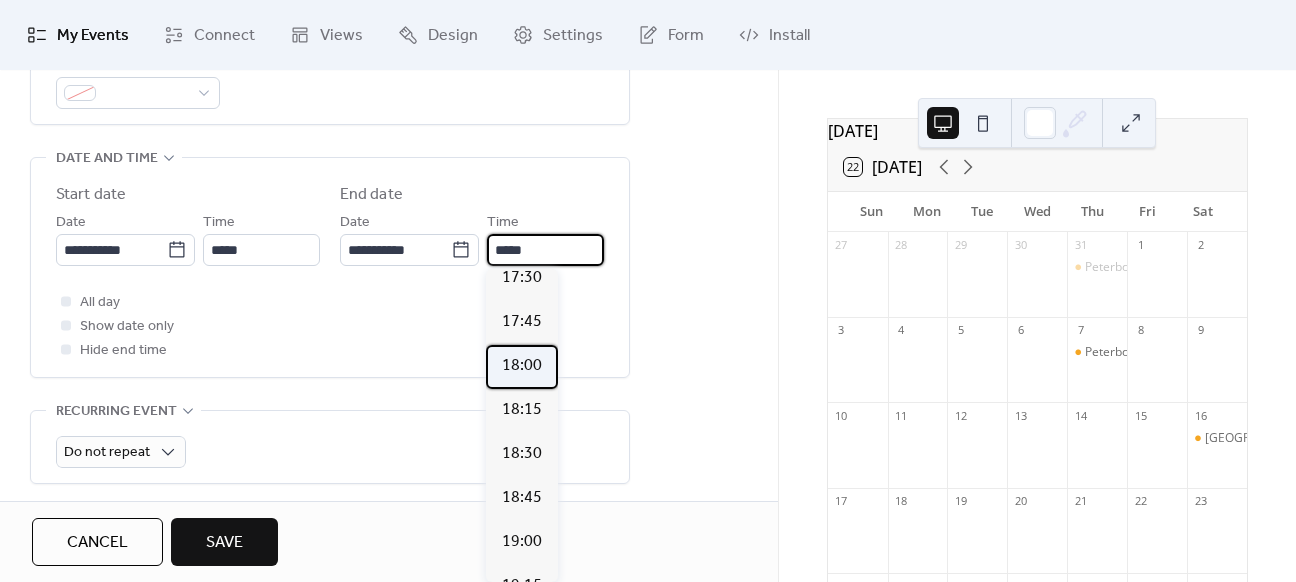 click on "18:00" at bounding box center (522, 366) 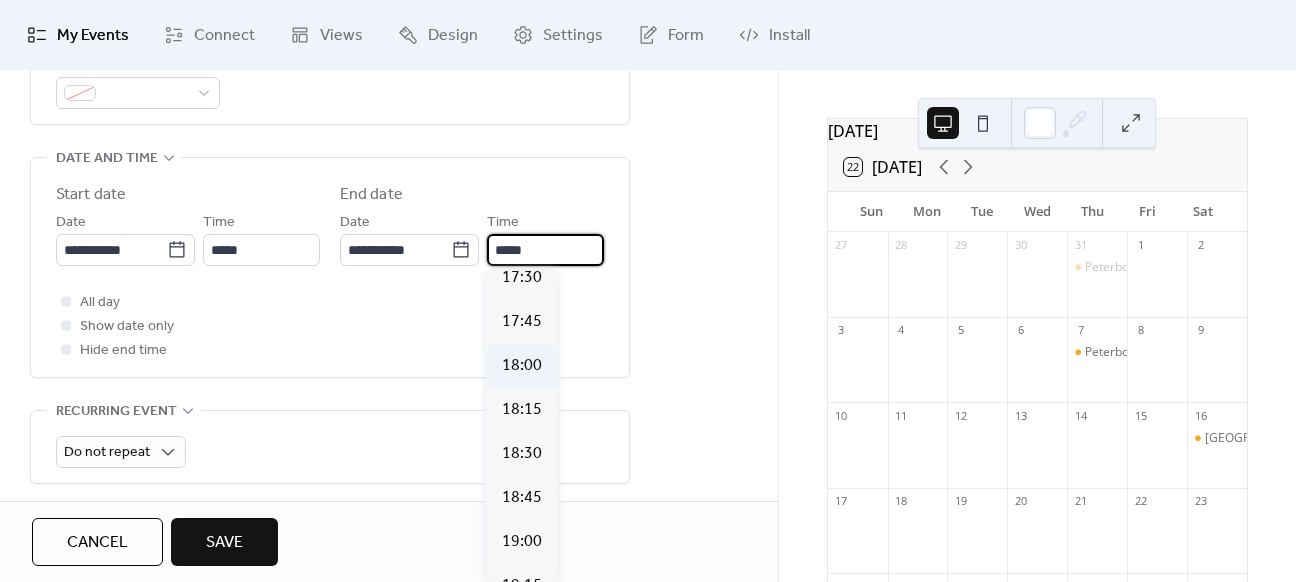 type on "*****" 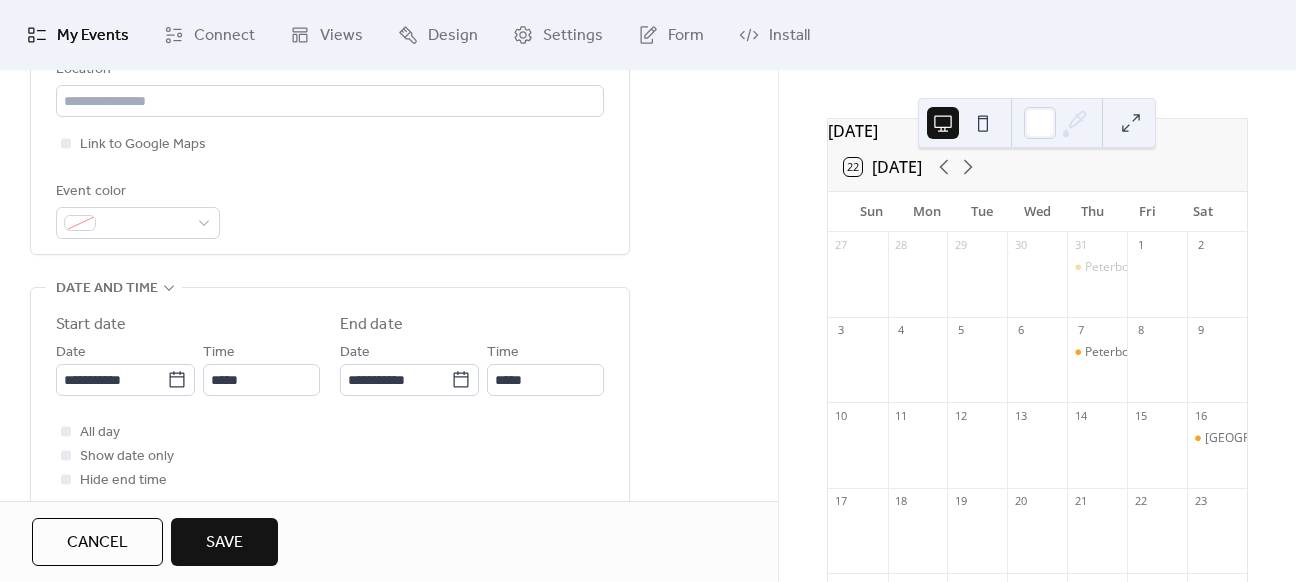 scroll, scrollTop: 479, scrollLeft: 0, axis: vertical 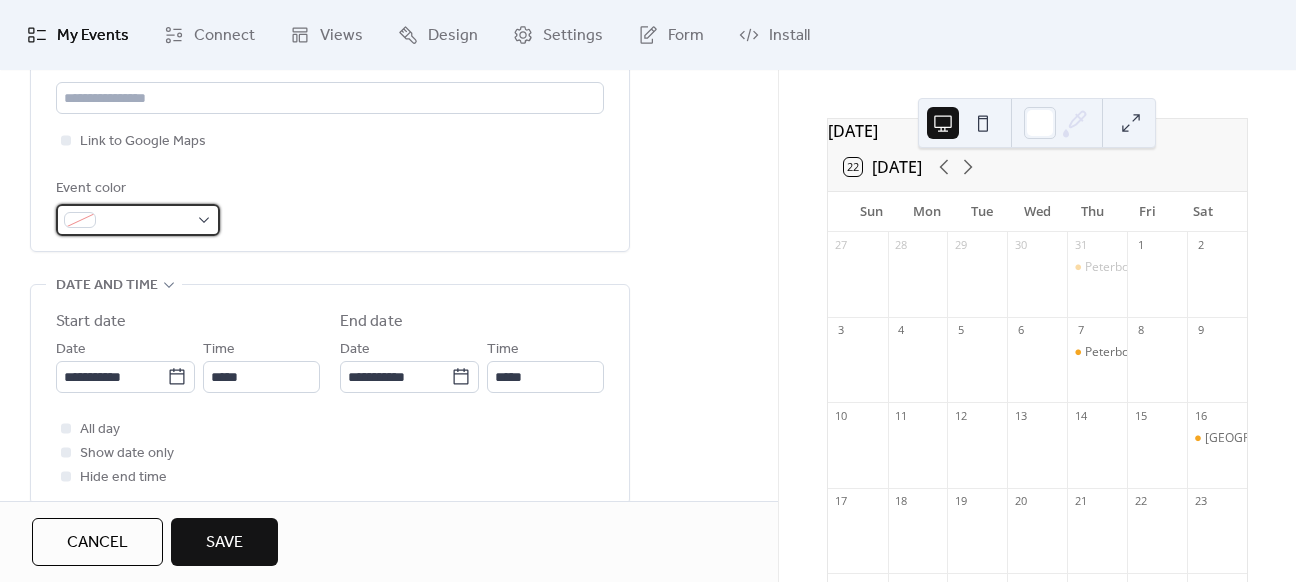 click at bounding box center (138, 220) 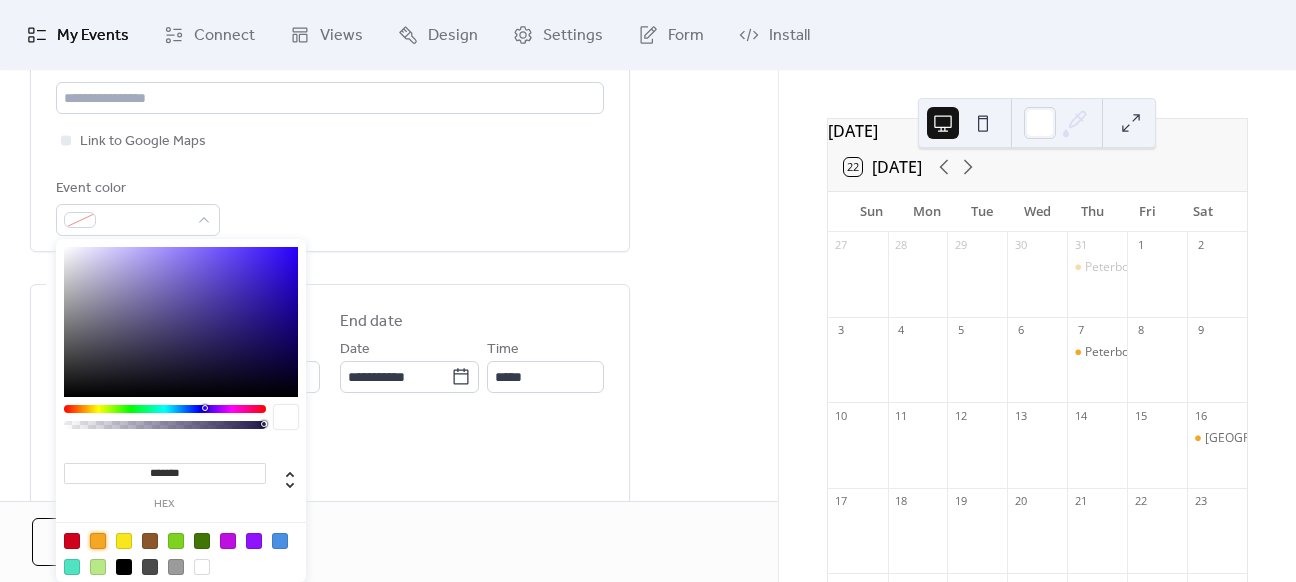 click at bounding box center [98, 541] 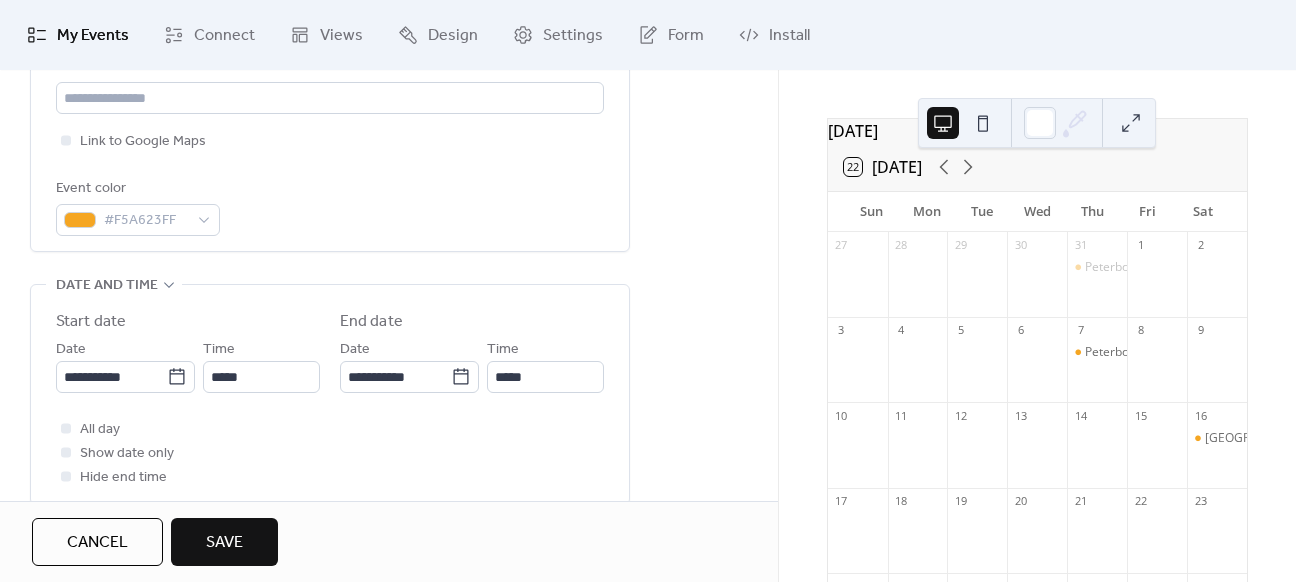 click on "All day Show date only Hide end time" at bounding box center (330, 453) 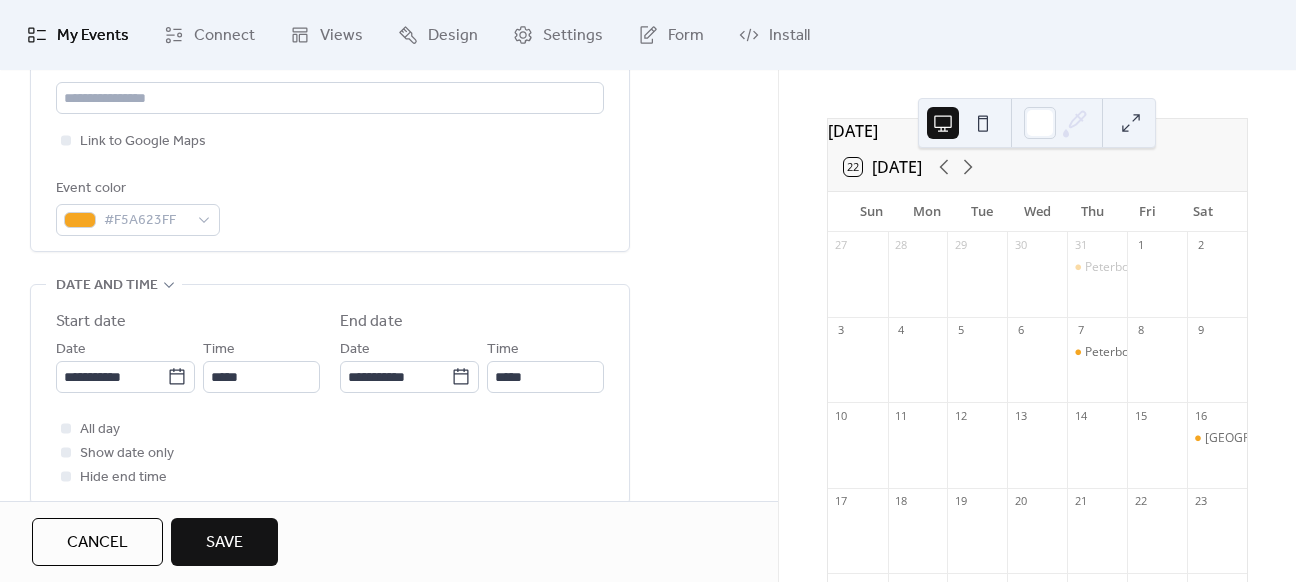 scroll, scrollTop: 960, scrollLeft: 0, axis: vertical 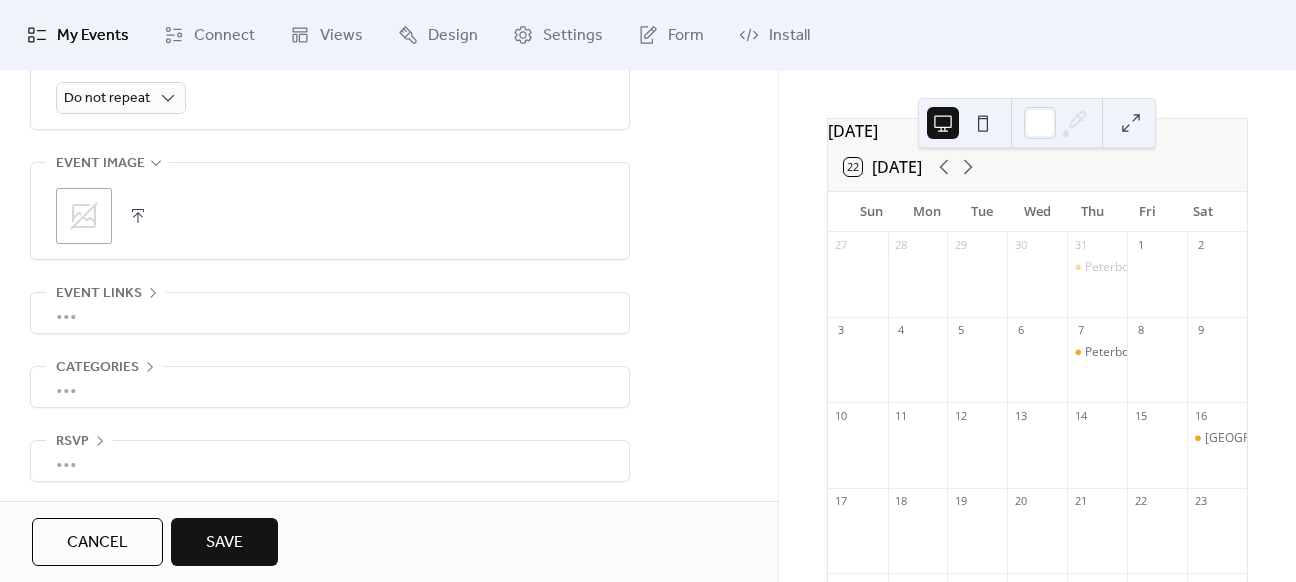 click 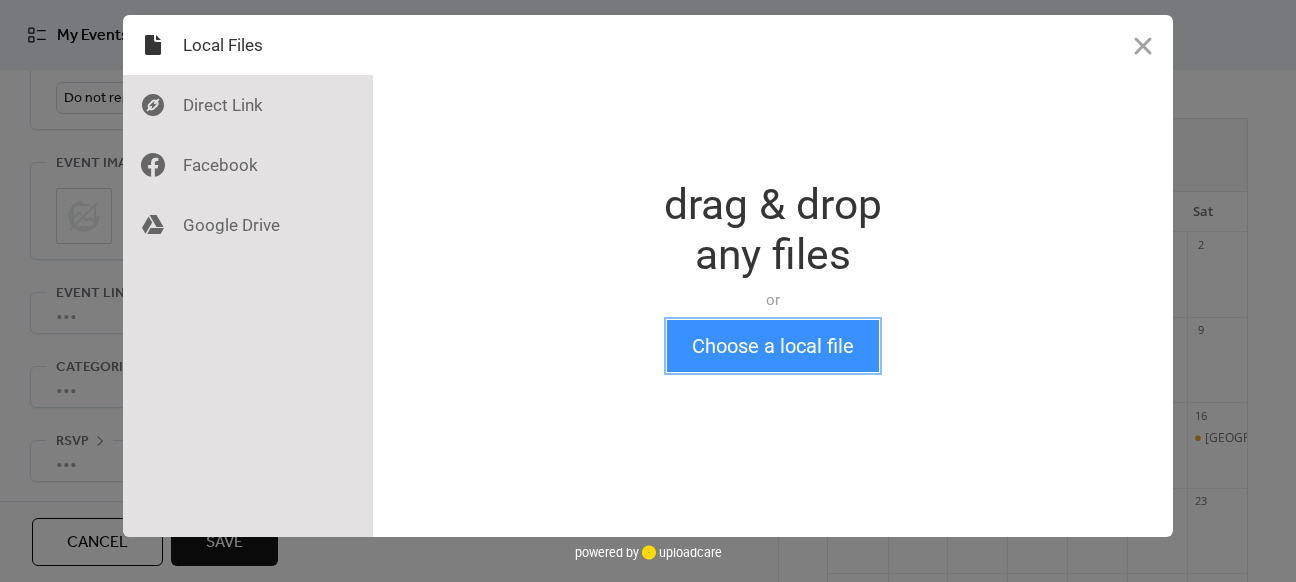 click on "Choose a local file" at bounding box center [773, 346] 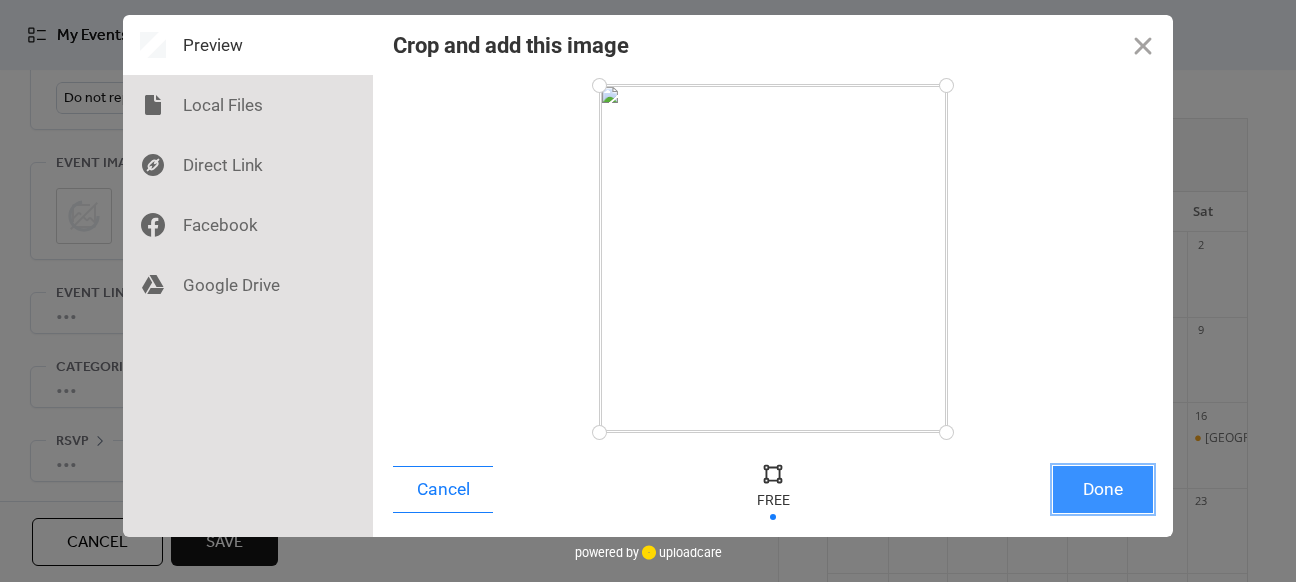 click on "Done" at bounding box center (1103, 489) 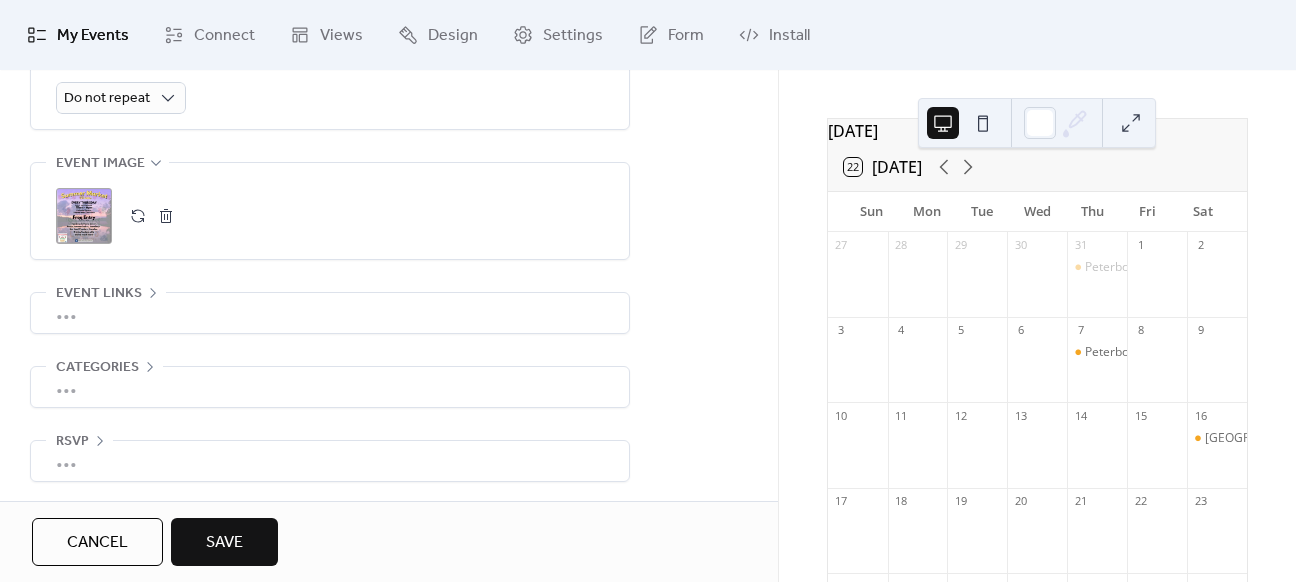 click on "Save" at bounding box center (224, 542) 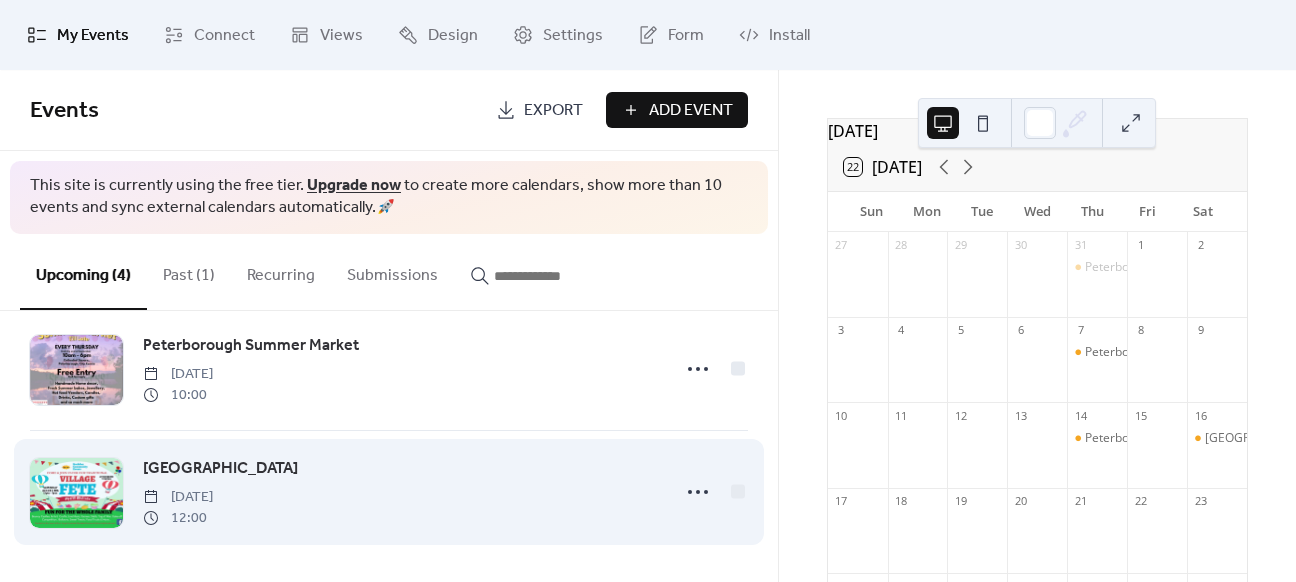 scroll, scrollTop: 0, scrollLeft: 0, axis: both 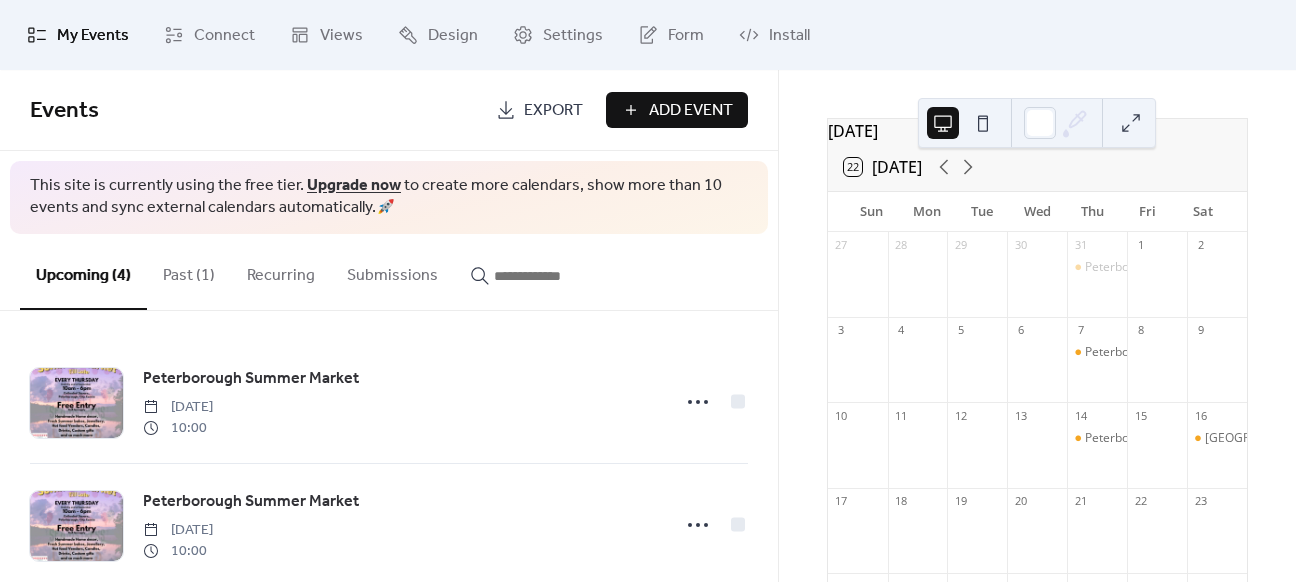 click on "Add Event" at bounding box center (691, 111) 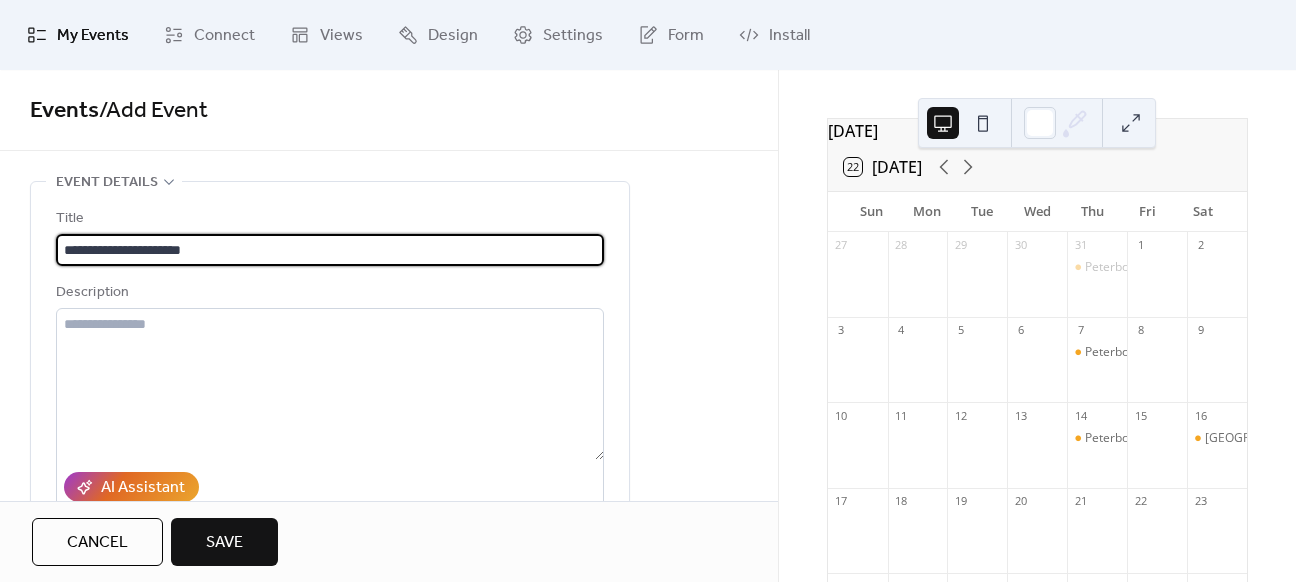 click on "**********" at bounding box center [330, 250] 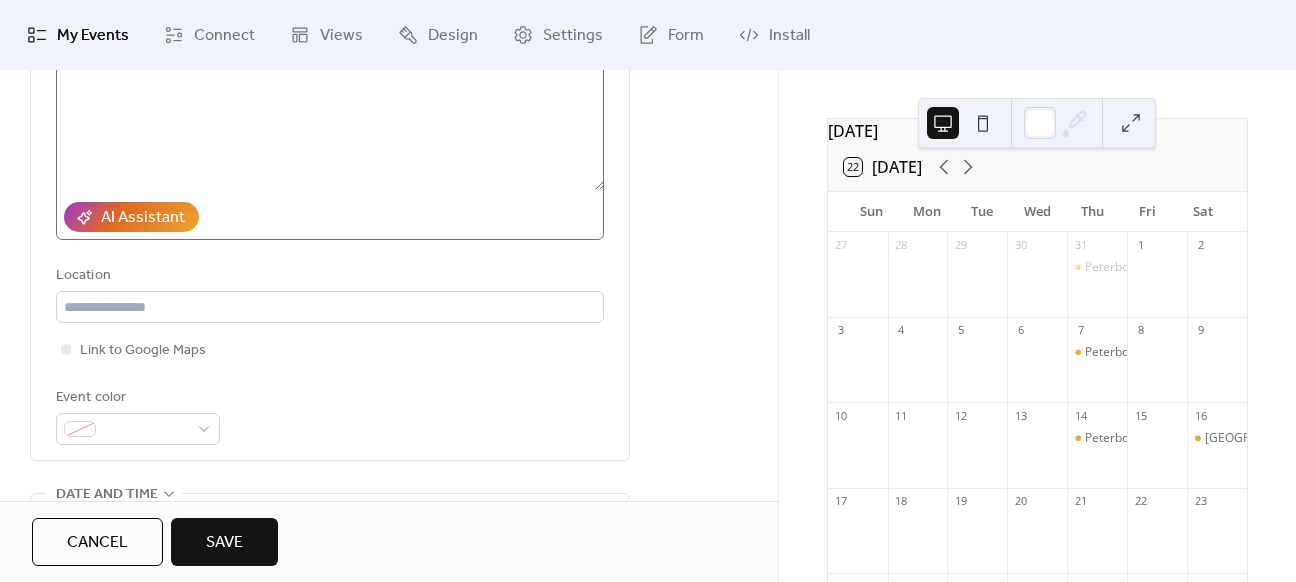 scroll, scrollTop: 275, scrollLeft: 0, axis: vertical 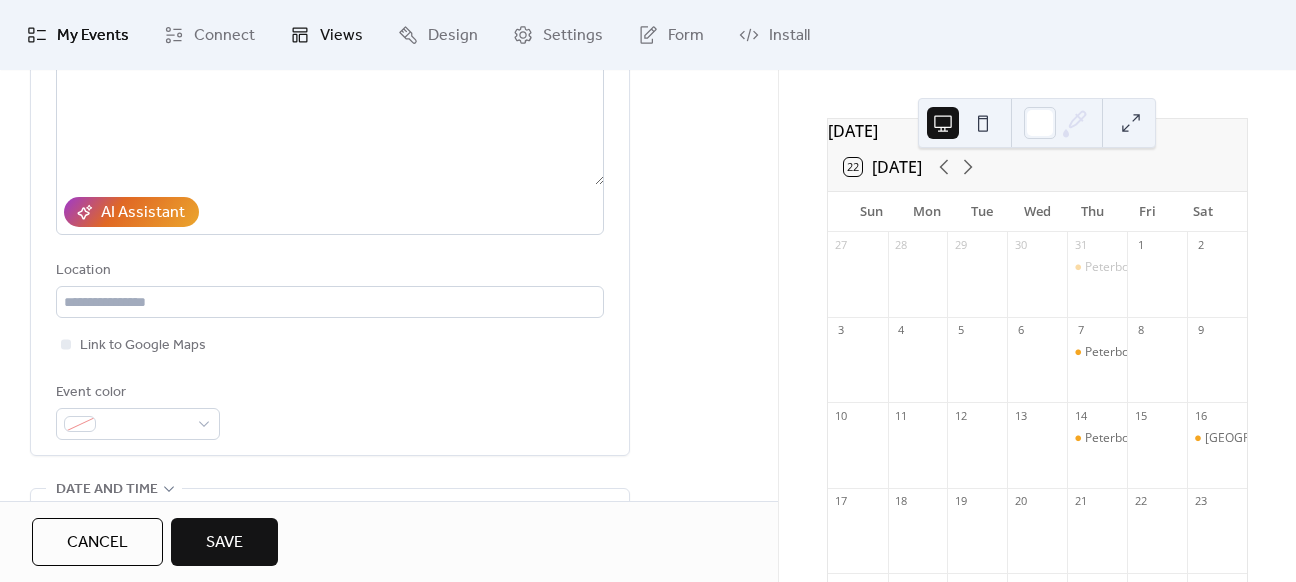 type on "**********" 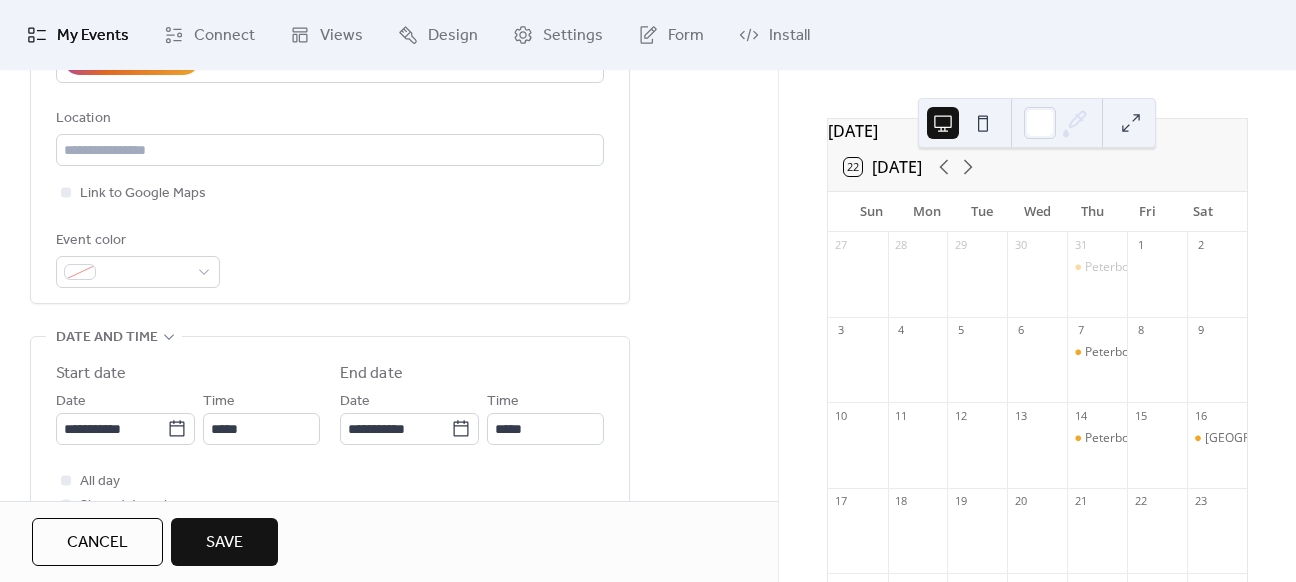 scroll, scrollTop: 439, scrollLeft: 0, axis: vertical 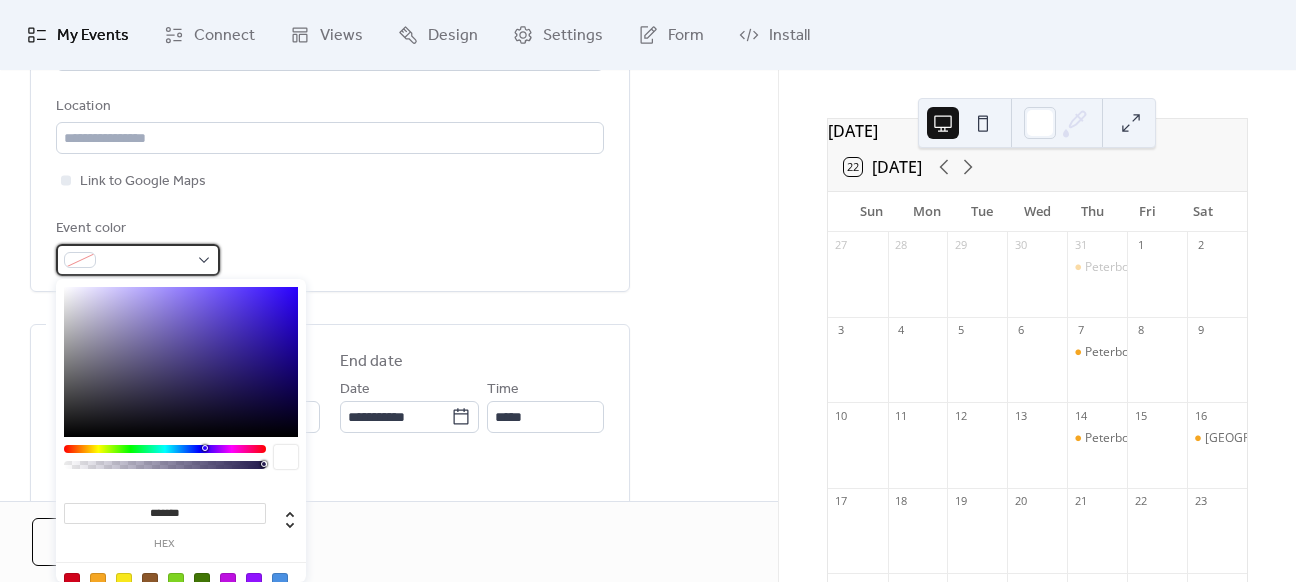 click at bounding box center [138, 260] 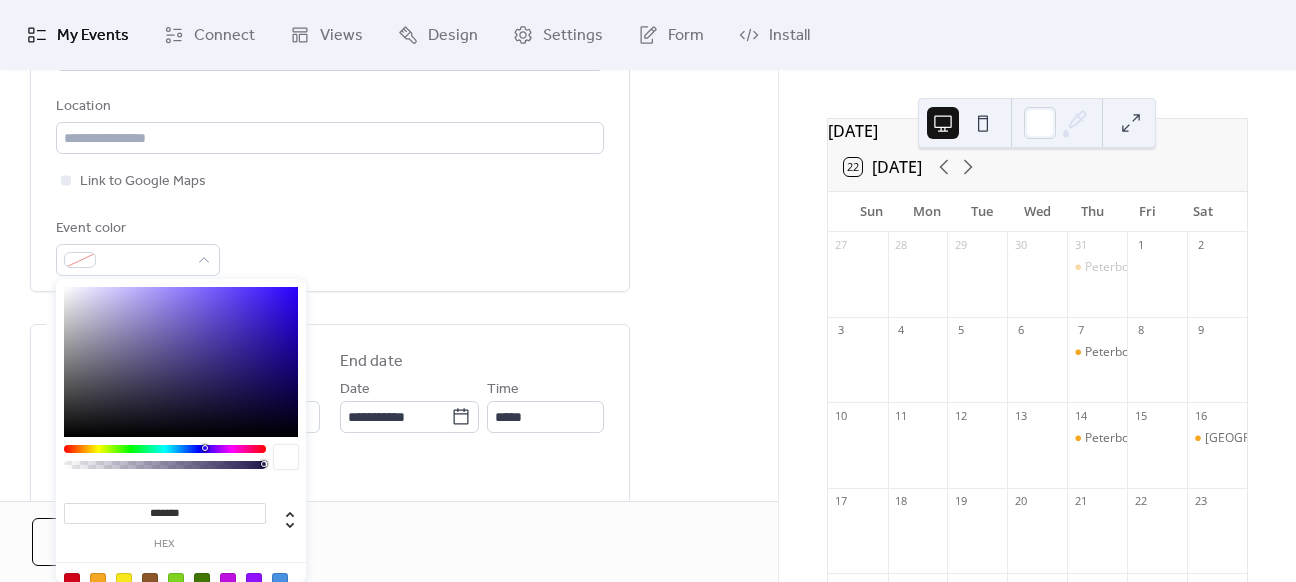 click at bounding box center [181, 593] 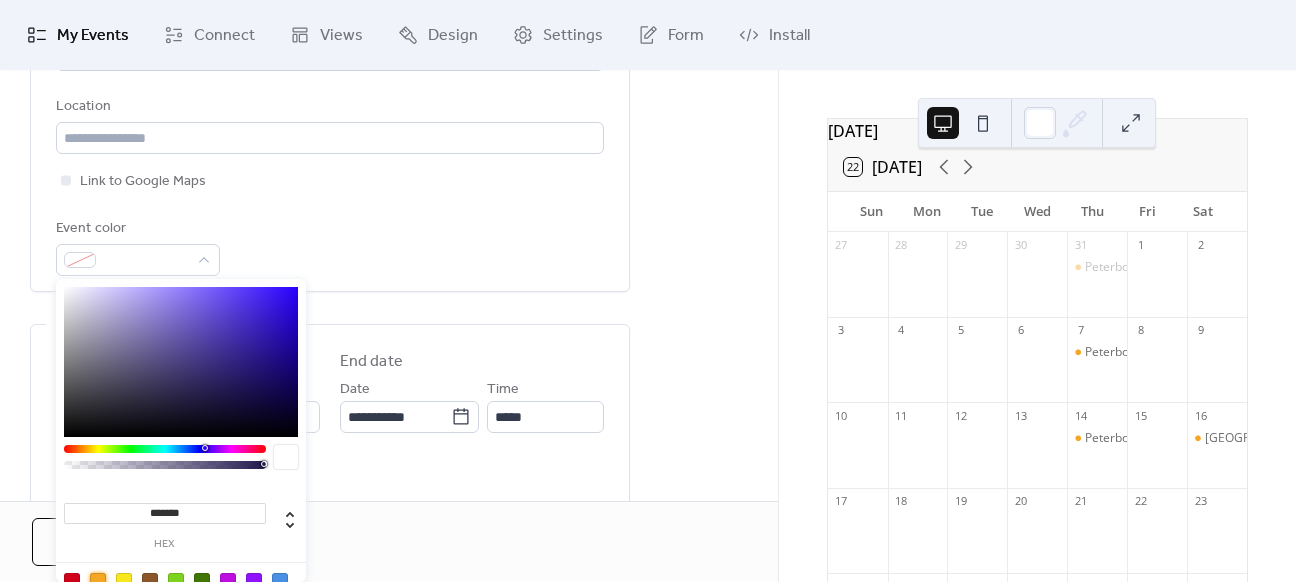 click at bounding box center (98, 581) 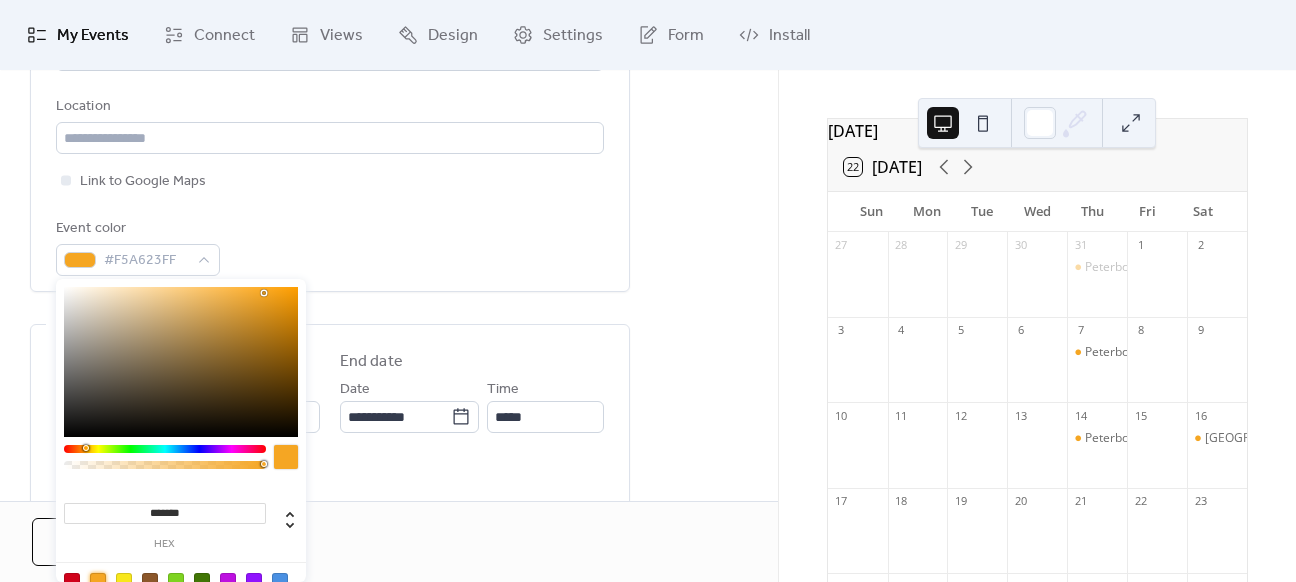 scroll, scrollTop: 603, scrollLeft: 0, axis: vertical 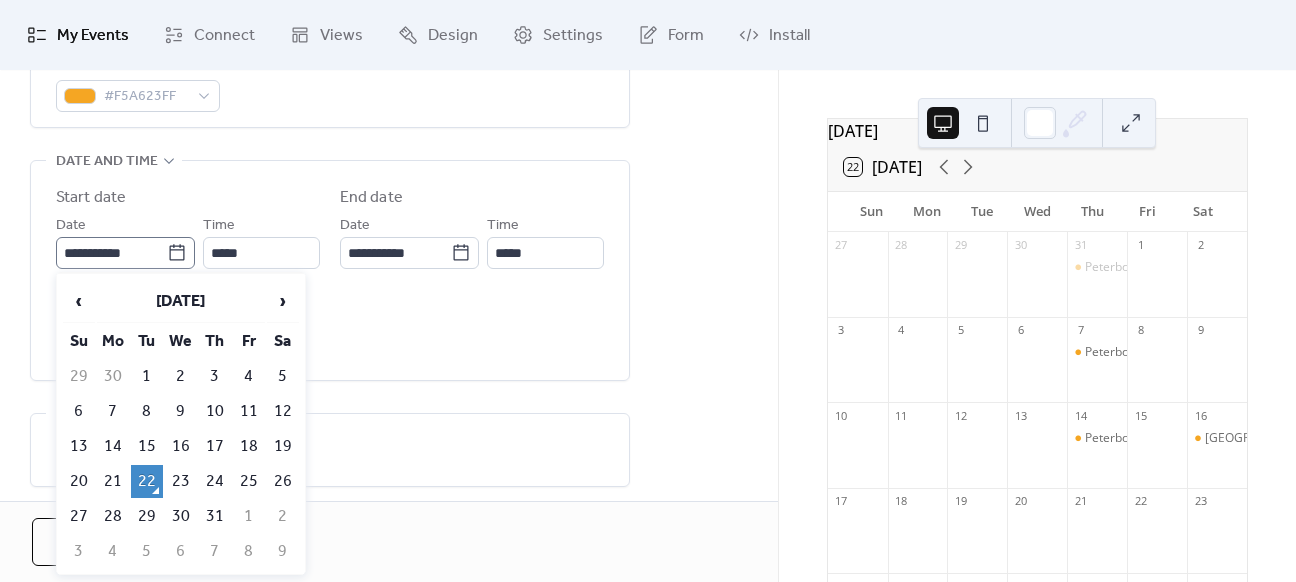 click on "**********" at bounding box center [125, 253] 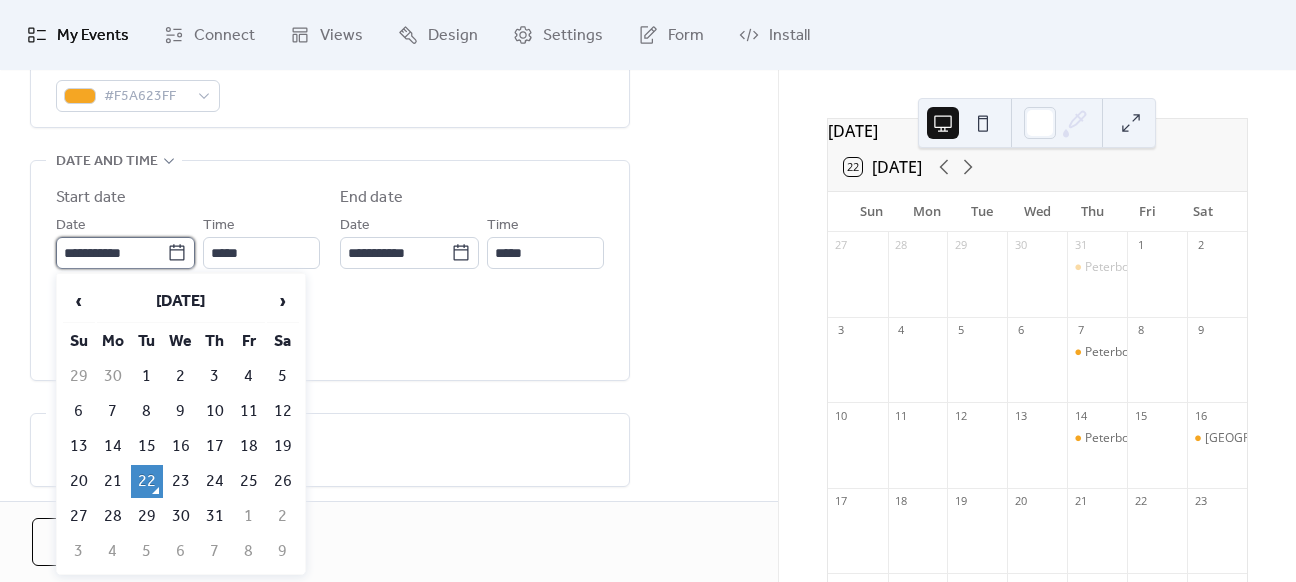 click on "**********" at bounding box center [111, 253] 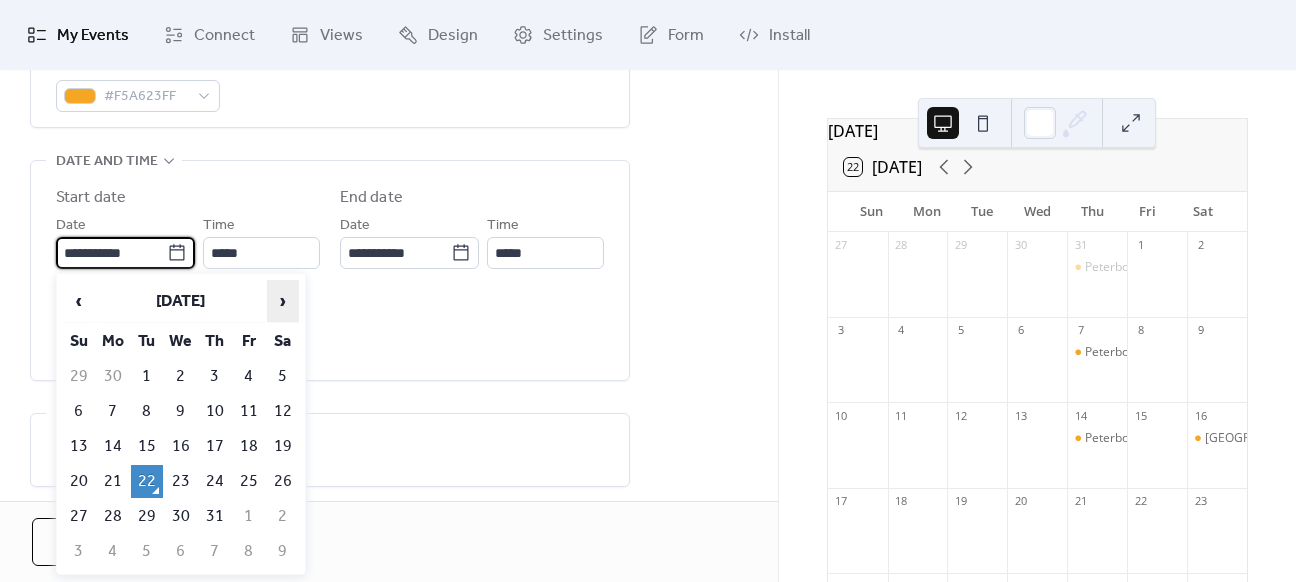 click on "›" at bounding box center (283, 301) 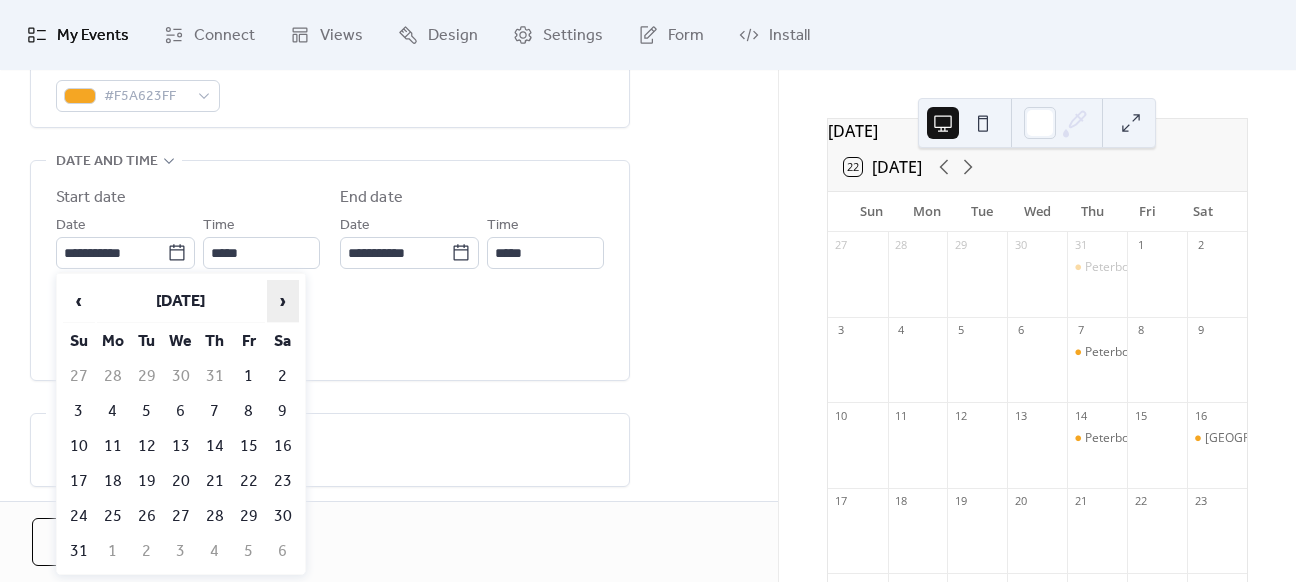 click on "›" at bounding box center [283, 301] 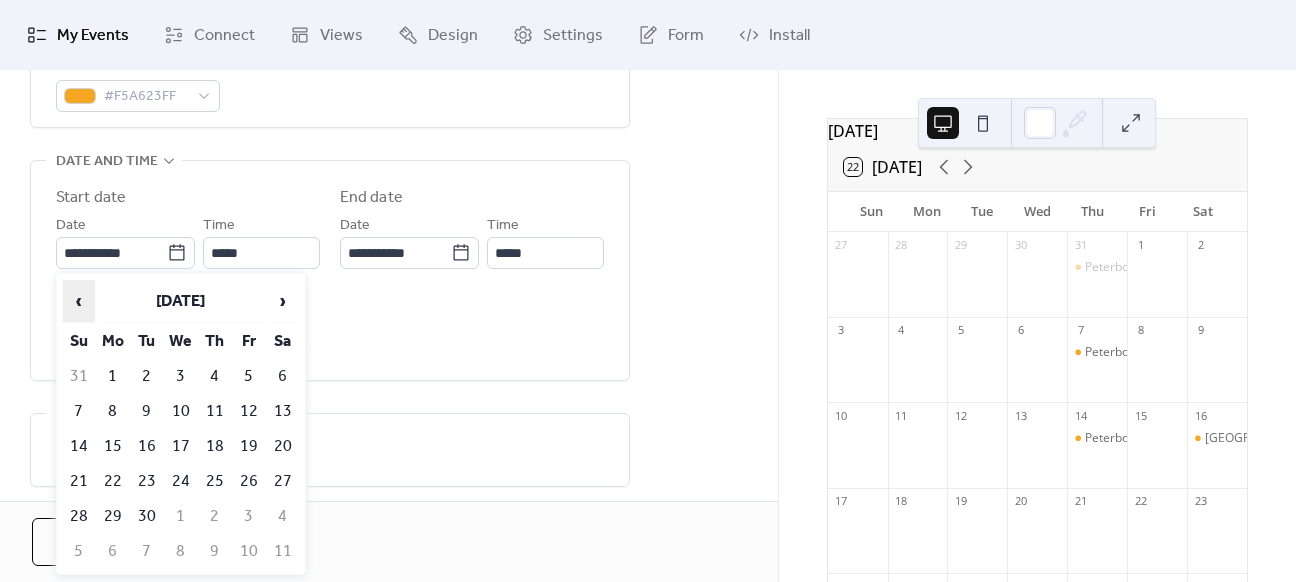 click on "‹" at bounding box center (79, 301) 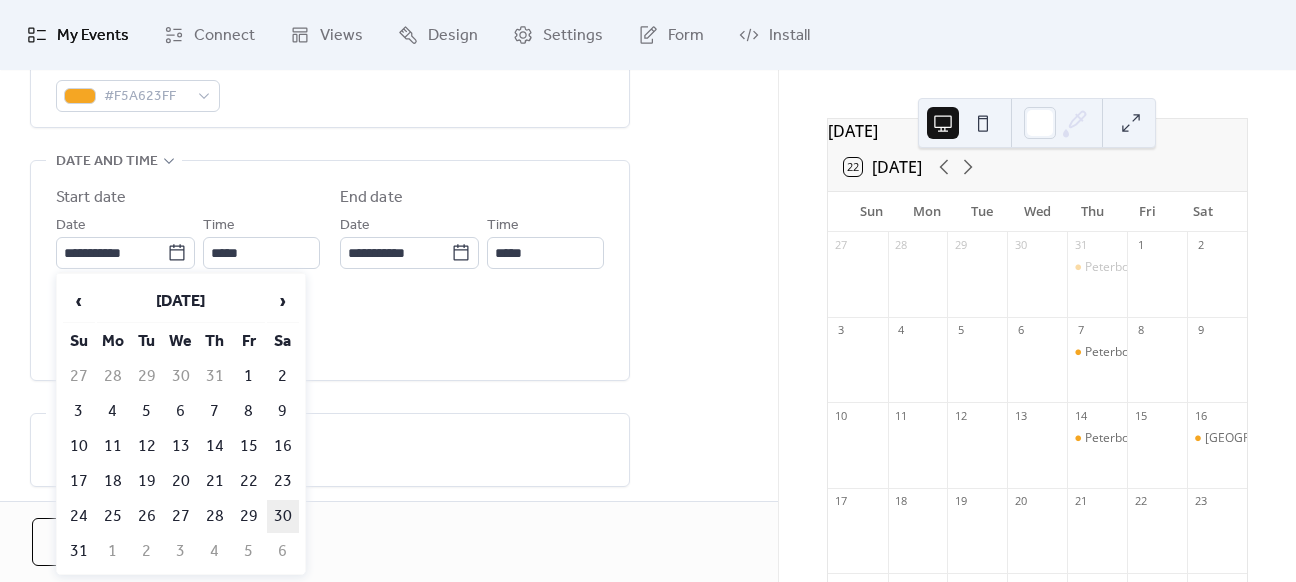 click on "30" at bounding box center (283, 516) 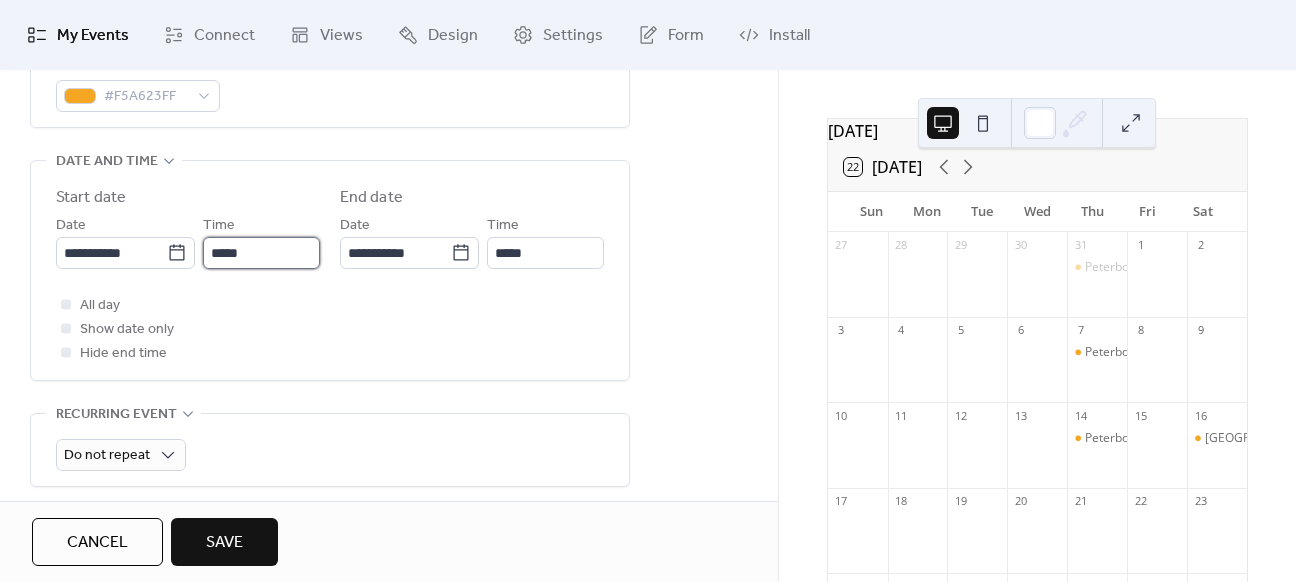 click on "*****" at bounding box center (261, 253) 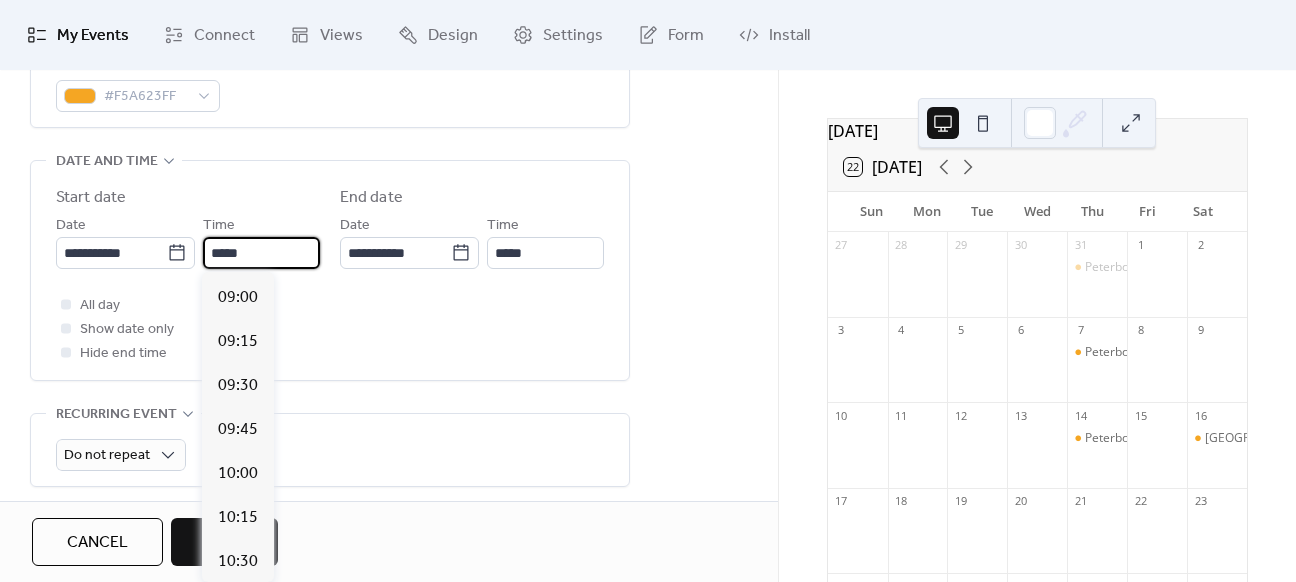 scroll, scrollTop: 1564, scrollLeft: 0, axis: vertical 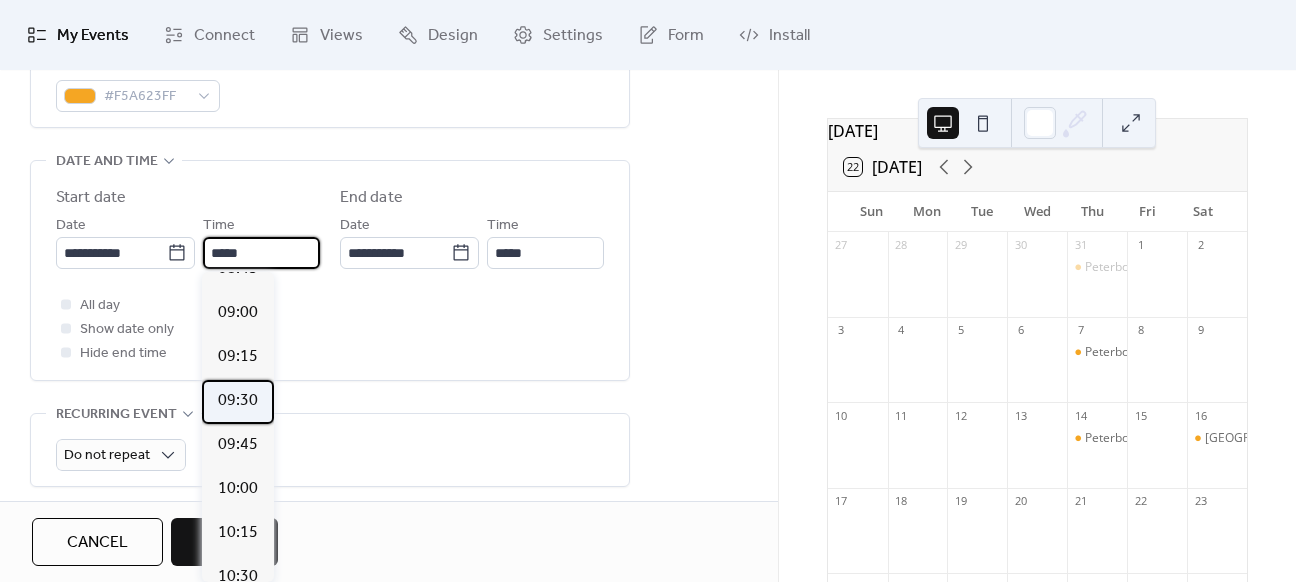 click on "09:30" at bounding box center [238, 401] 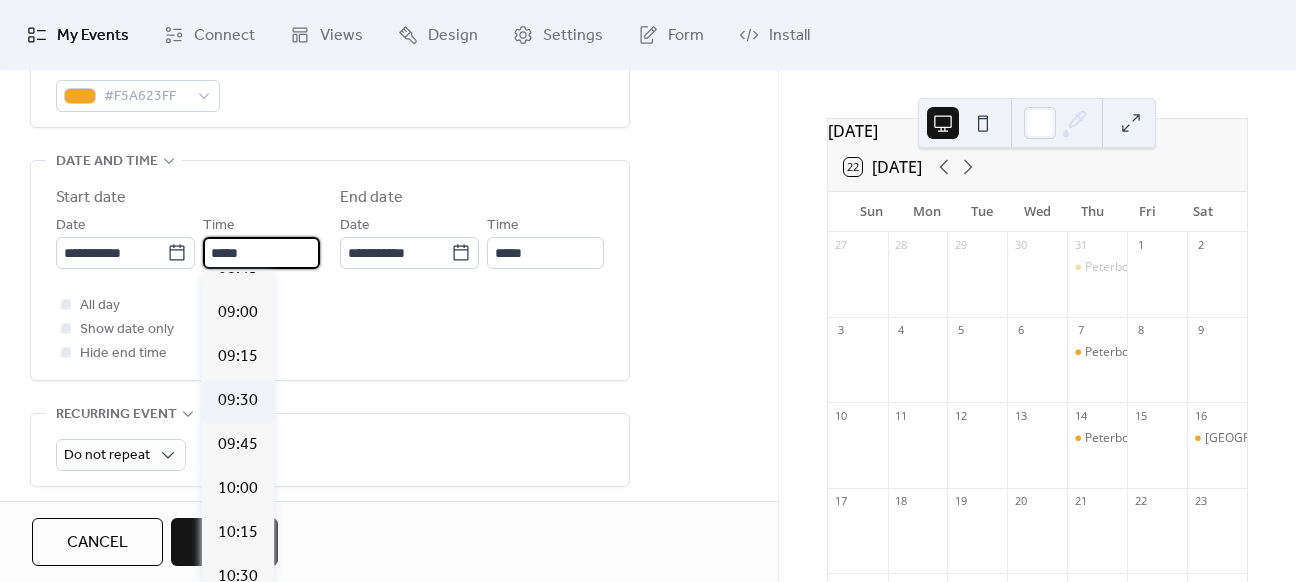 type on "*****" 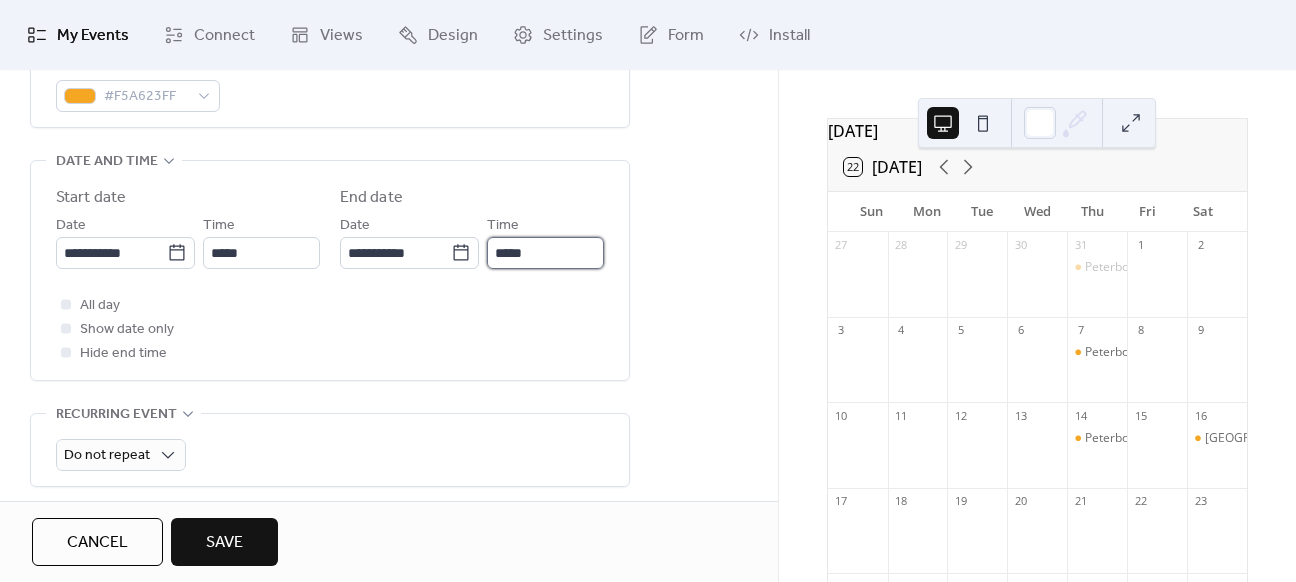 click on "*****" at bounding box center (545, 253) 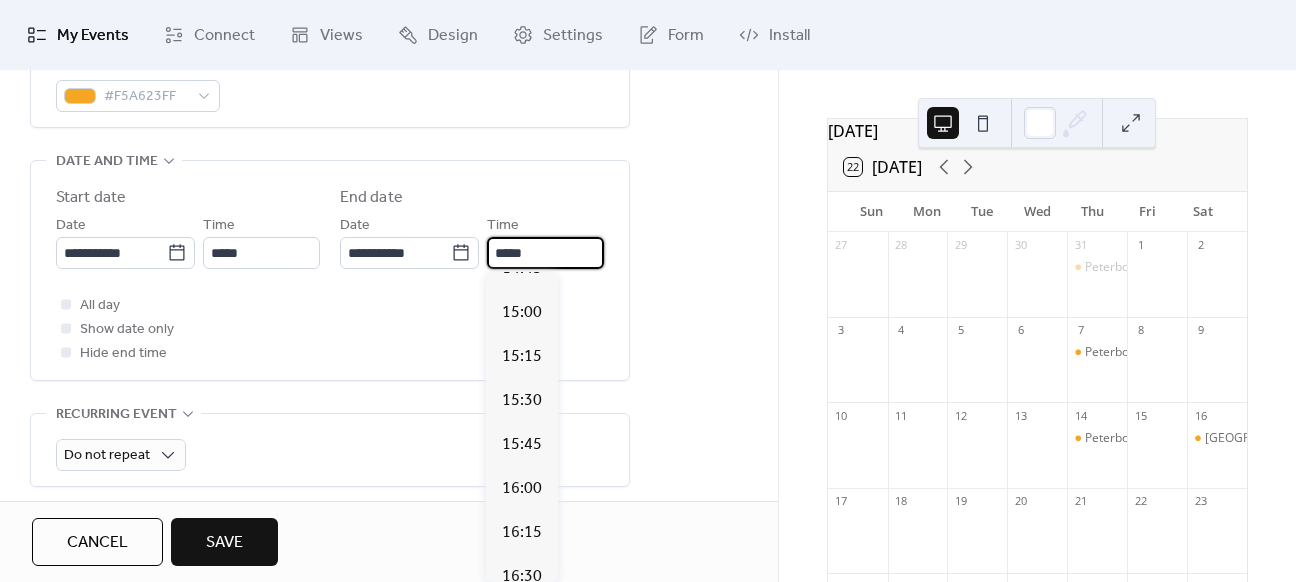 scroll, scrollTop: 906, scrollLeft: 0, axis: vertical 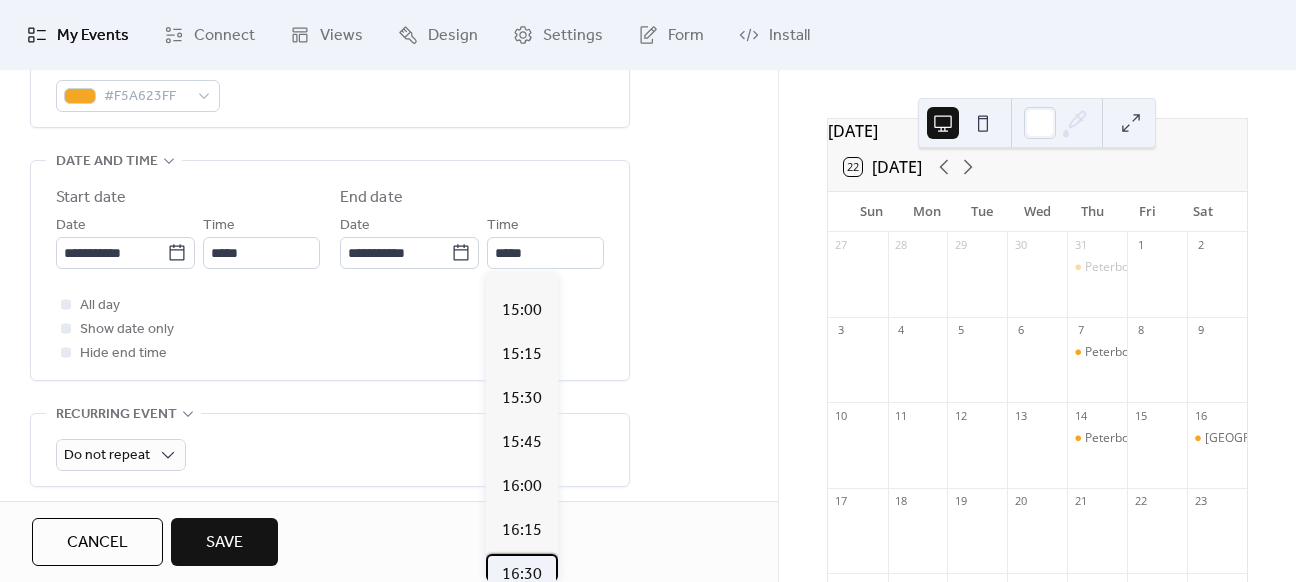 click on "16:30" at bounding box center [522, 575] 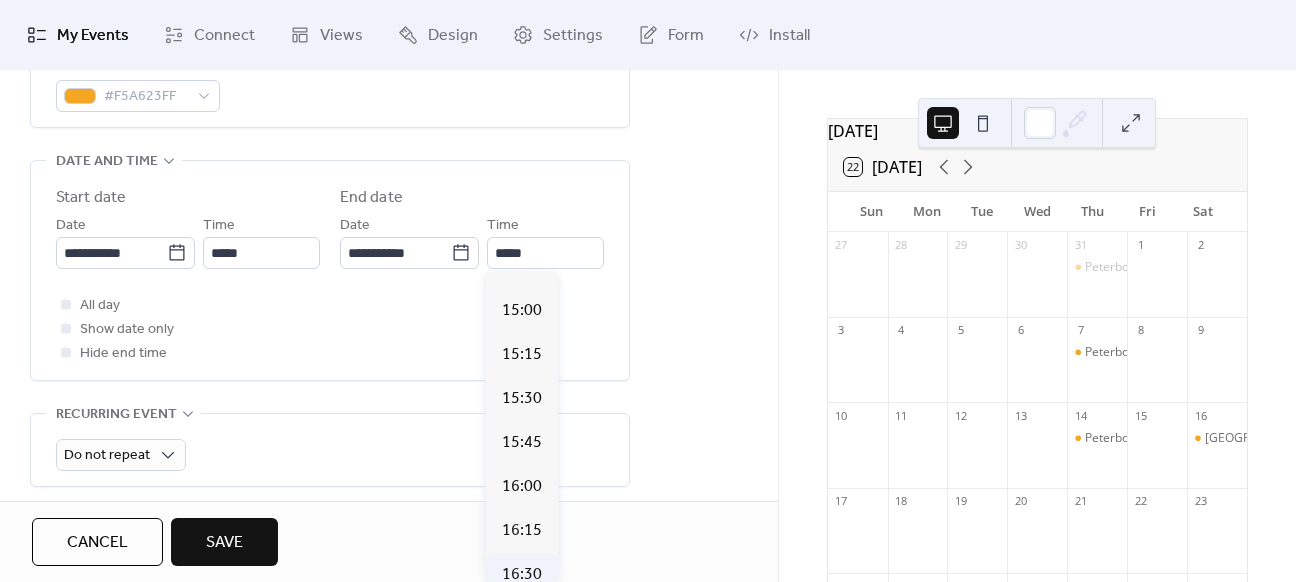 type on "*****" 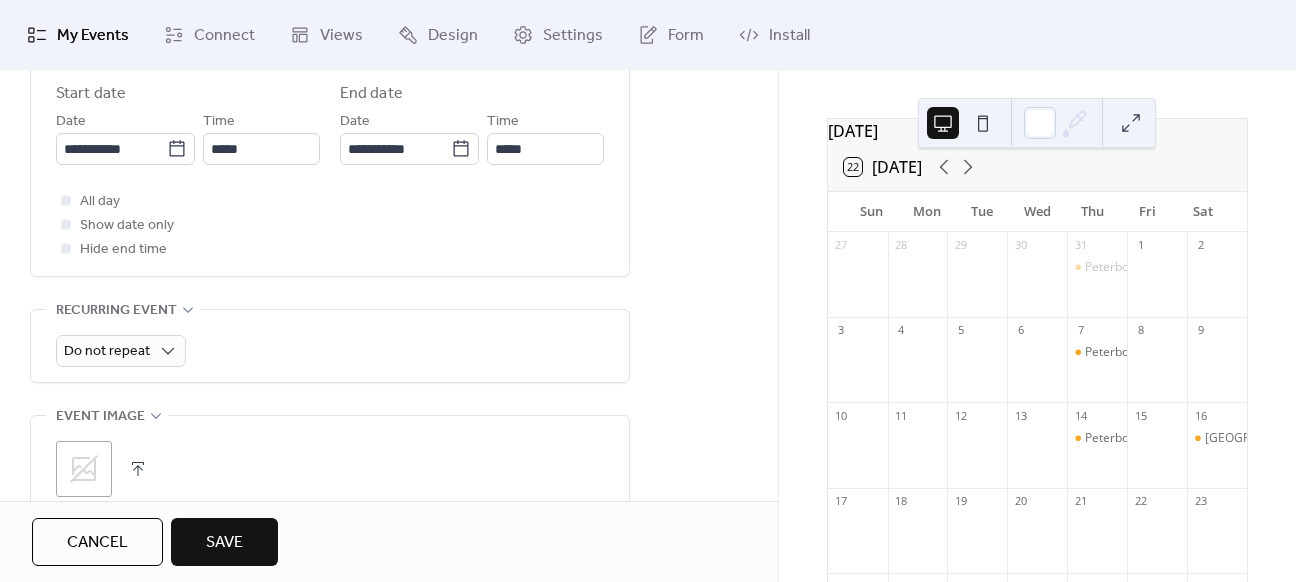 scroll, scrollTop: 872, scrollLeft: 0, axis: vertical 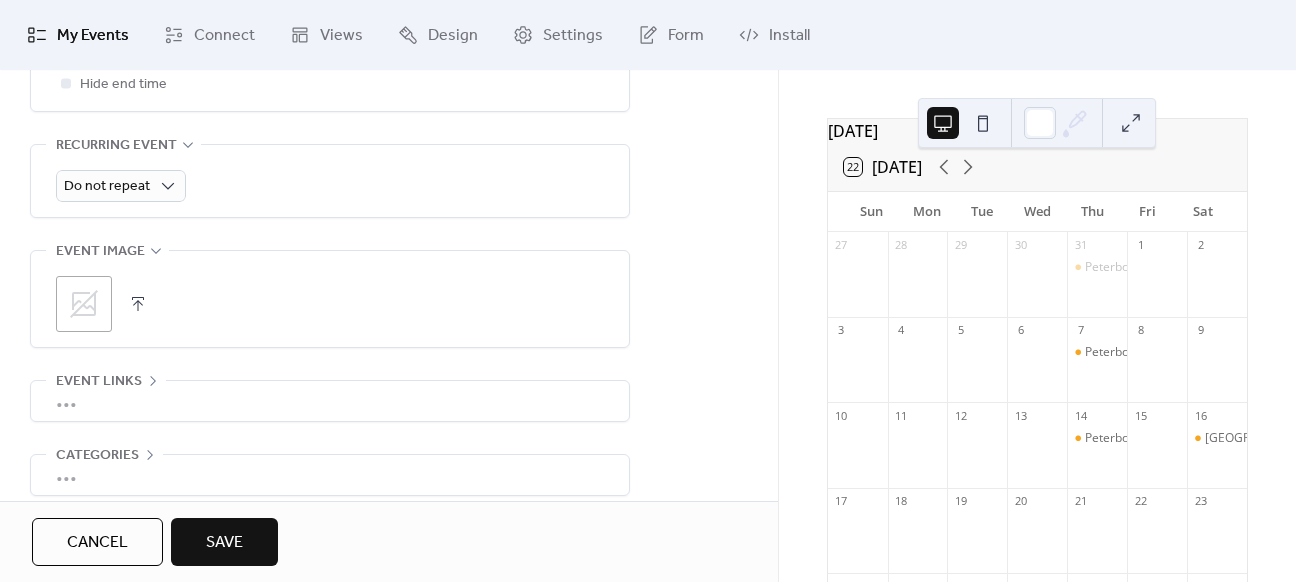 click on "Save" at bounding box center [224, 542] 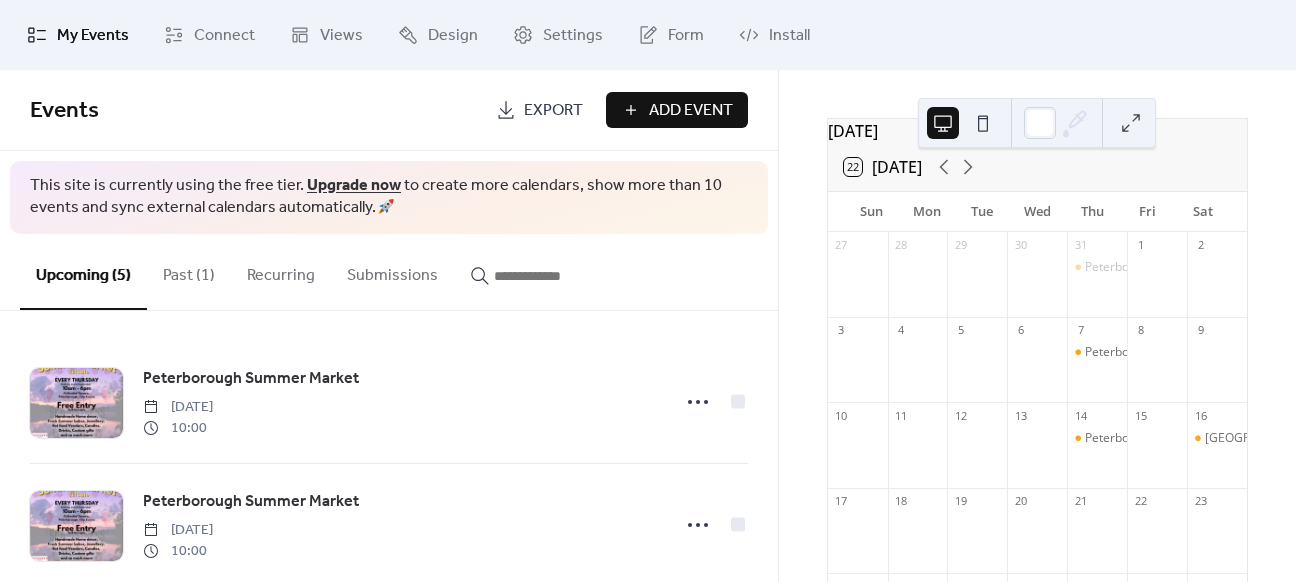 click on "Add Event" at bounding box center (691, 111) 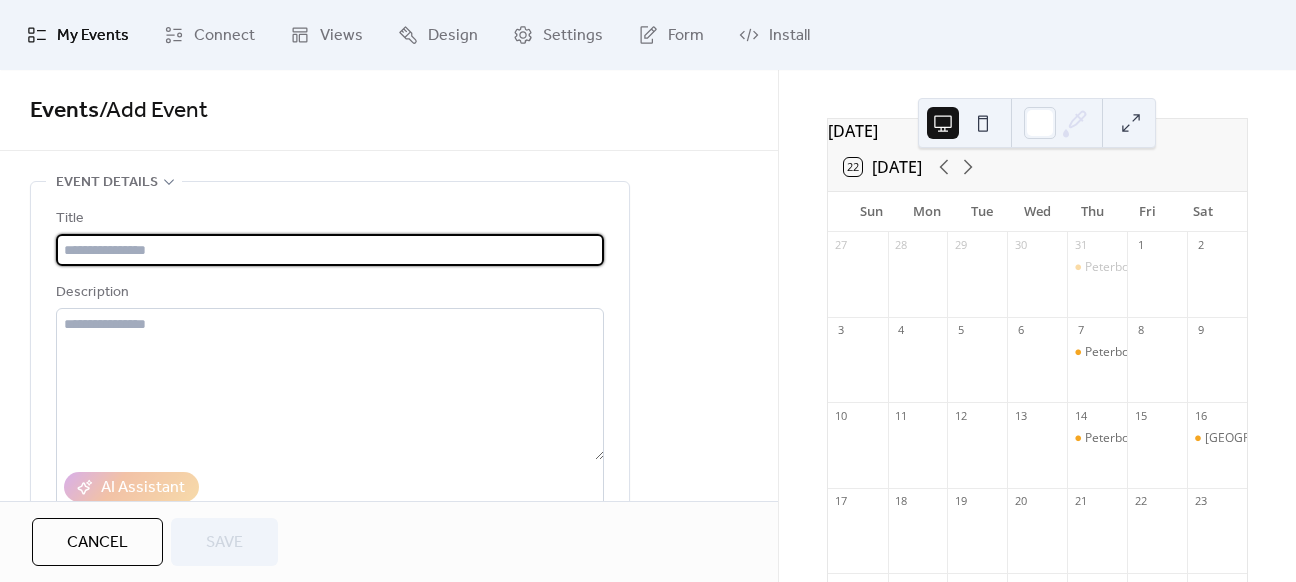 click at bounding box center [330, 250] 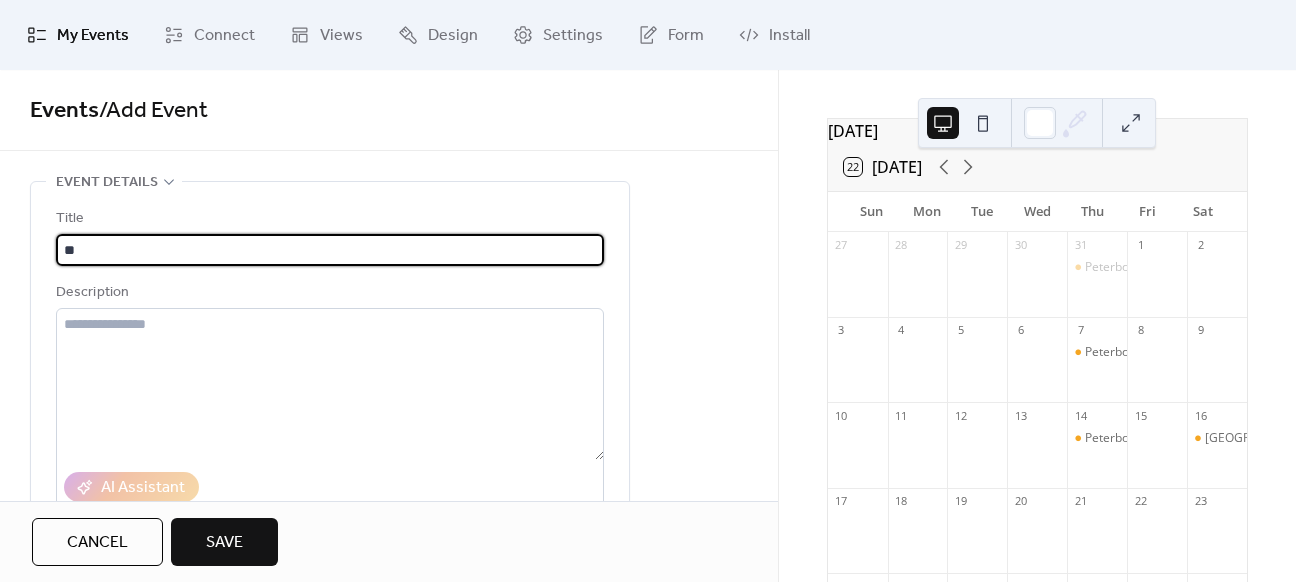 type on "*" 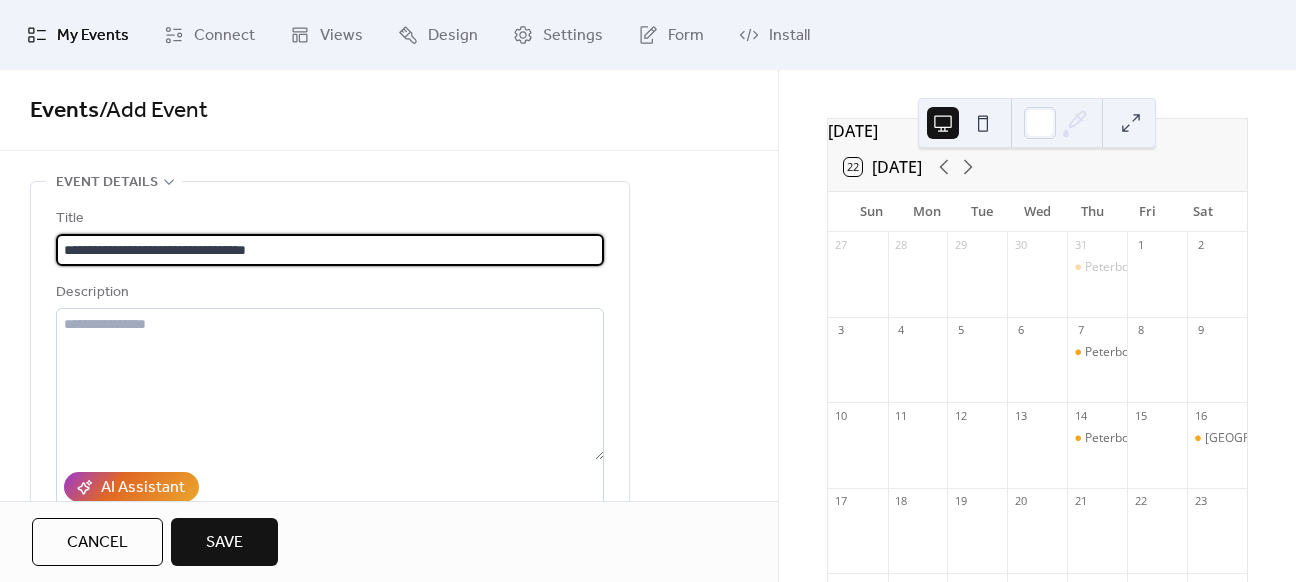 scroll, scrollTop: 0, scrollLeft: 0, axis: both 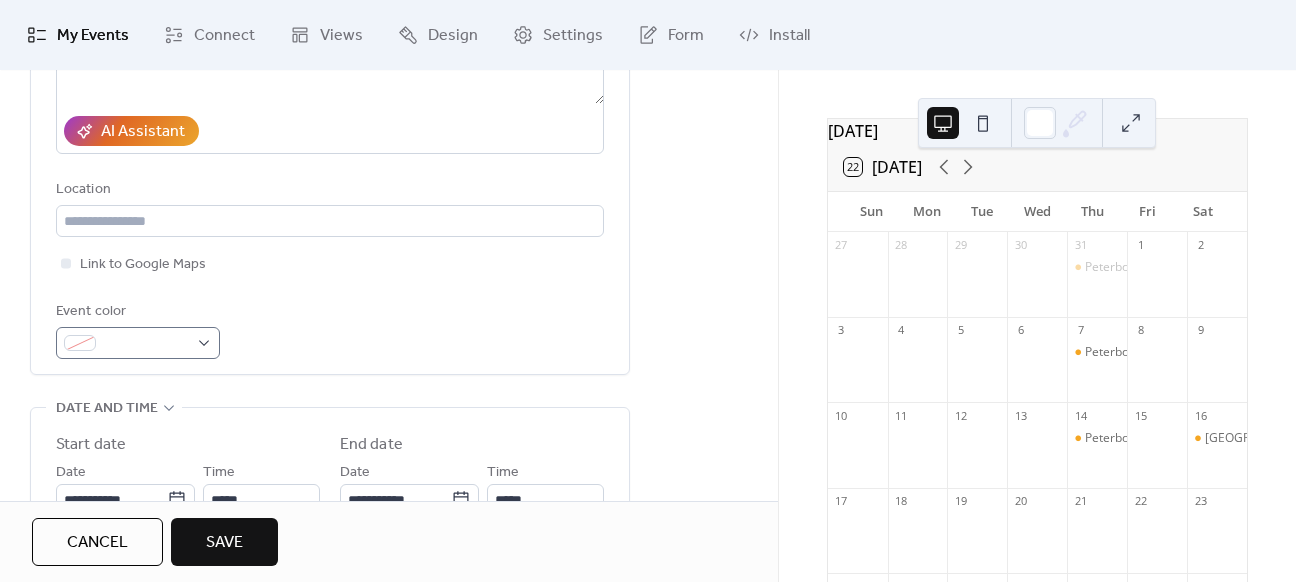 type on "**********" 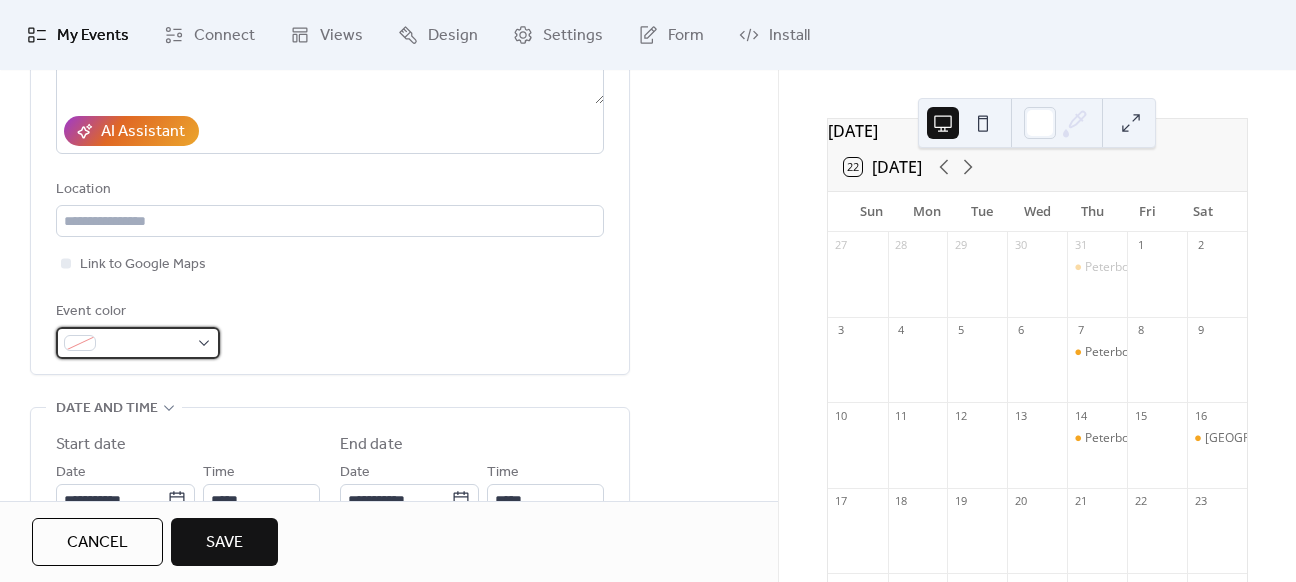 click at bounding box center [138, 343] 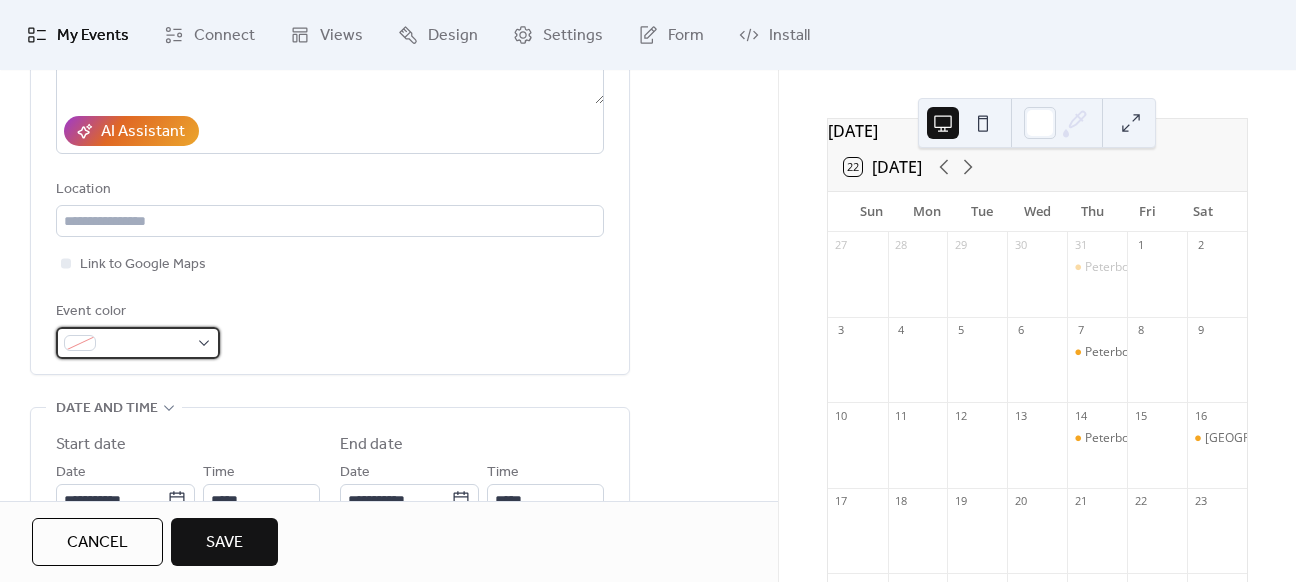 scroll, scrollTop: 0, scrollLeft: 0, axis: both 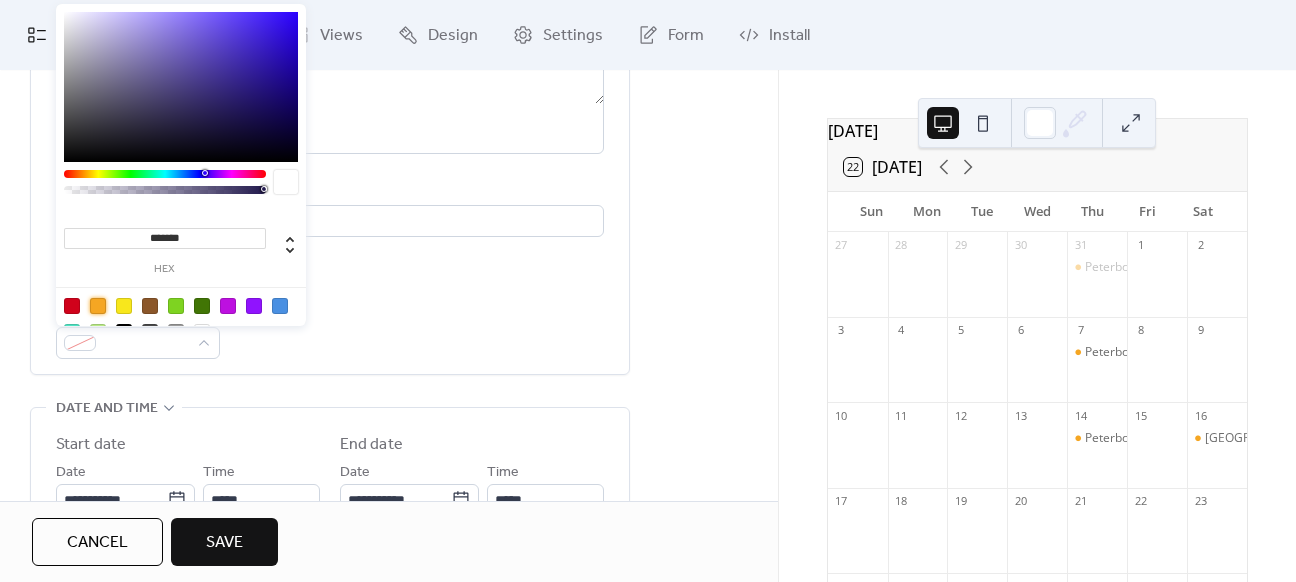 click at bounding box center [98, 306] 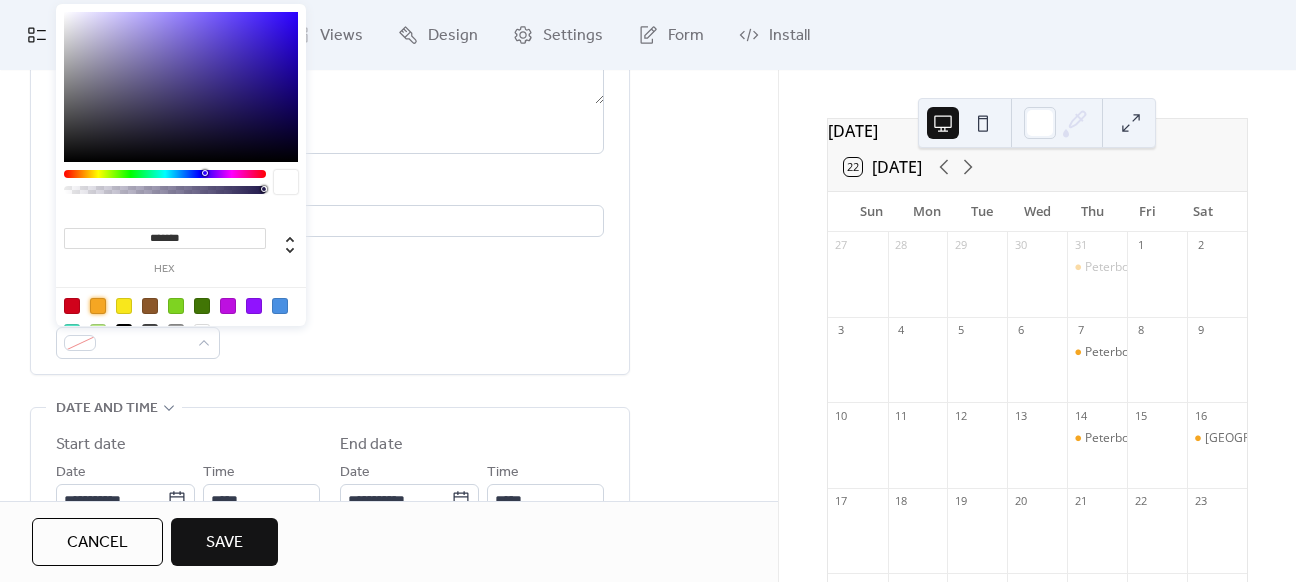 type on "*******" 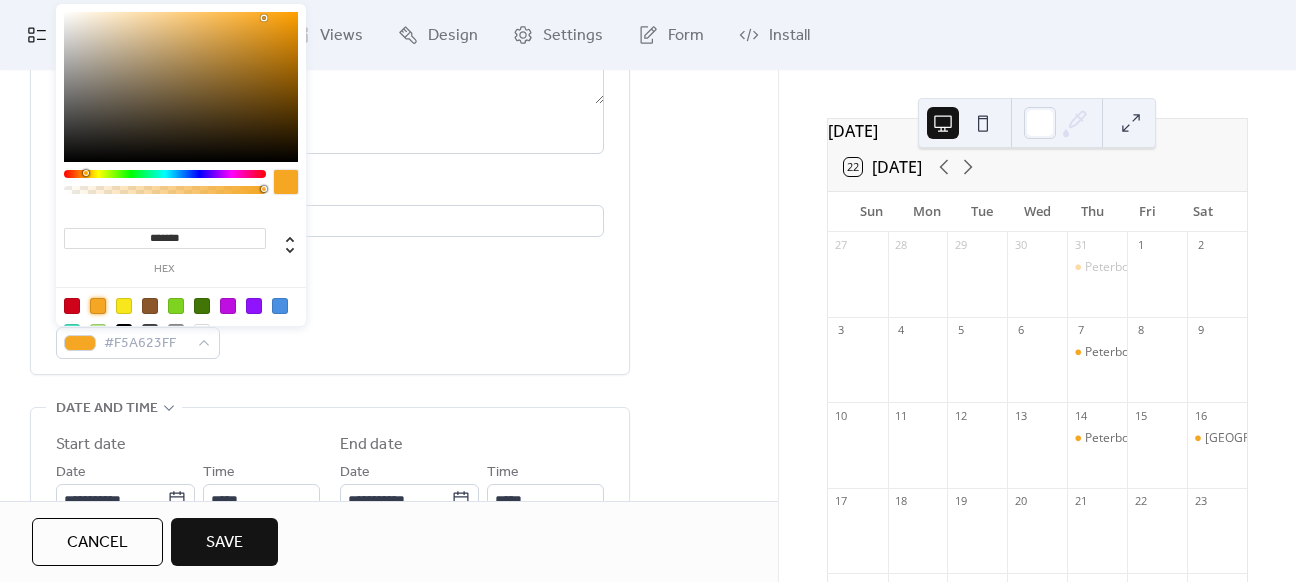 scroll, scrollTop: 551, scrollLeft: 0, axis: vertical 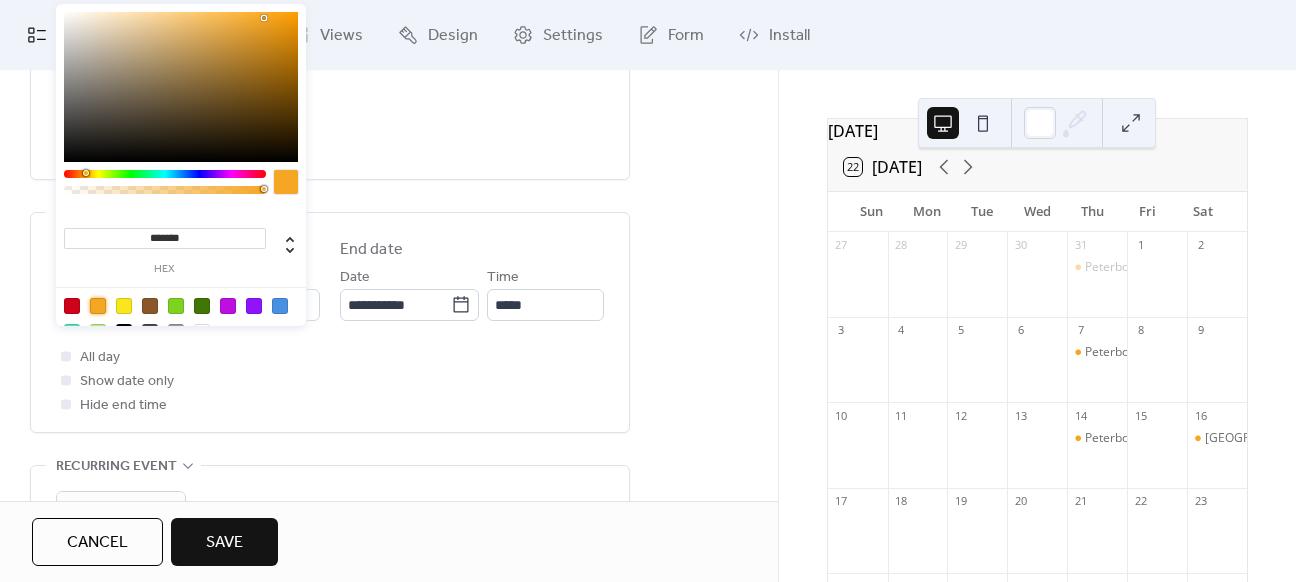 click on "All day Show date only Hide end time" at bounding box center [330, 381] 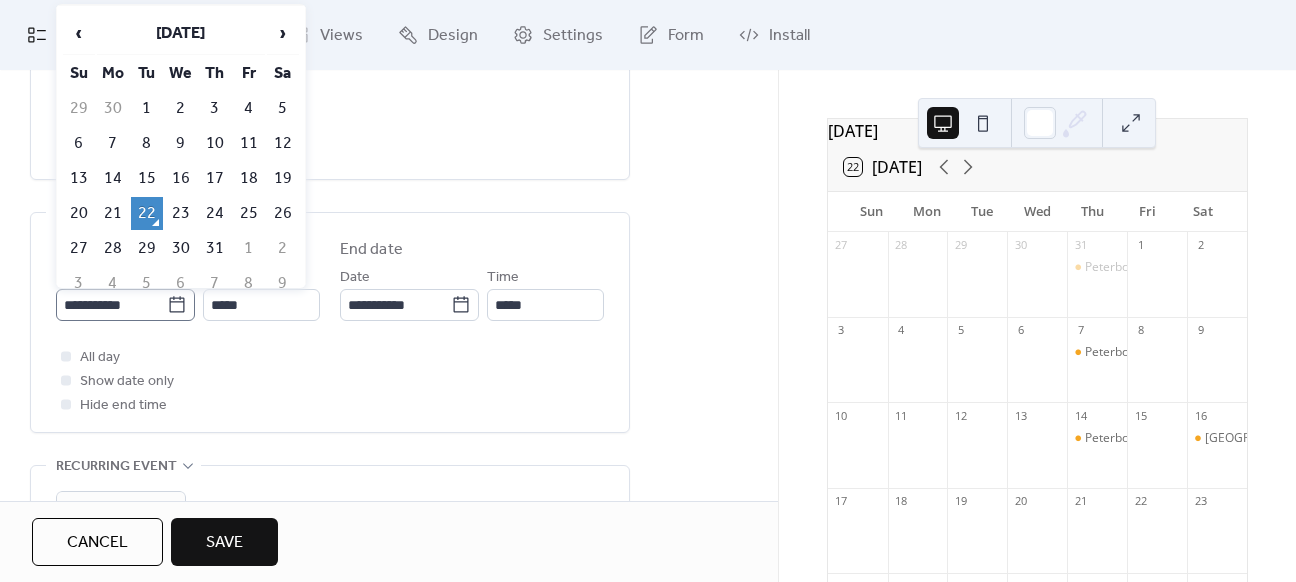 click 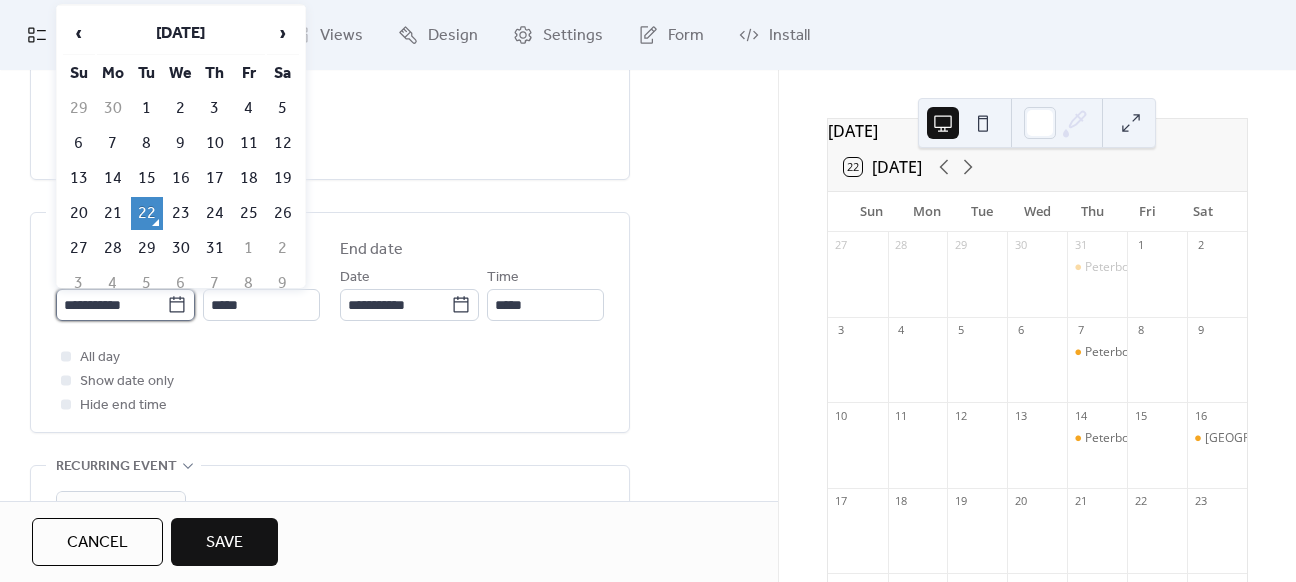 click on "**********" at bounding box center [111, 305] 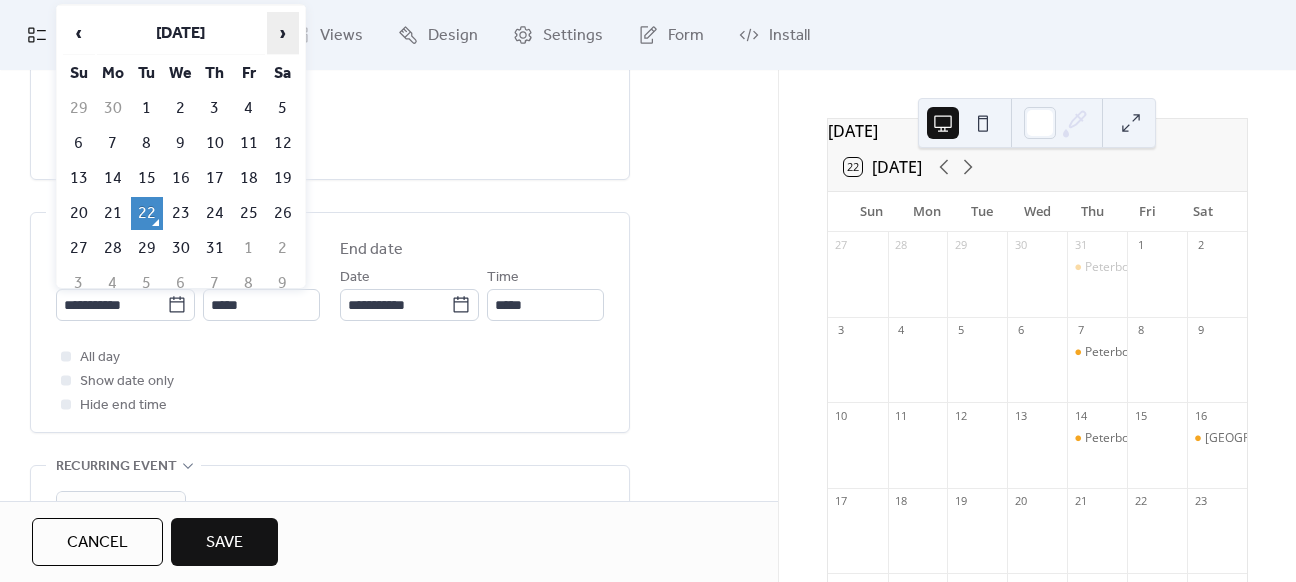 click on "›" at bounding box center (283, 33) 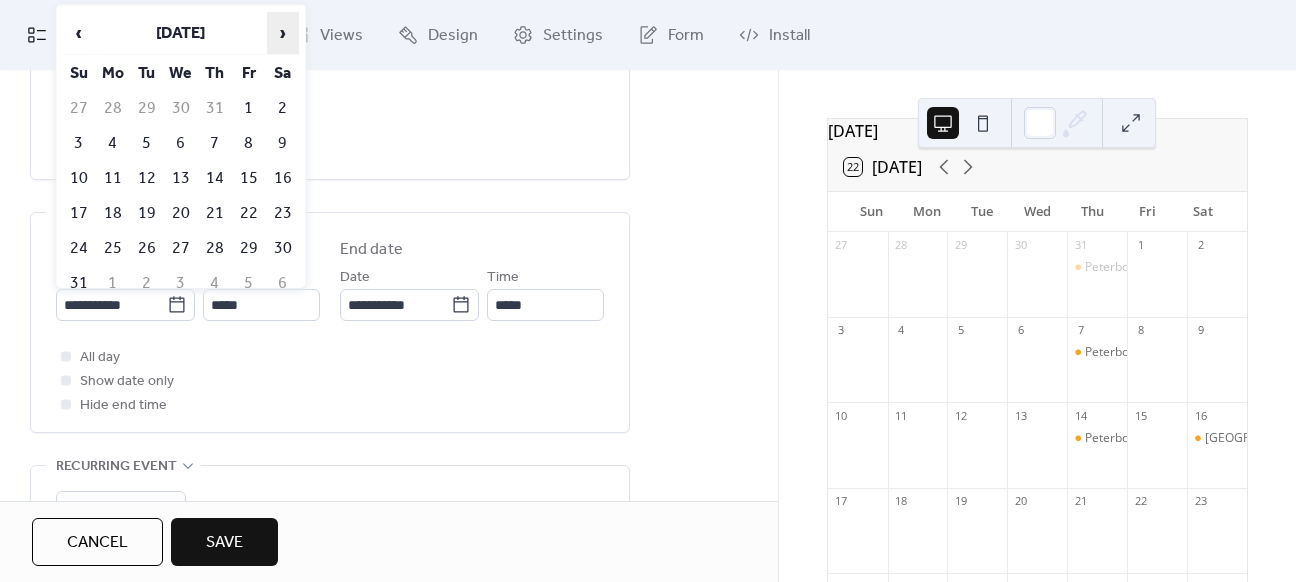 click on "›" at bounding box center (283, 33) 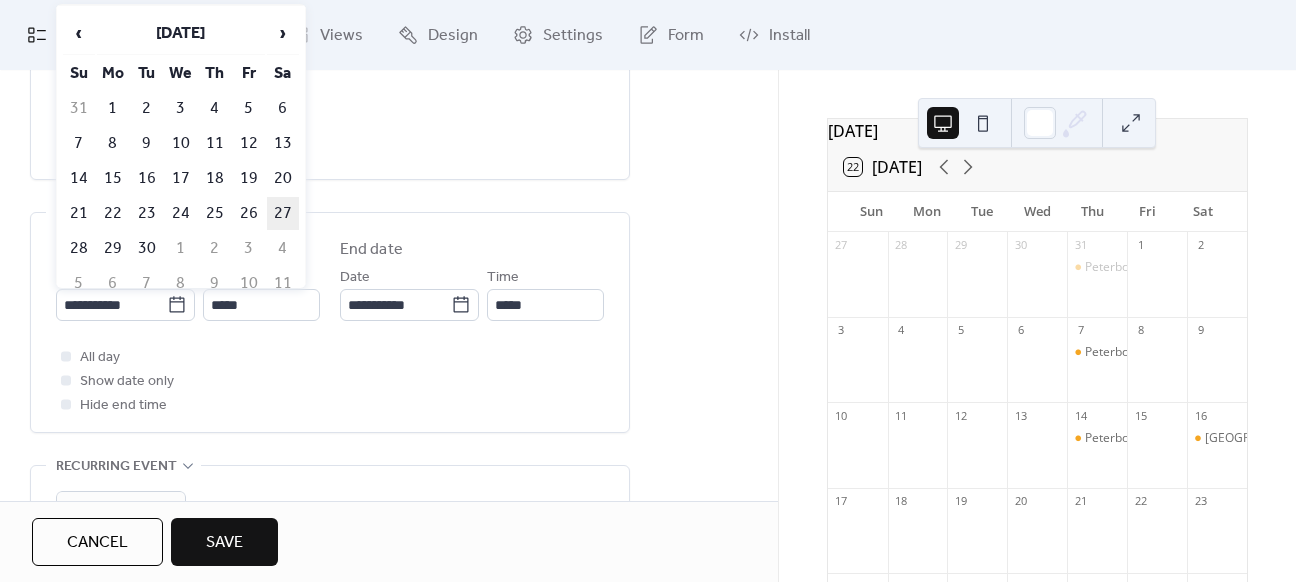 click on "27" at bounding box center (283, 213) 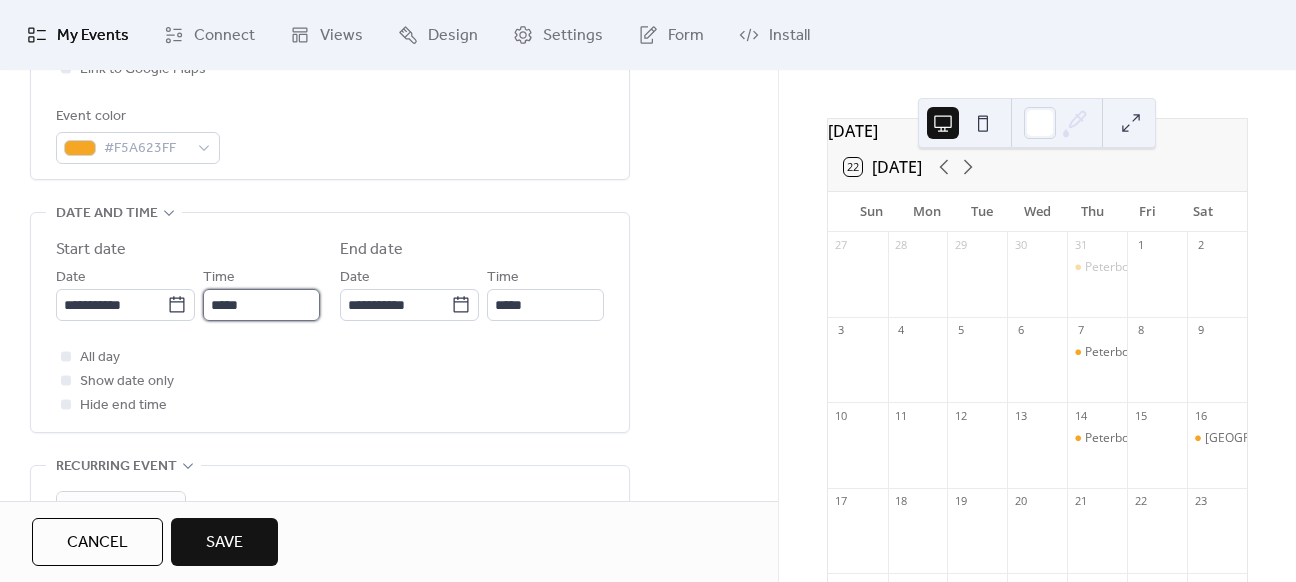click on "*****" at bounding box center (261, 305) 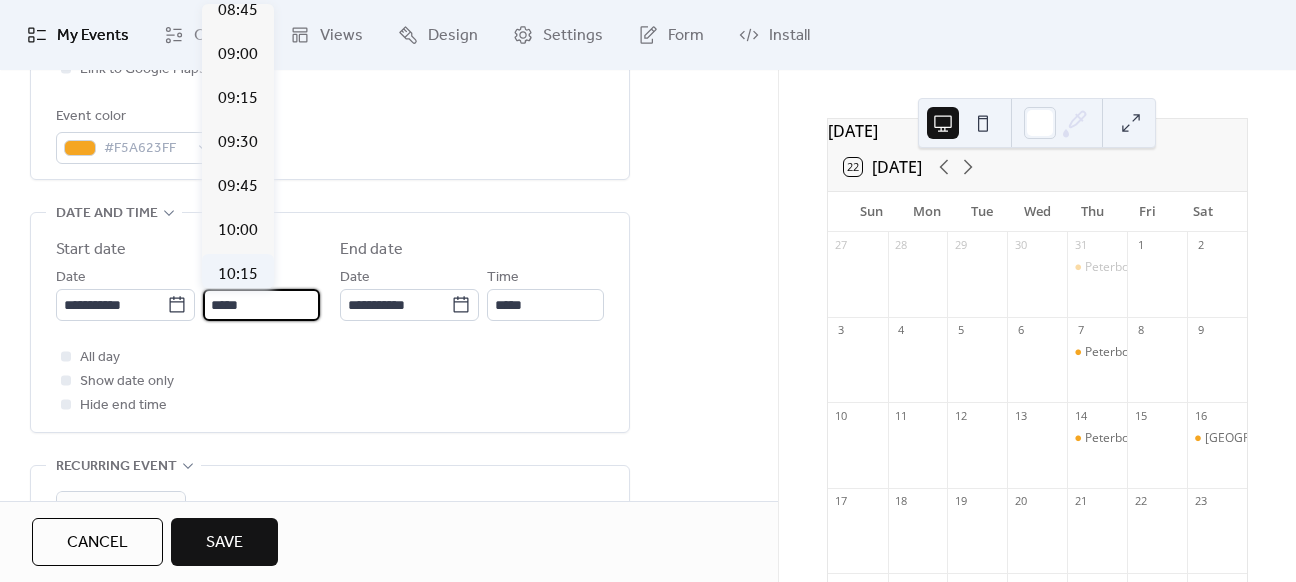 scroll, scrollTop: 1534, scrollLeft: 0, axis: vertical 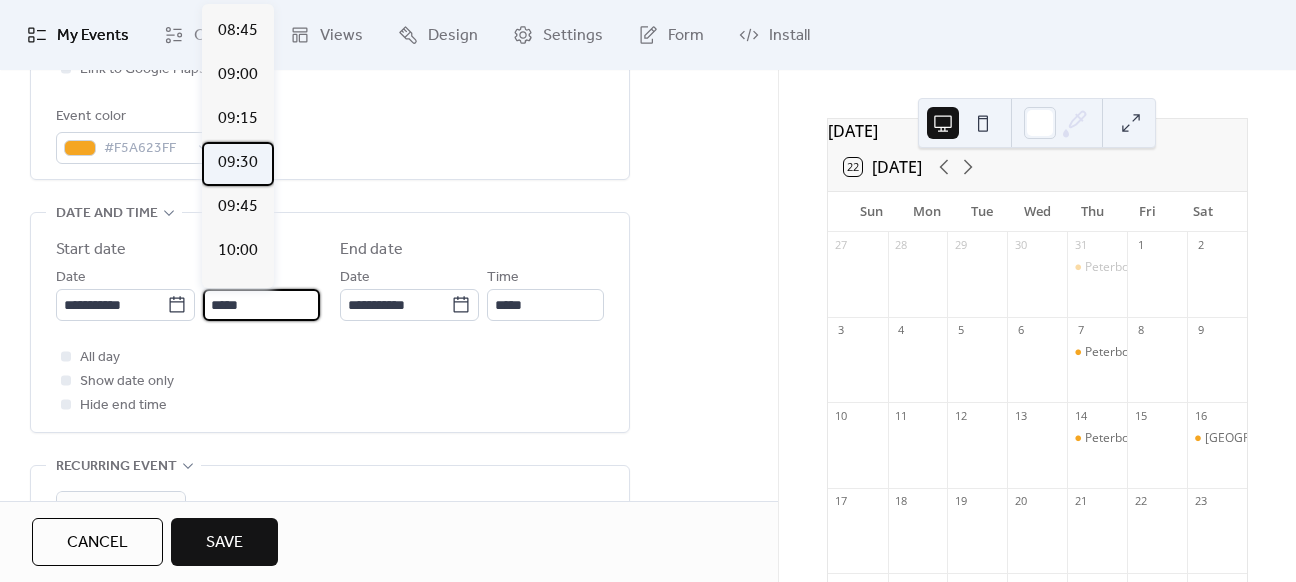 click on "09:30" at bounding box center [238, 163] 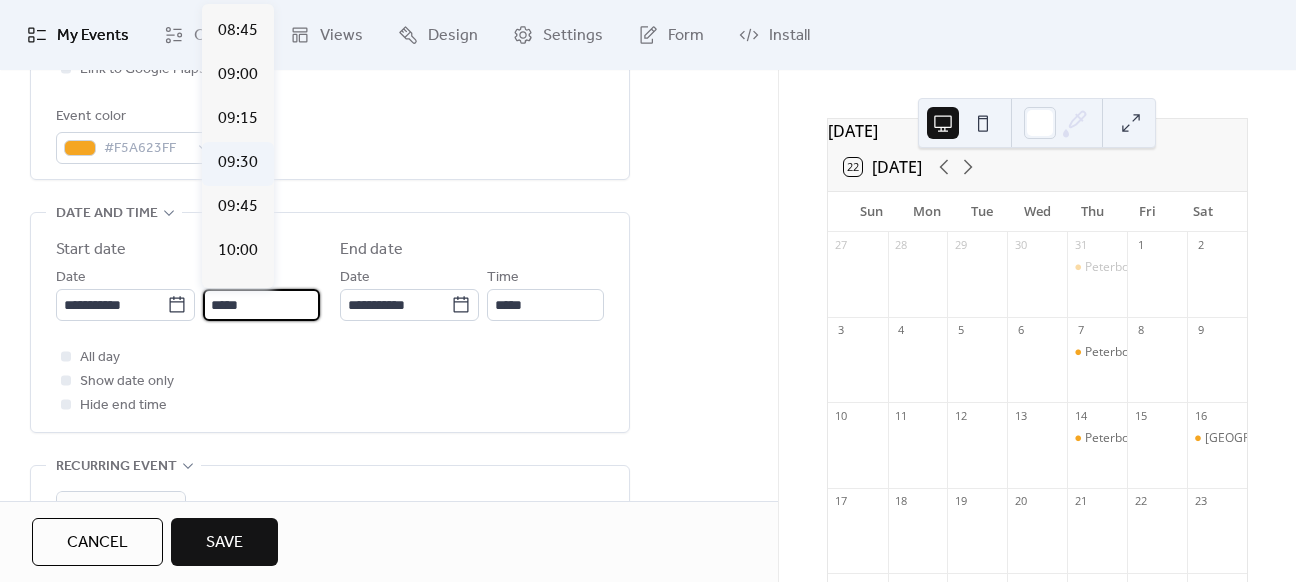 type on "*****" 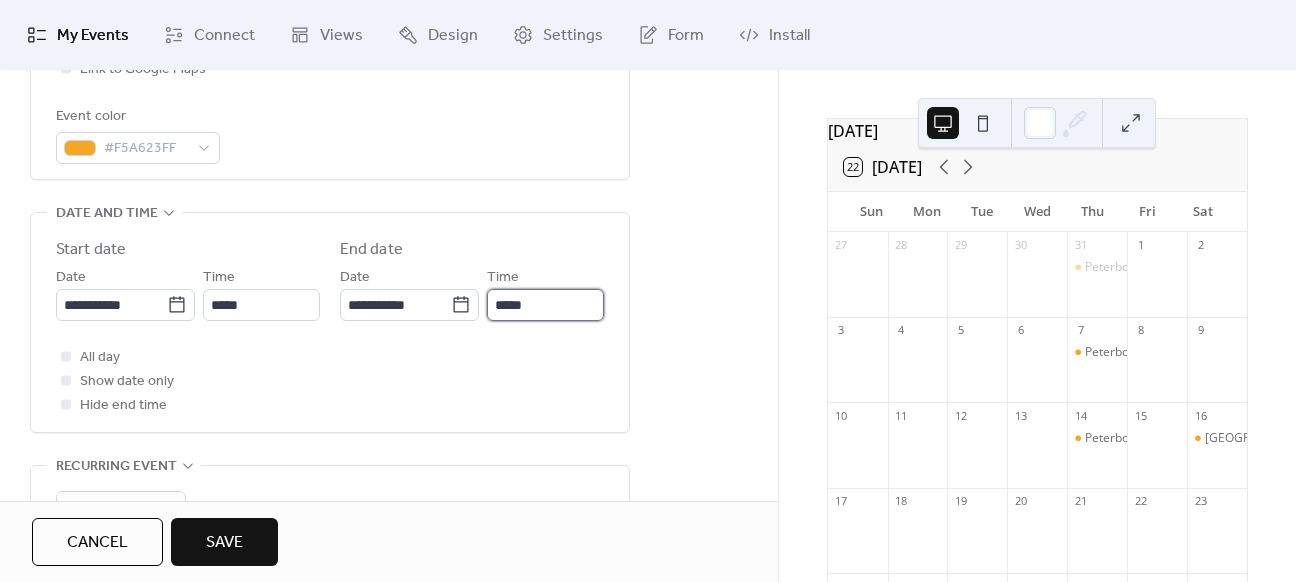click on "*****" at bounding box center [545, 305] 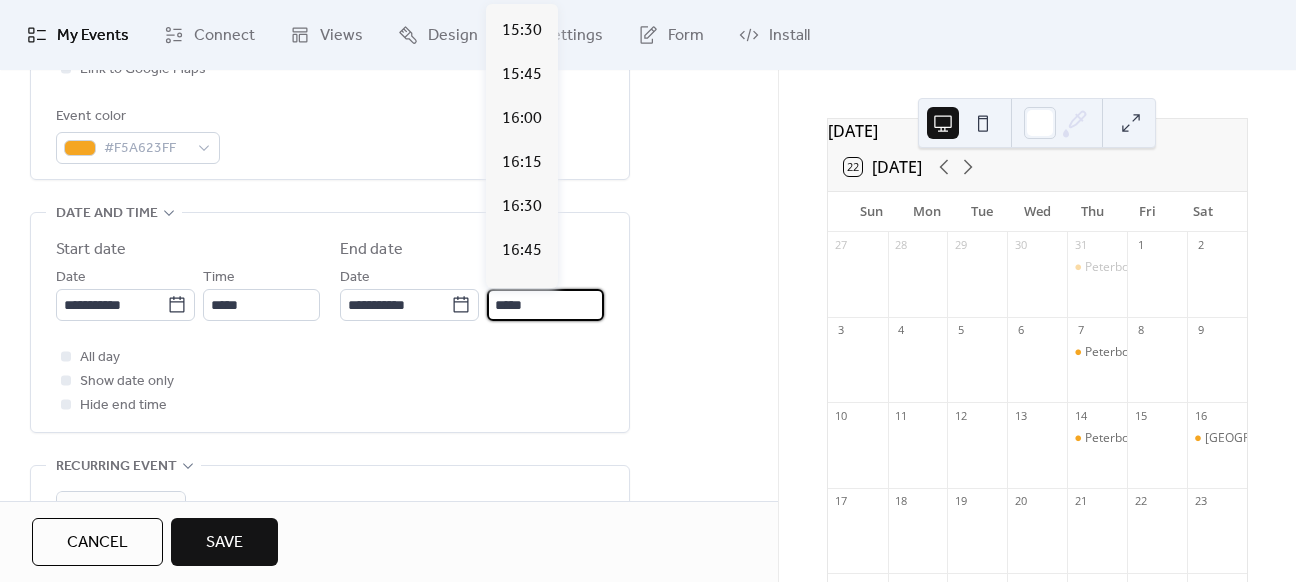 scroll, scrollTop: 1008, scrollLeft: 0, axis: vertical 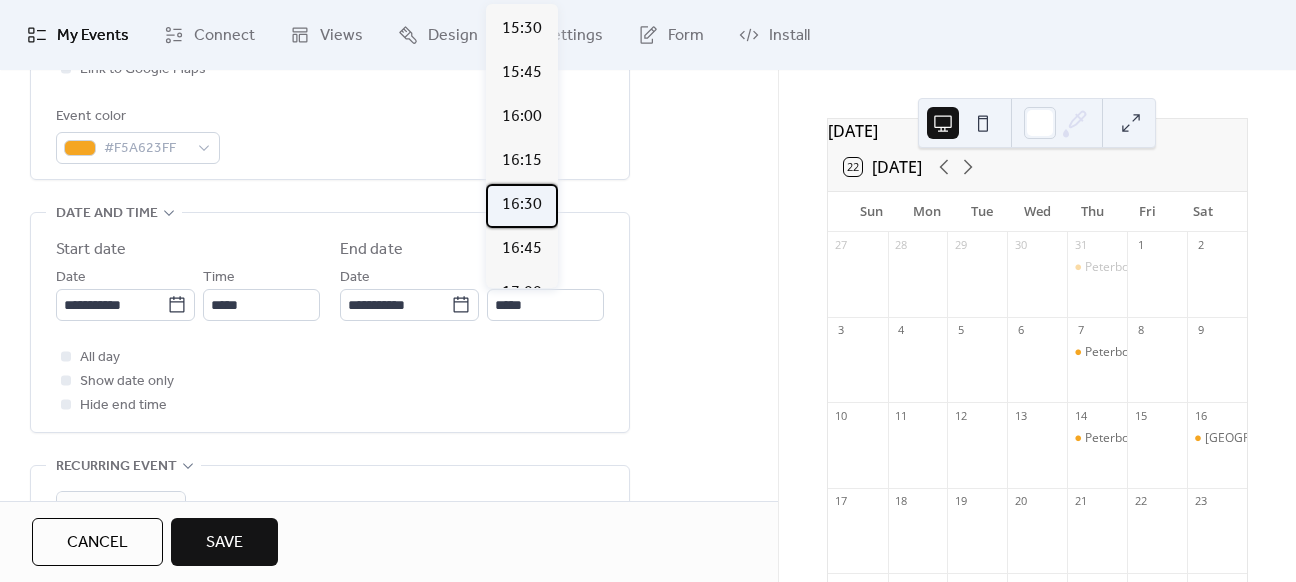 click on "16:30" at bounding box center [522, 205] 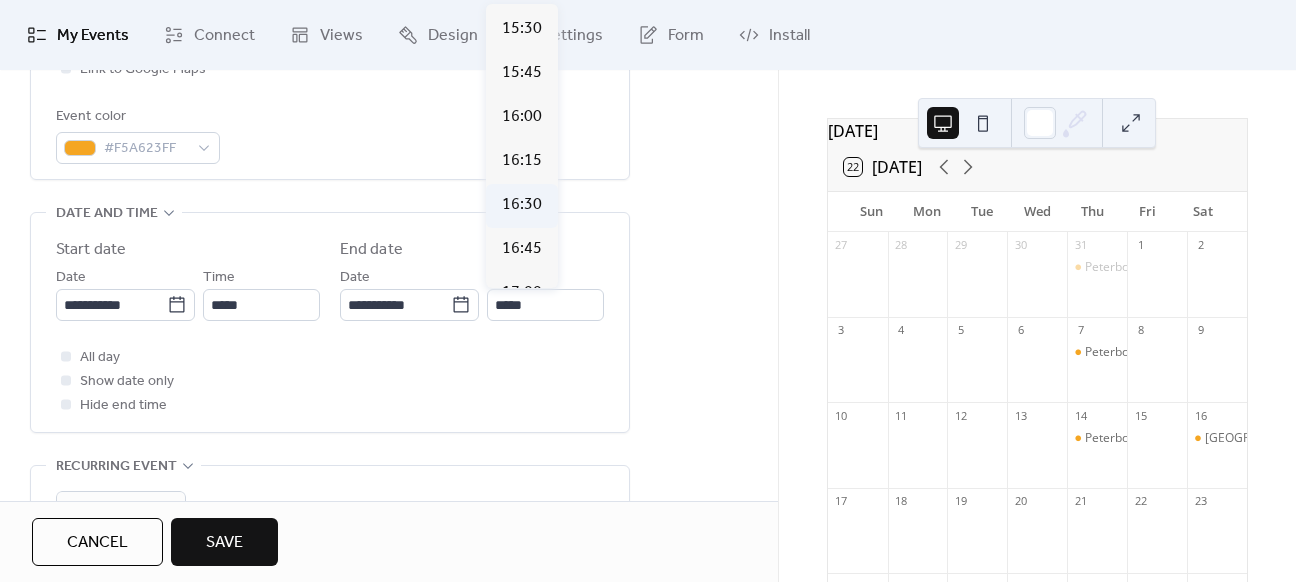 type on "*****" 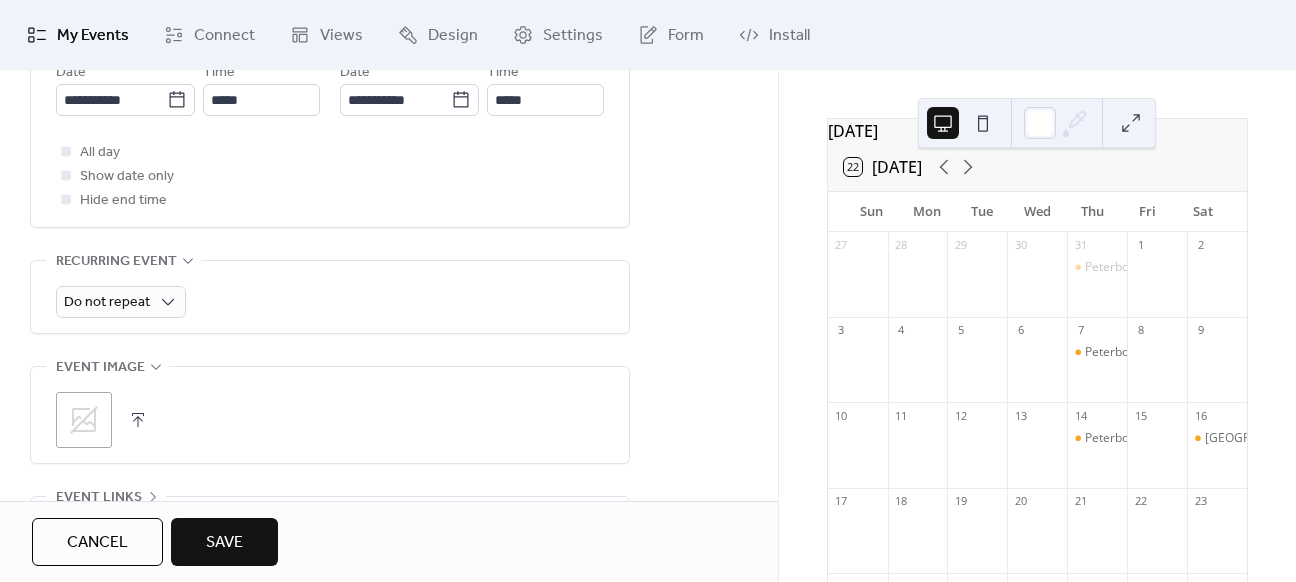 scroll, scrollTop: 759, scrollLeft: 0, axis: vertical 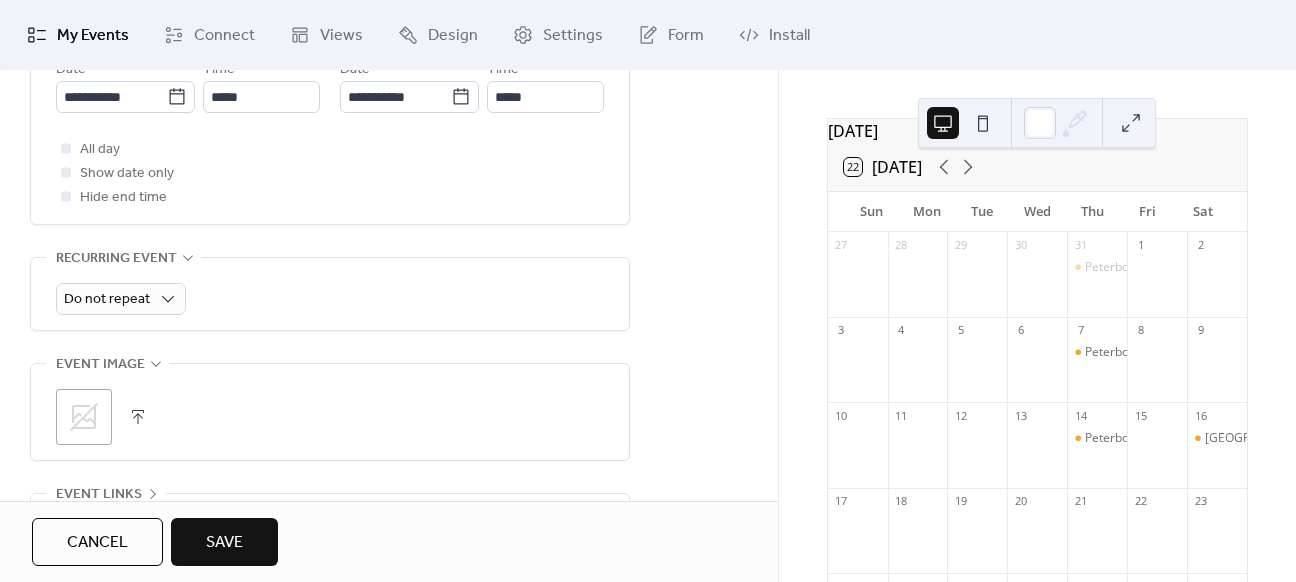click on "Save" at bounding box center (224, 542) 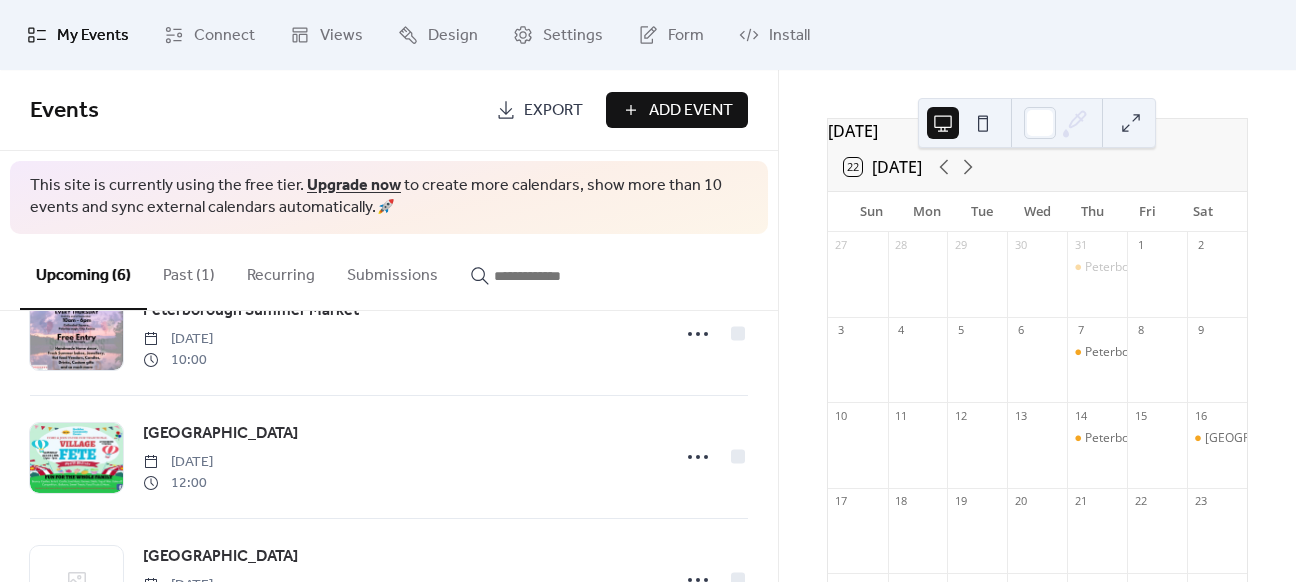 scroll, scrollTop: 525, scrollLeft: 0, axis: vertical 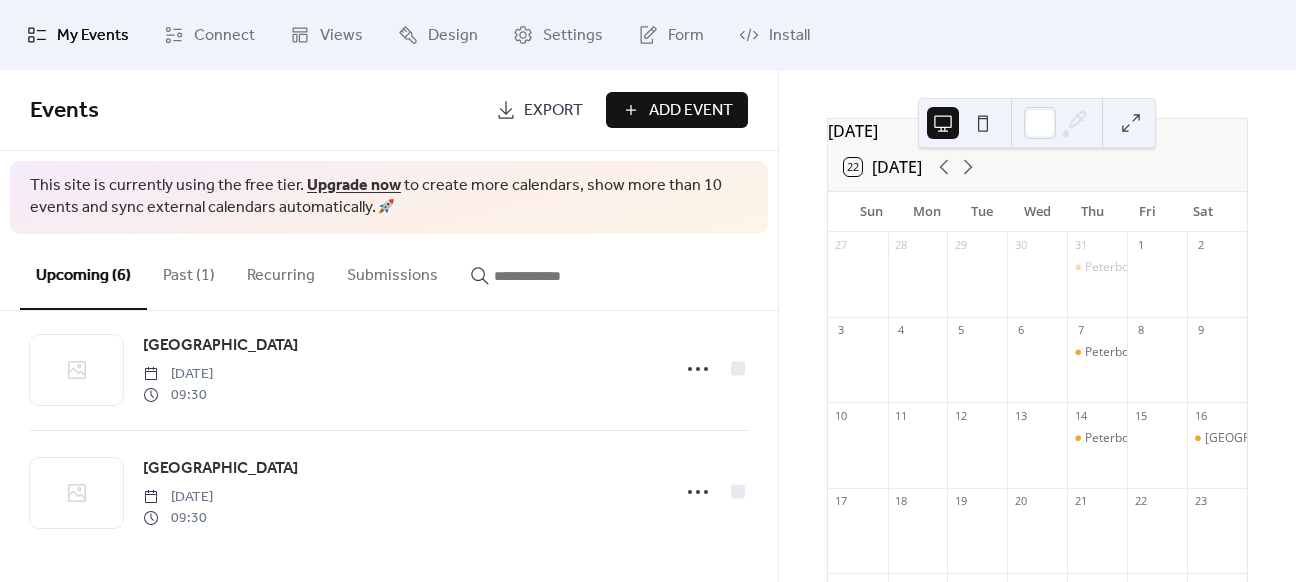click on "Add Event" at bounding box center (691, 111) 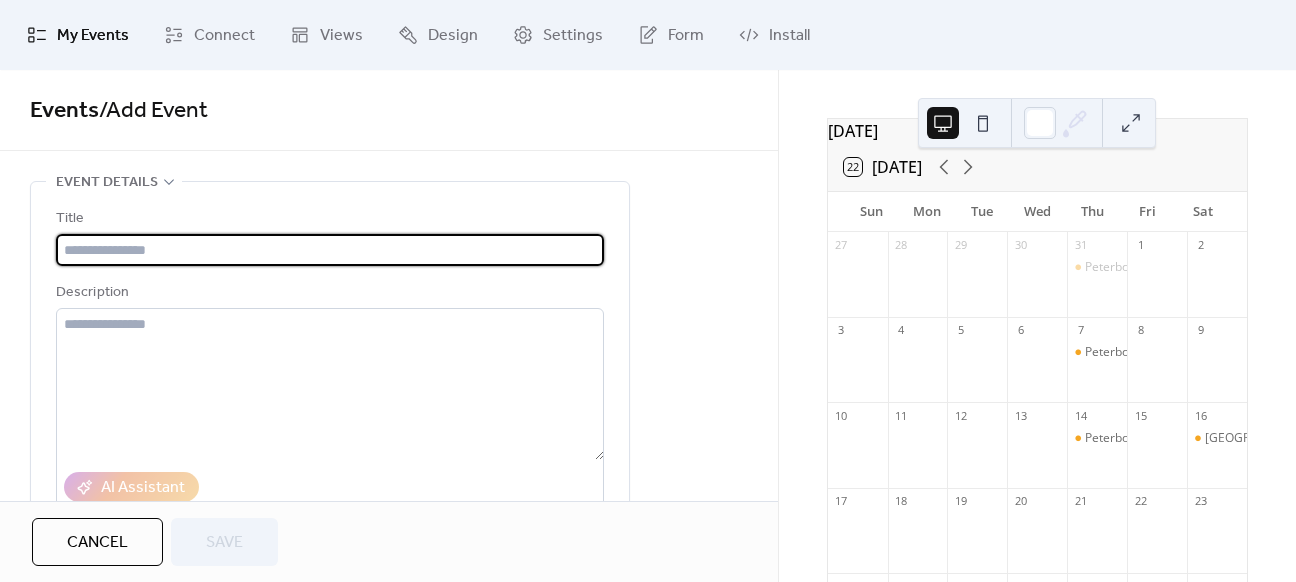 click at bounding box center (330, 250) 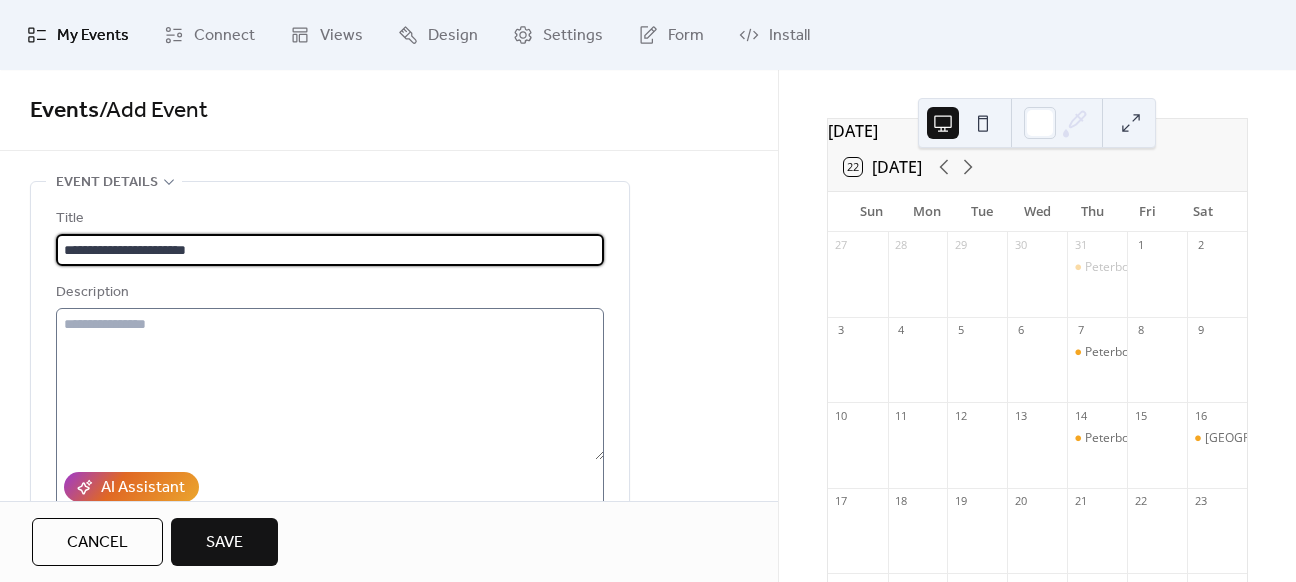 type on "**********" 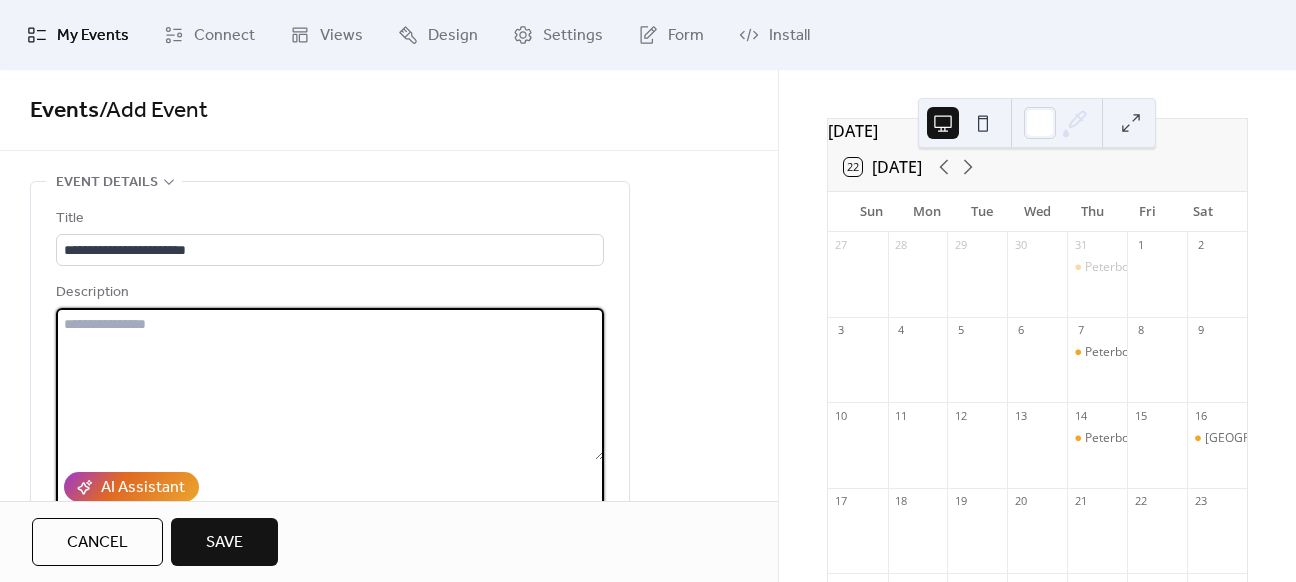 click at bounding box center [330, 384] 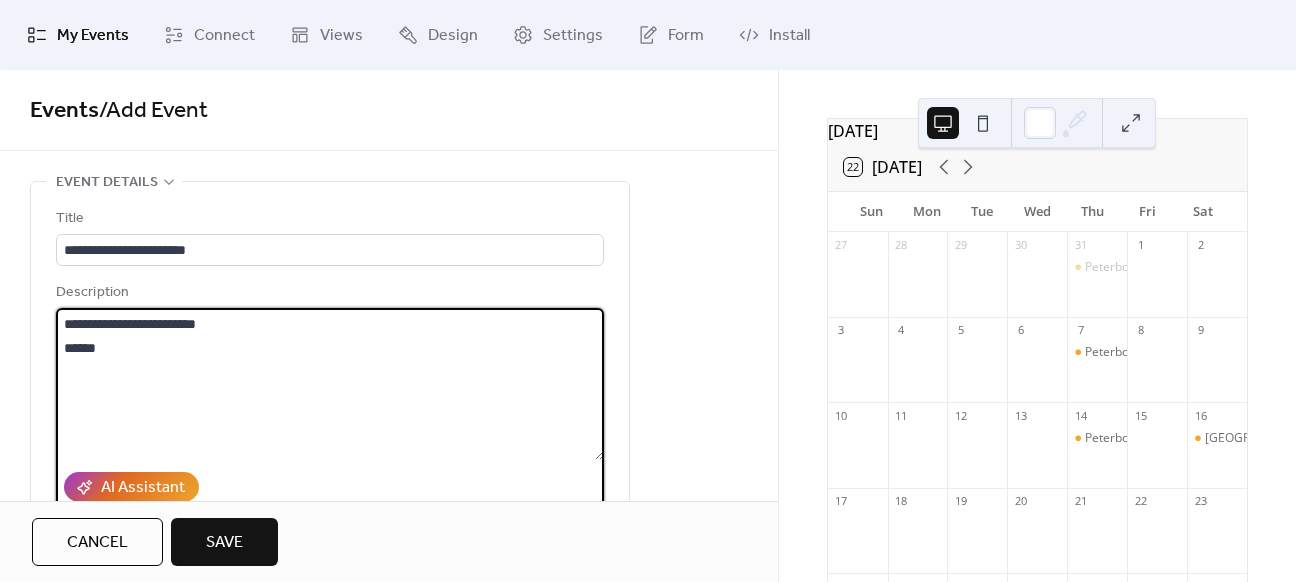 click on "**********" at bounding box center [330, 384] 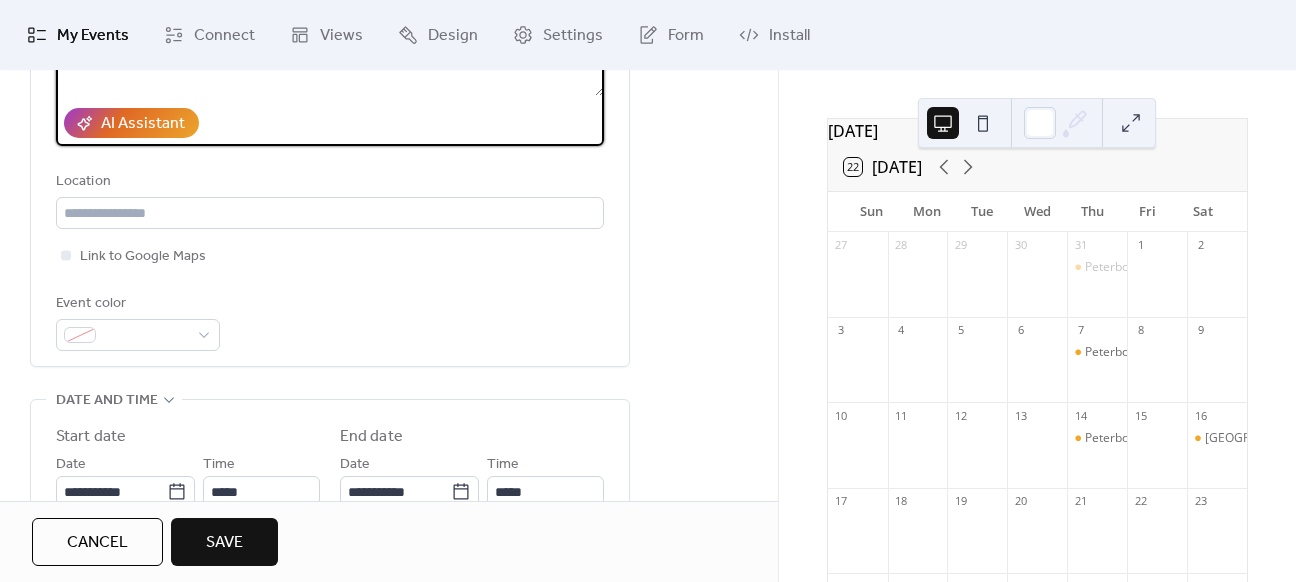 scroll, scrollTop: 364, scrollLeft: 0, axis: vertical 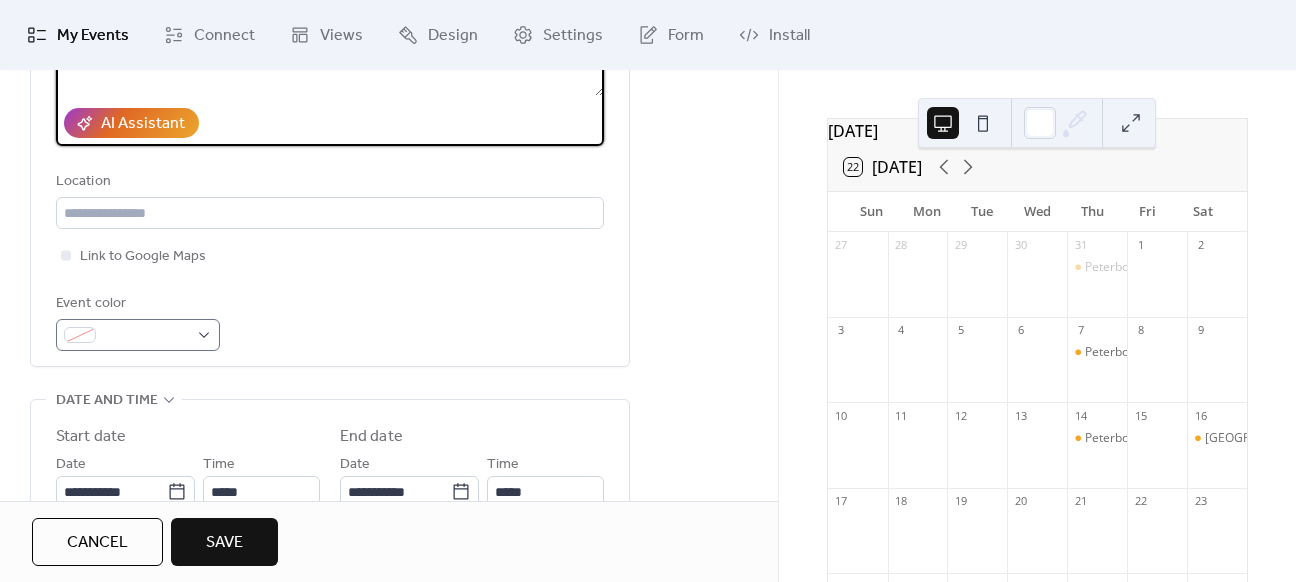 type on "**********" 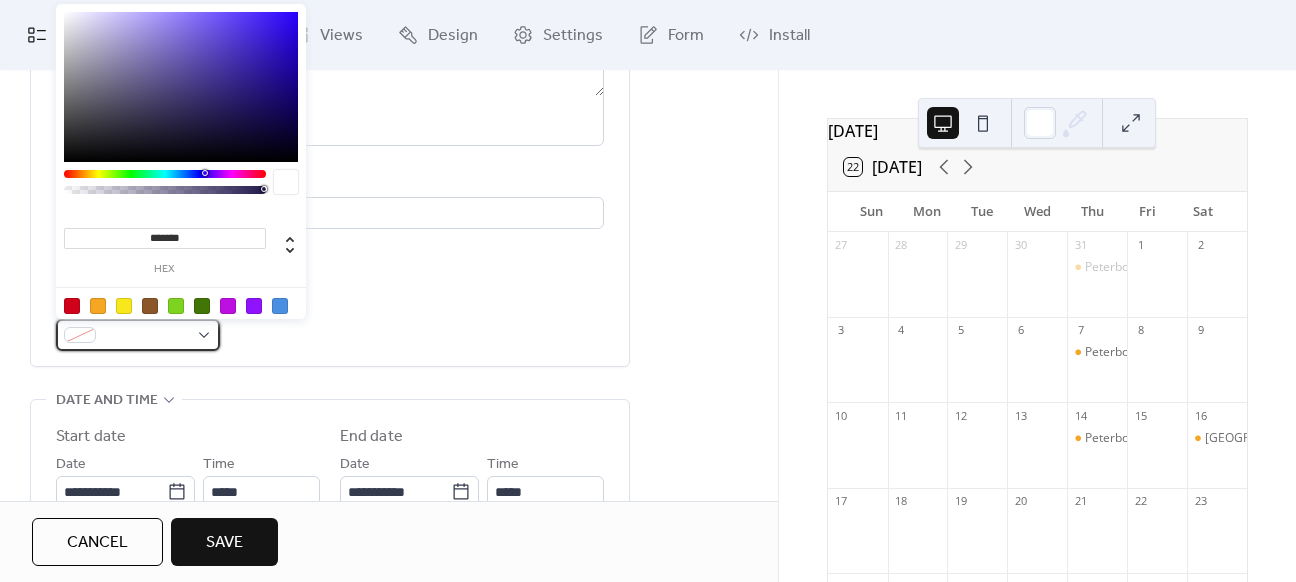 click at bounding box center [146, 336] 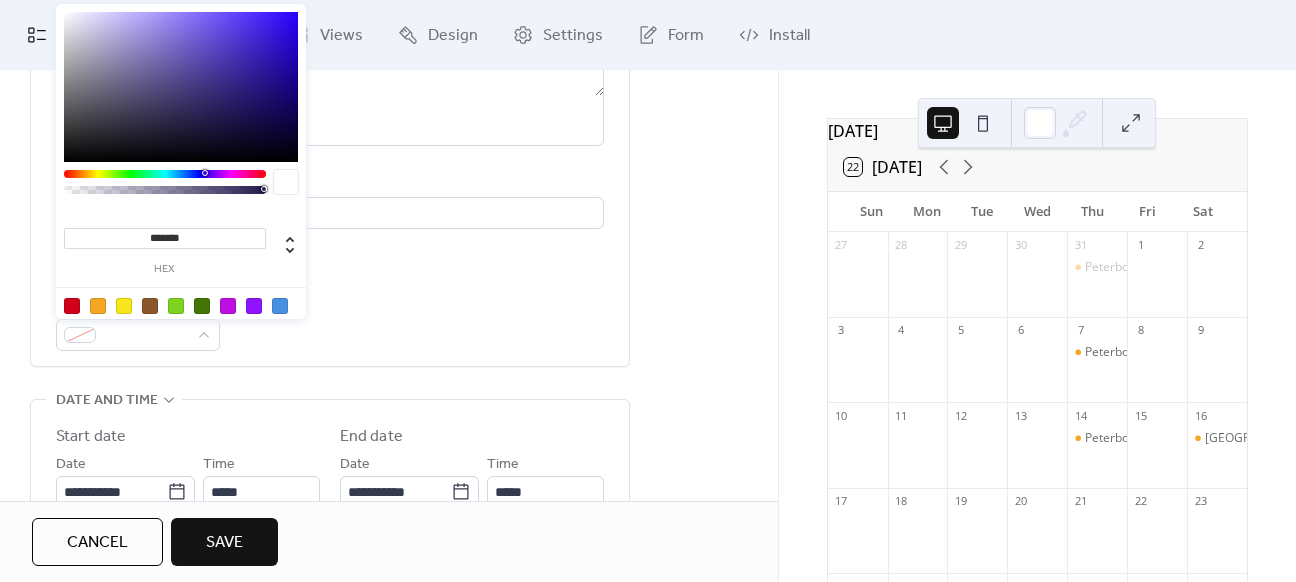 click at bounding box center [98, 306] 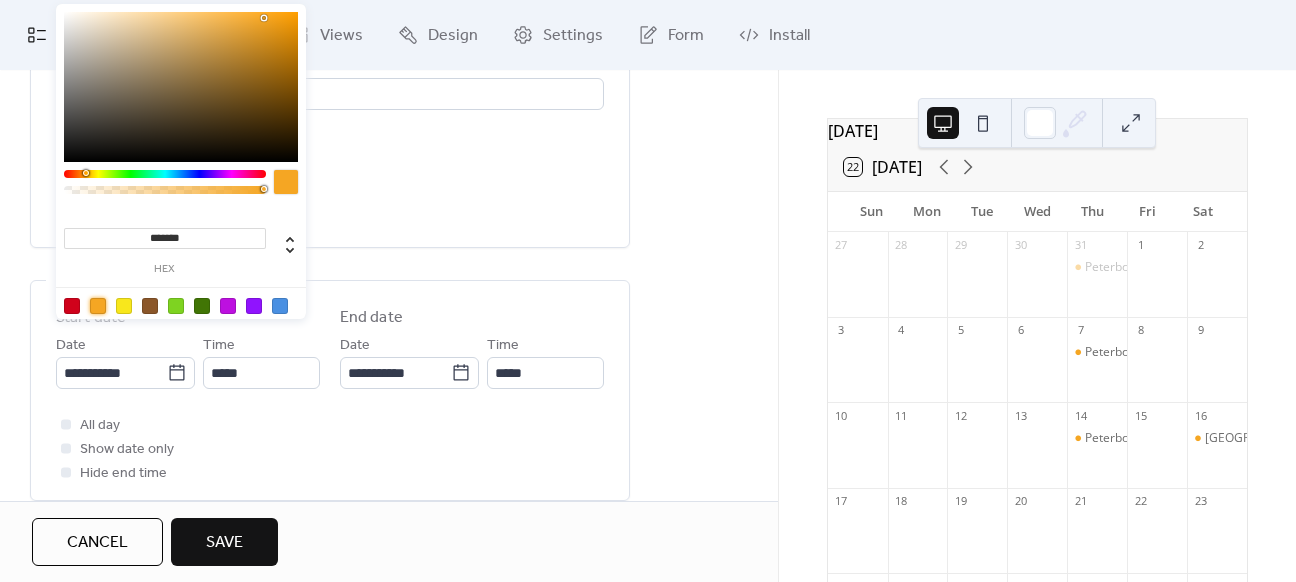 scroll, scrollTop: 484, scrollLeft: 0, axis: vertical 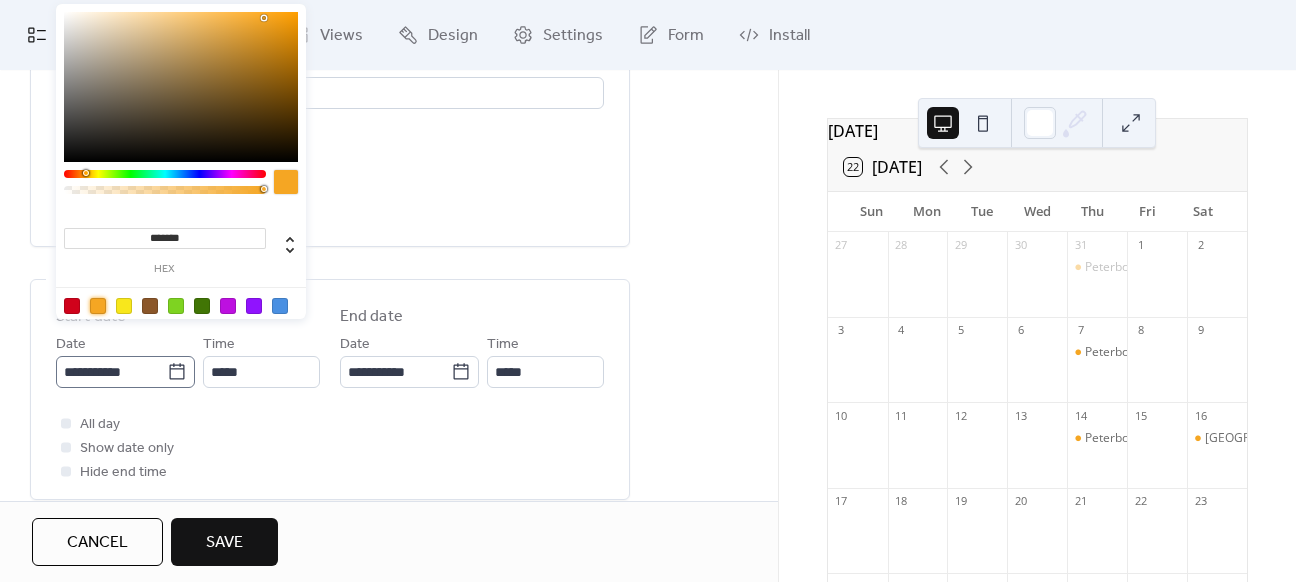 click 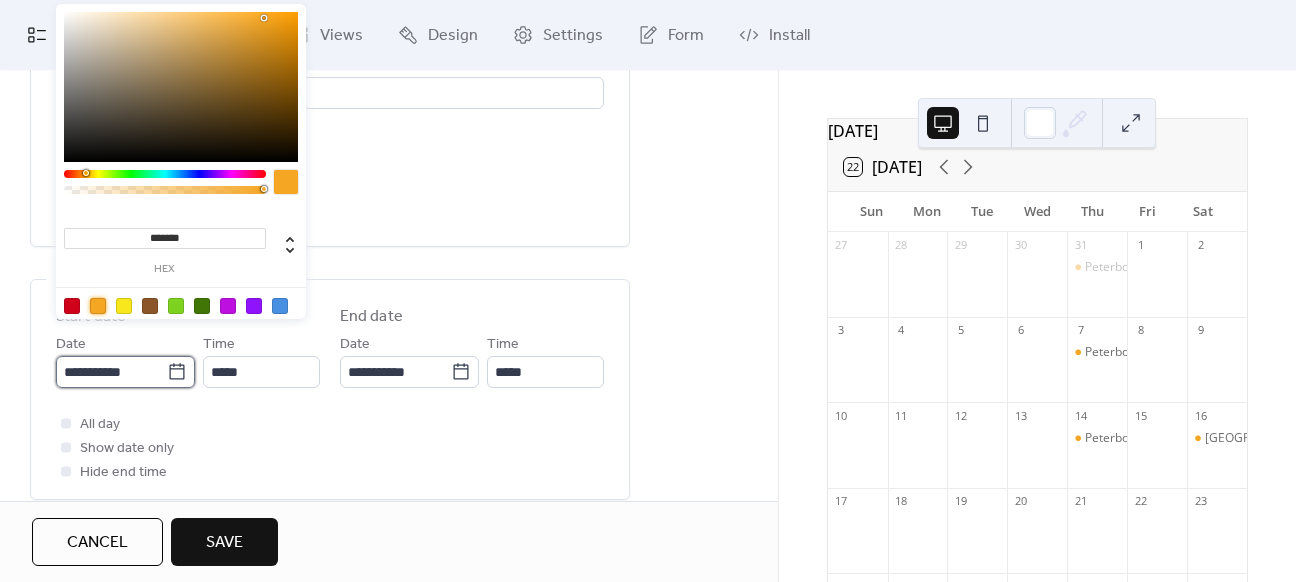 click on "**********" at bounding box center (111, 372) 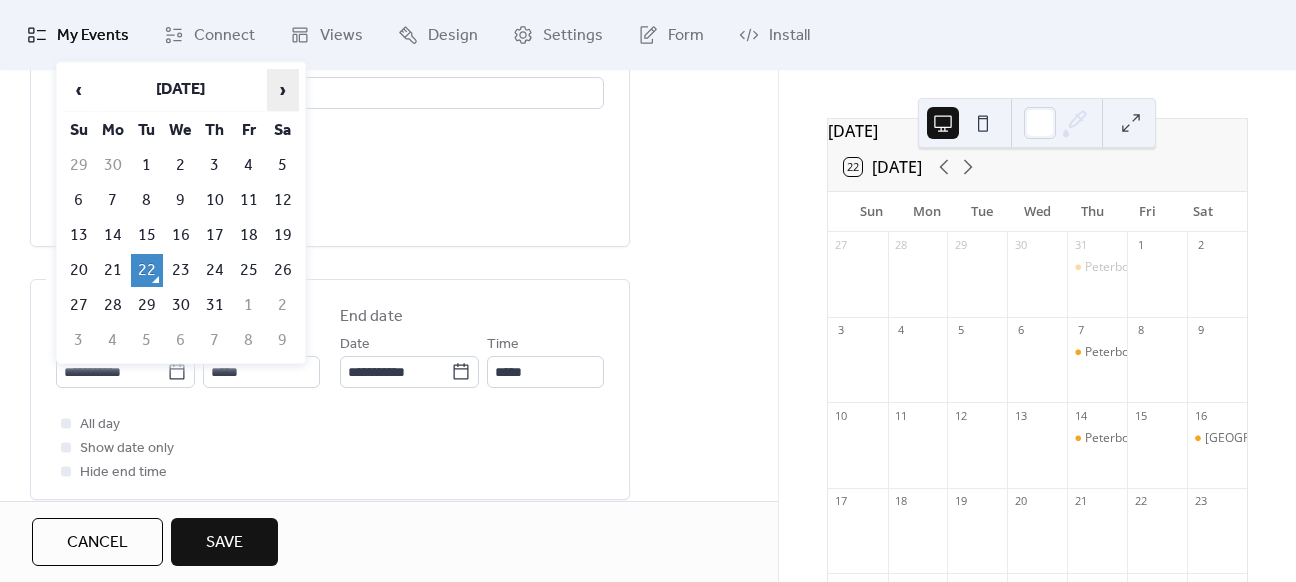 click on "›" at bounding box center [283, 90] 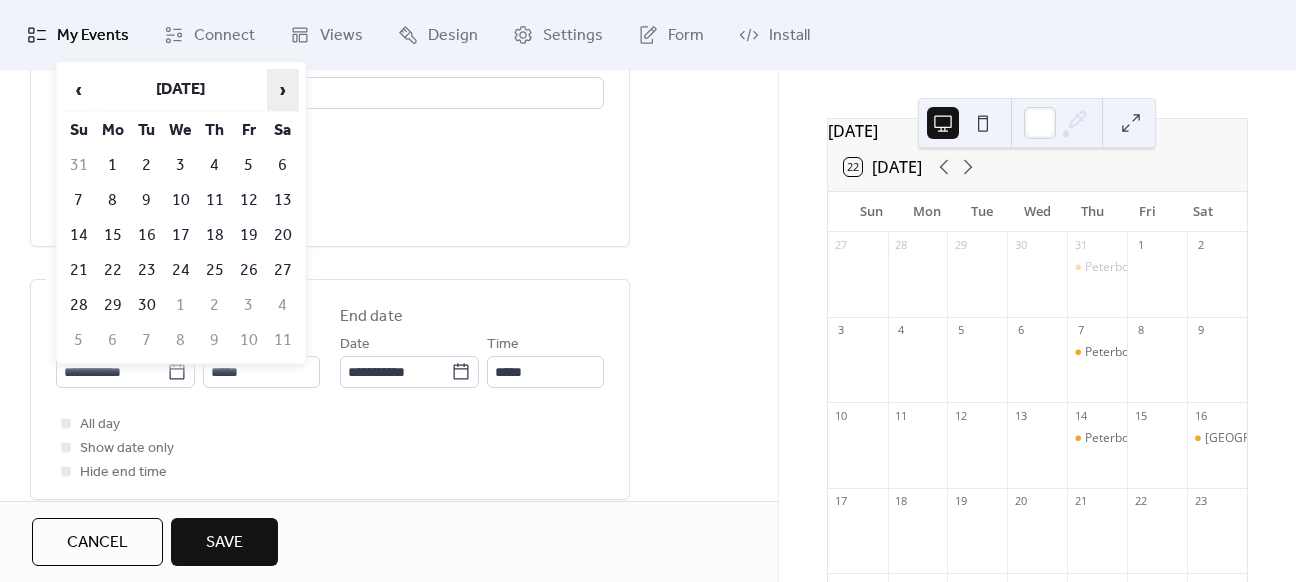click on "›" at bounding box center (283, 90) 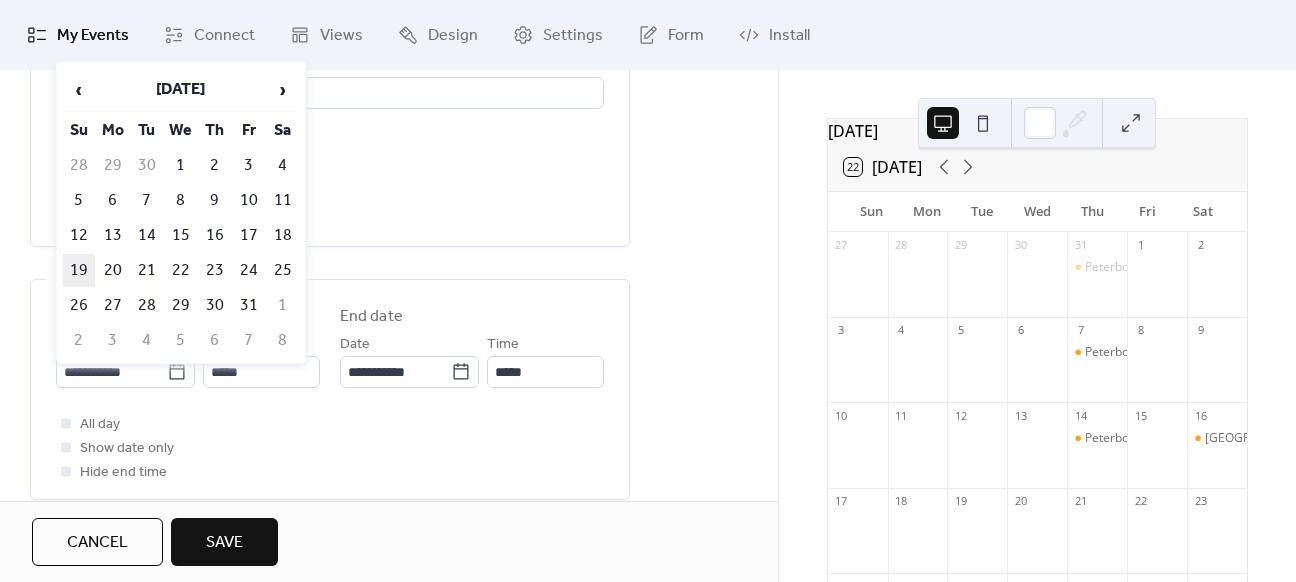 click on "19" at bounding box center (79, 270) 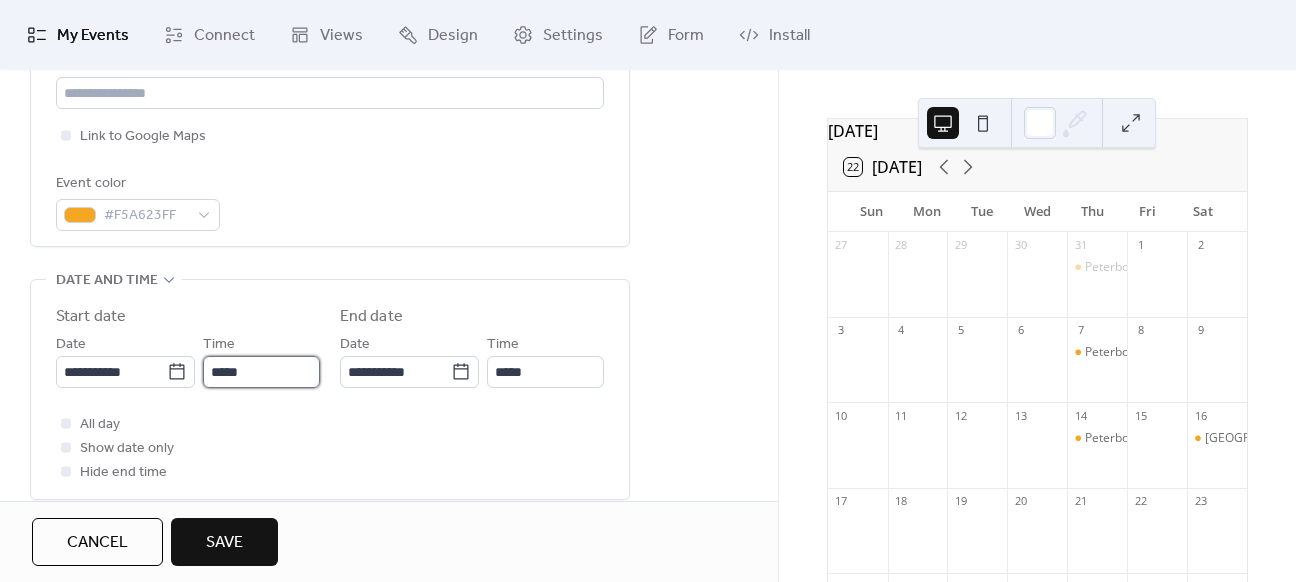 click on "*****" at bounding box center (261, 372) 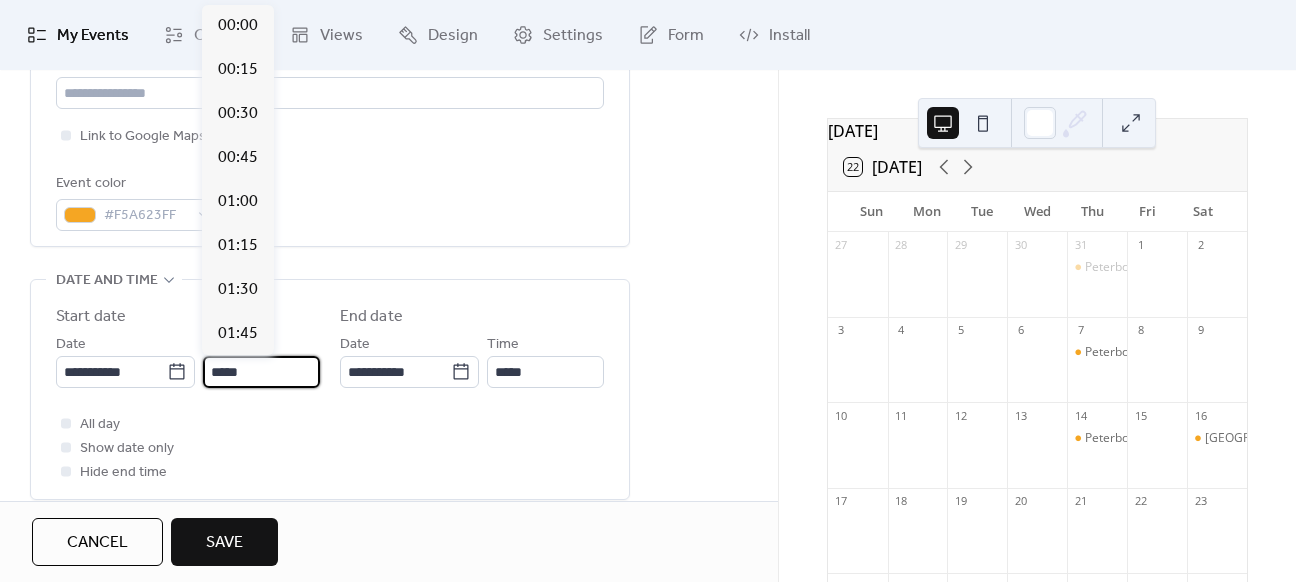 scroll, scrollTop: 2112, scrollLeft: 0, axis: vertical 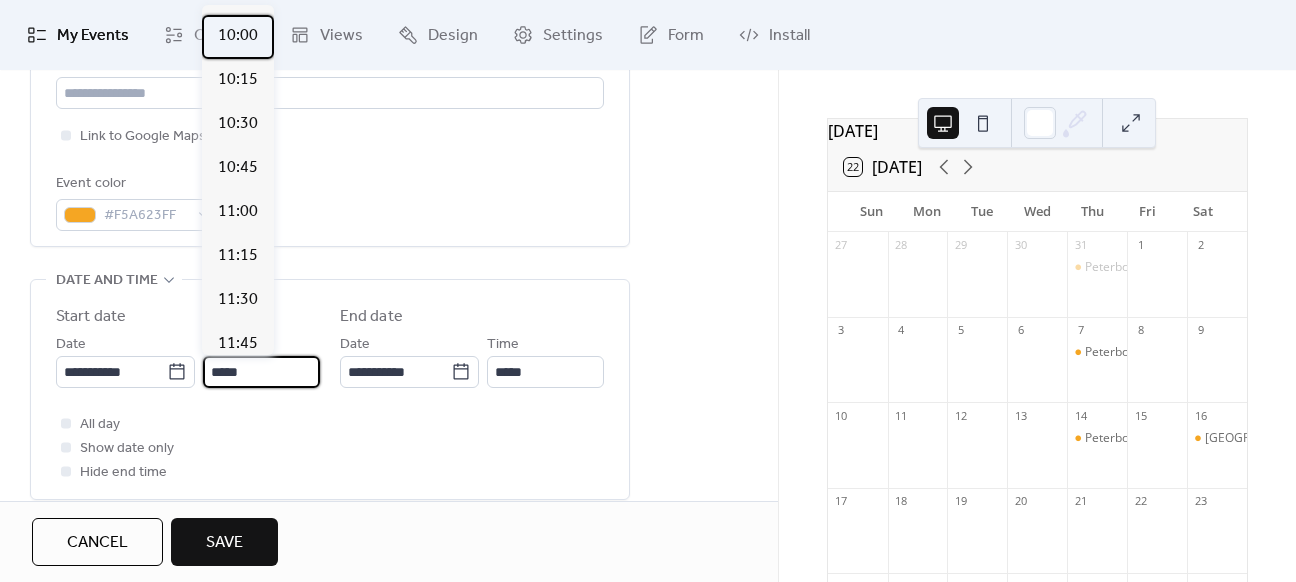click on "10:00" at bounding box center (238, 36) 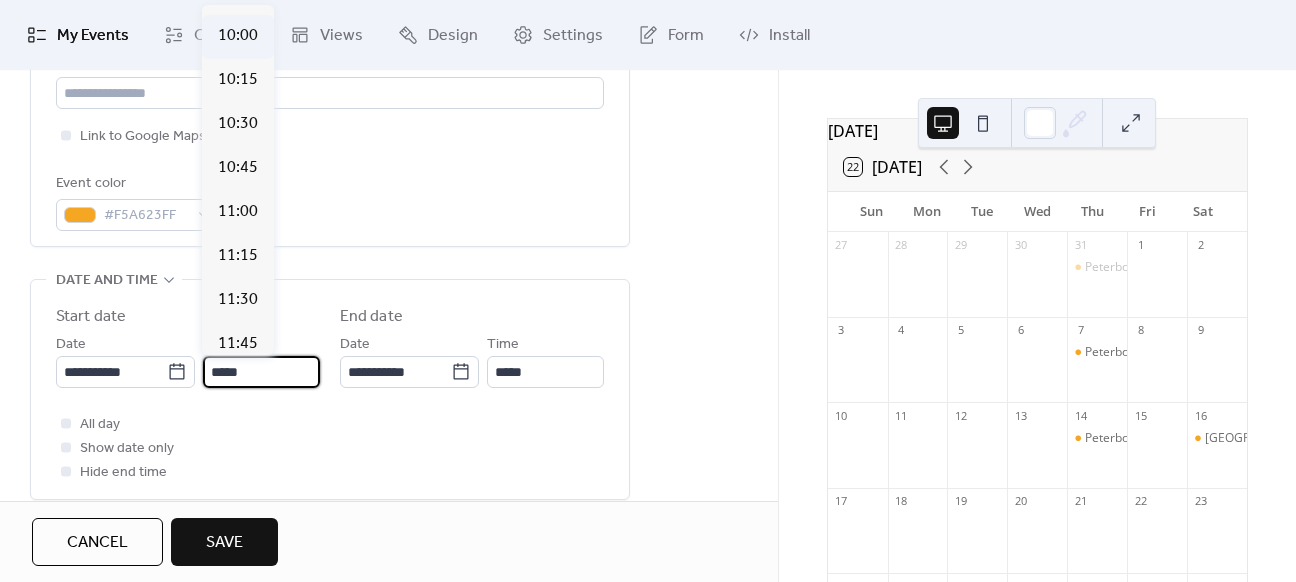type on "*****" 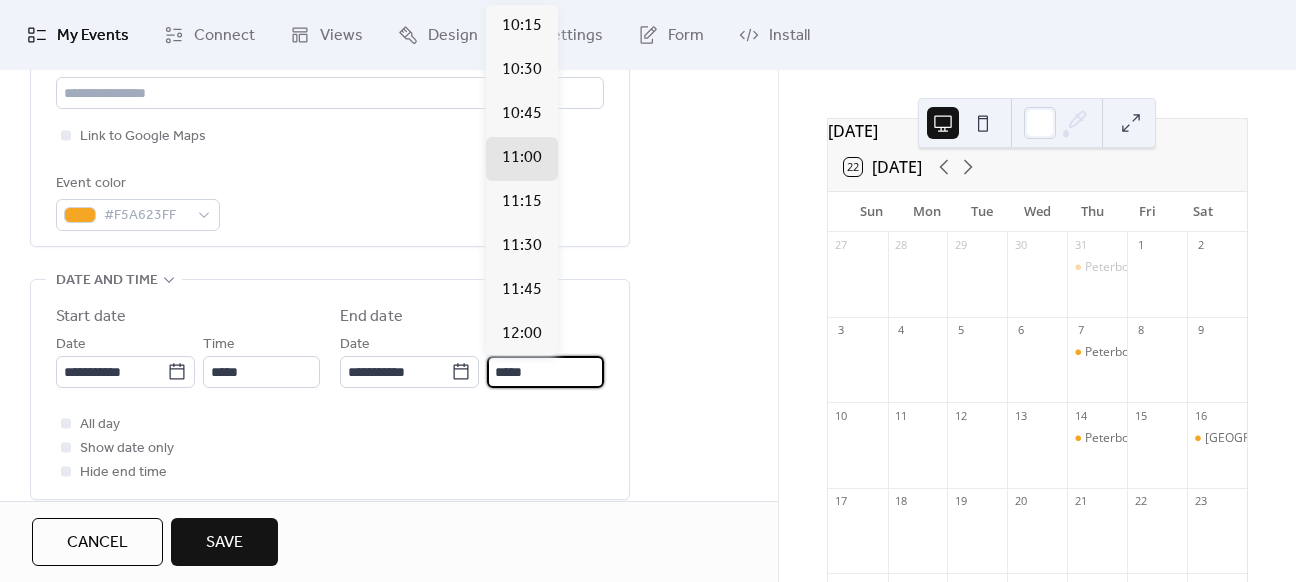 click on "*****" at bounding box center (545, 372) 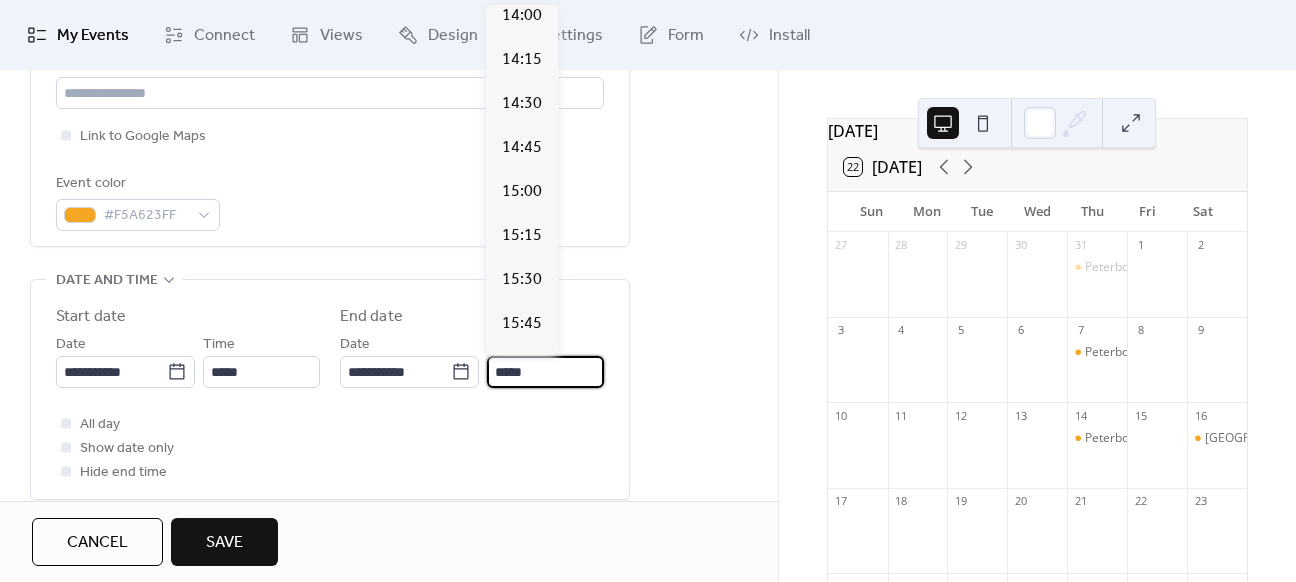 scroll, scrollTop: 696, scrollLeft: 0, axis: vertical 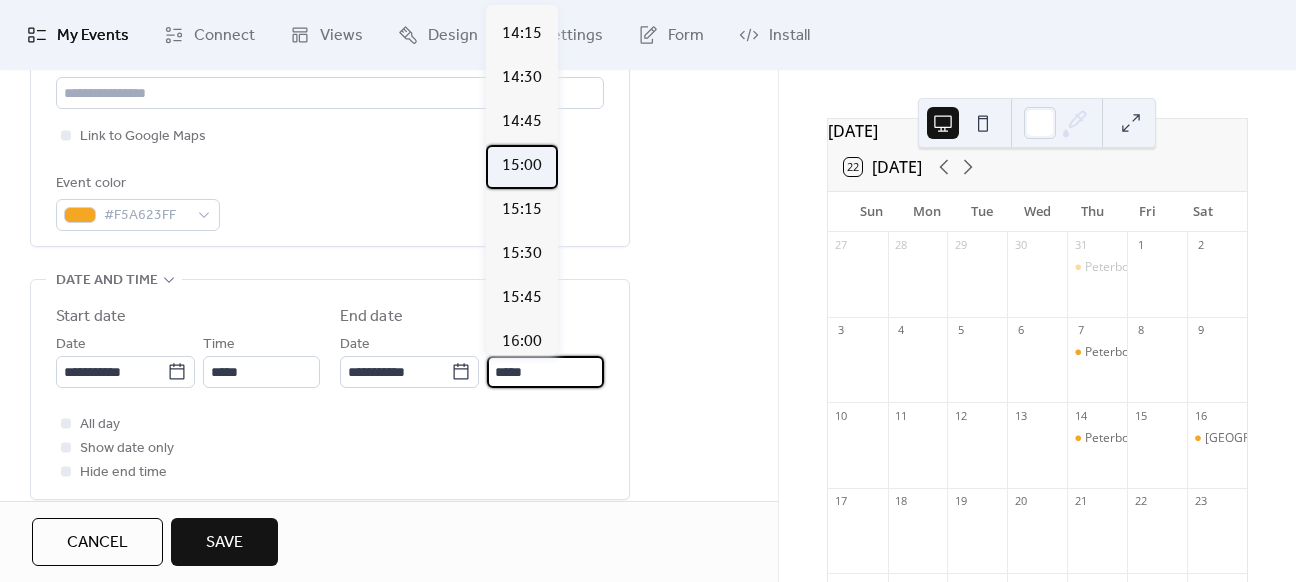 click on "15:00" at bounding box center (522, 166) 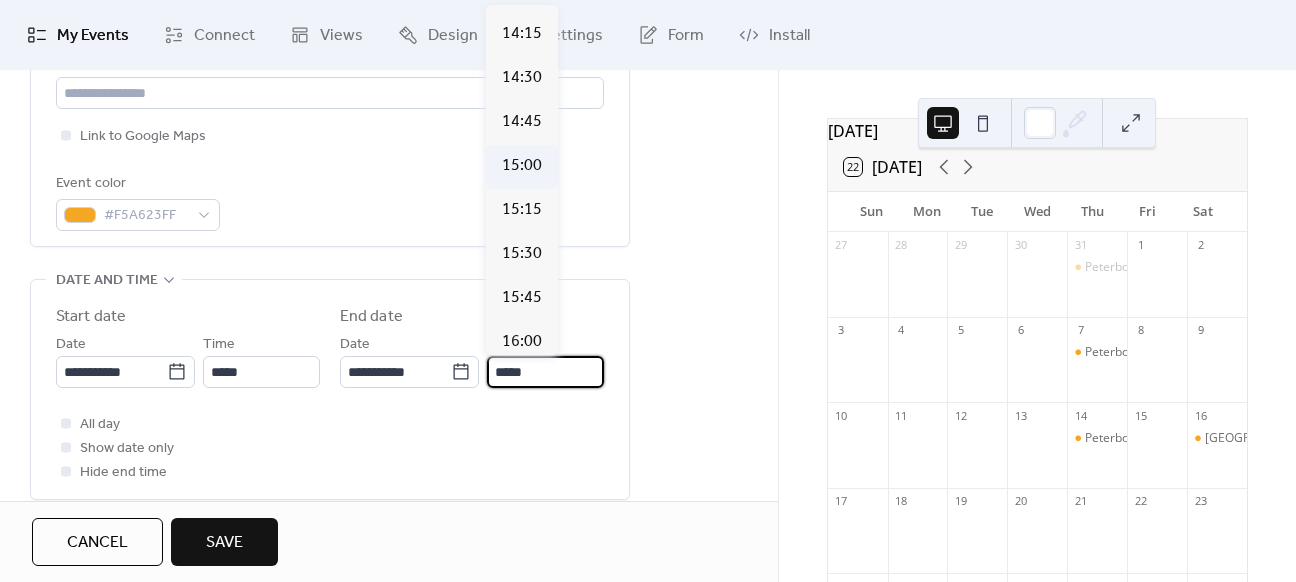 type on "*****" 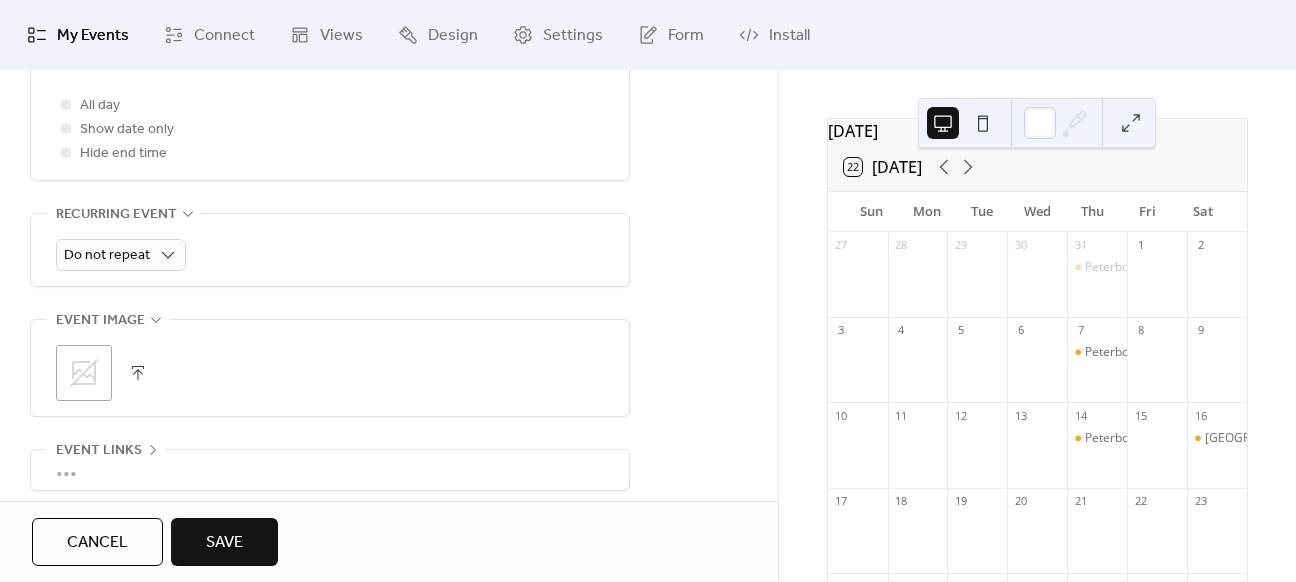scroll, scrollTop: 810, scrollLeft: 0, axis: vertical 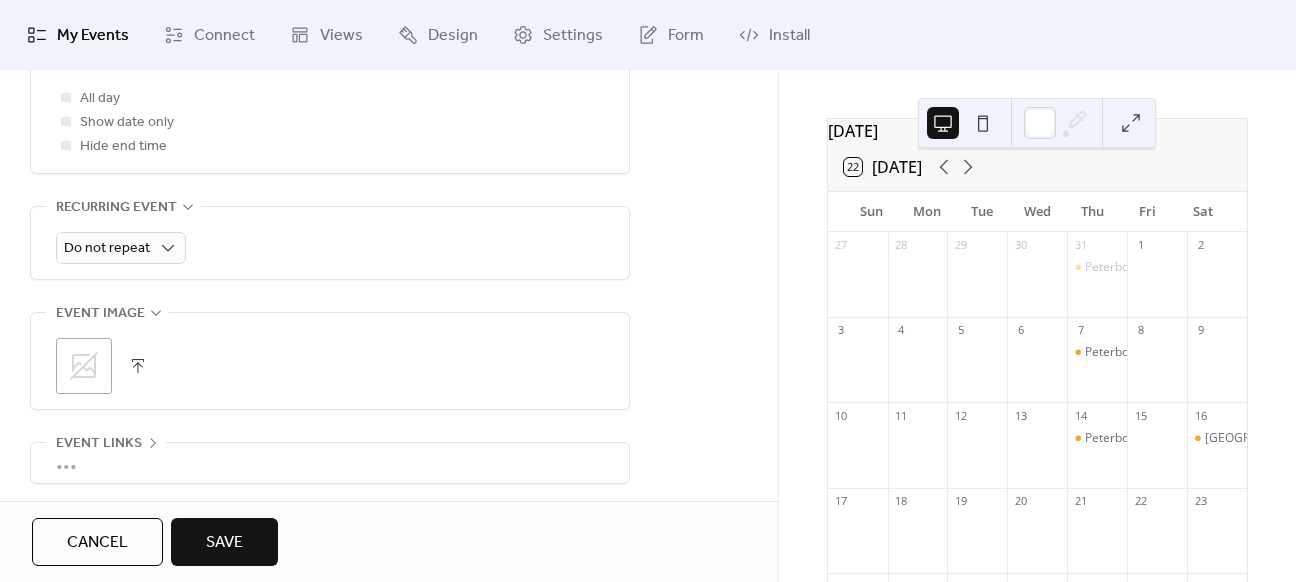click on "Save" at bounding box center (224, 542) 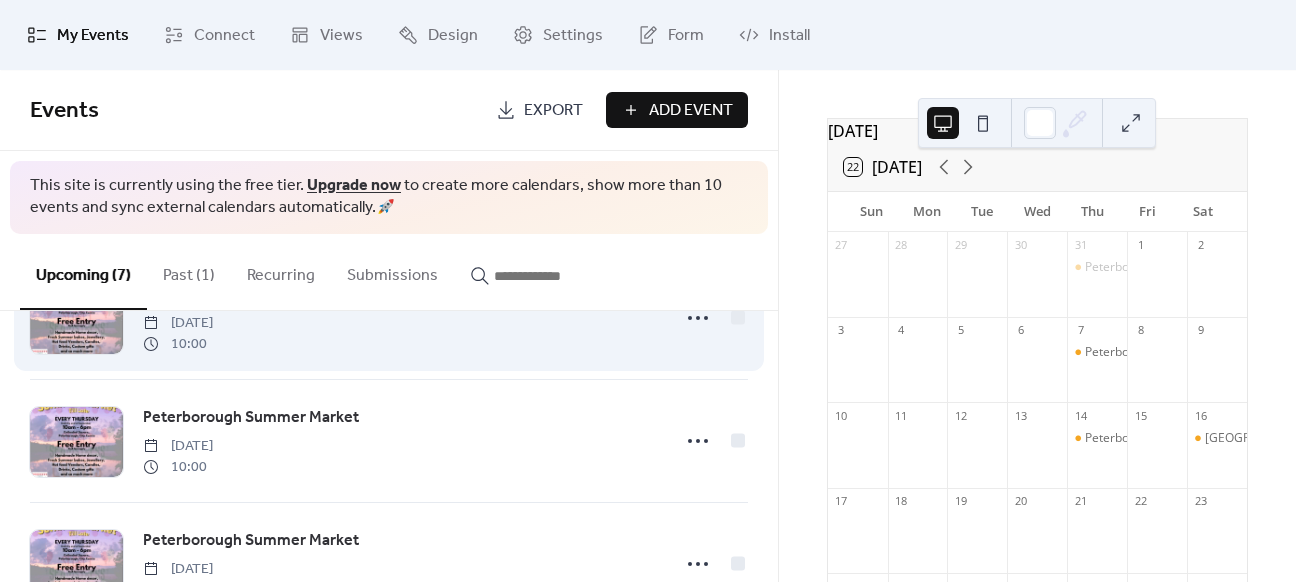 scroll, scrollTop: 0, scrollLeft: 0, axis: both 